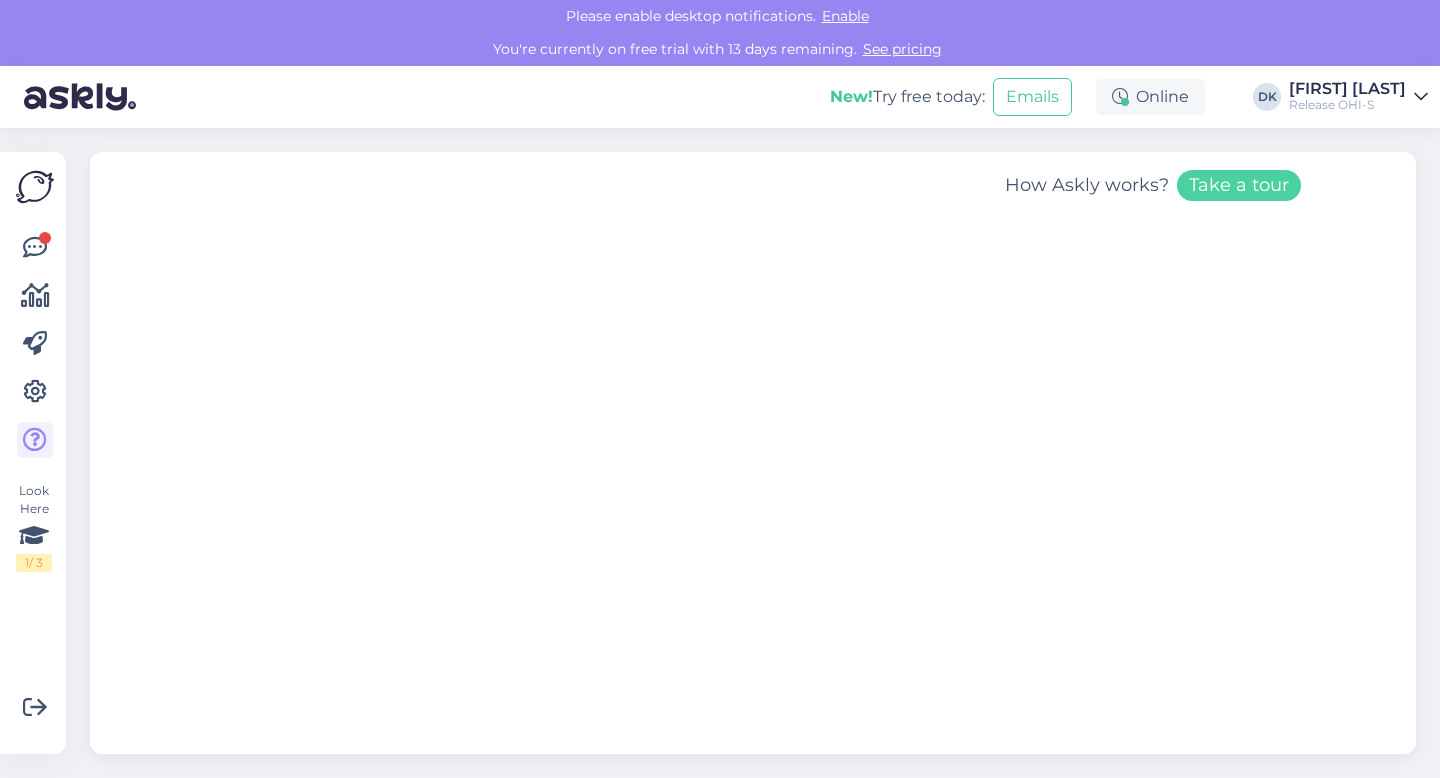 scroll, scrollTop: 0, scrollLeft: 0, axis: both 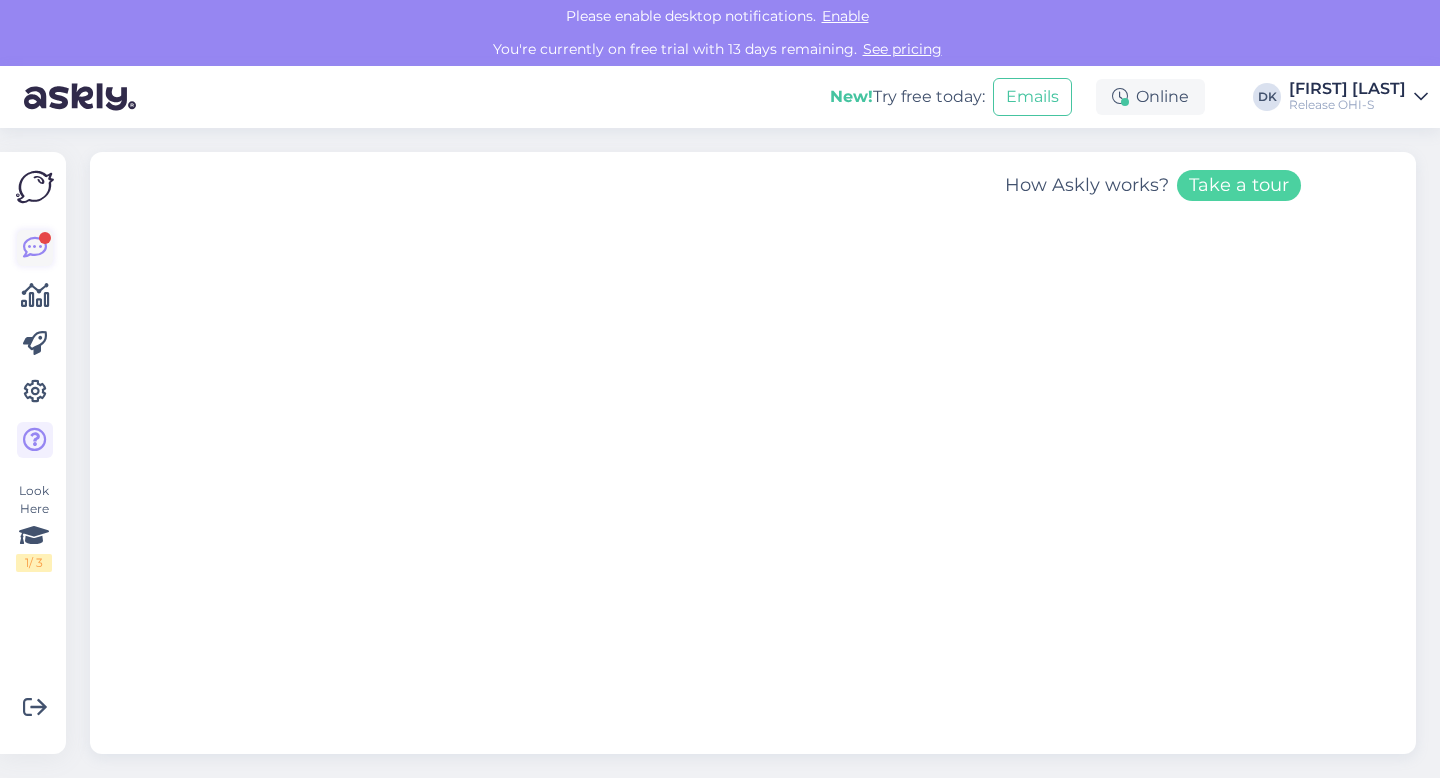 click at bounding box center [35, 248] 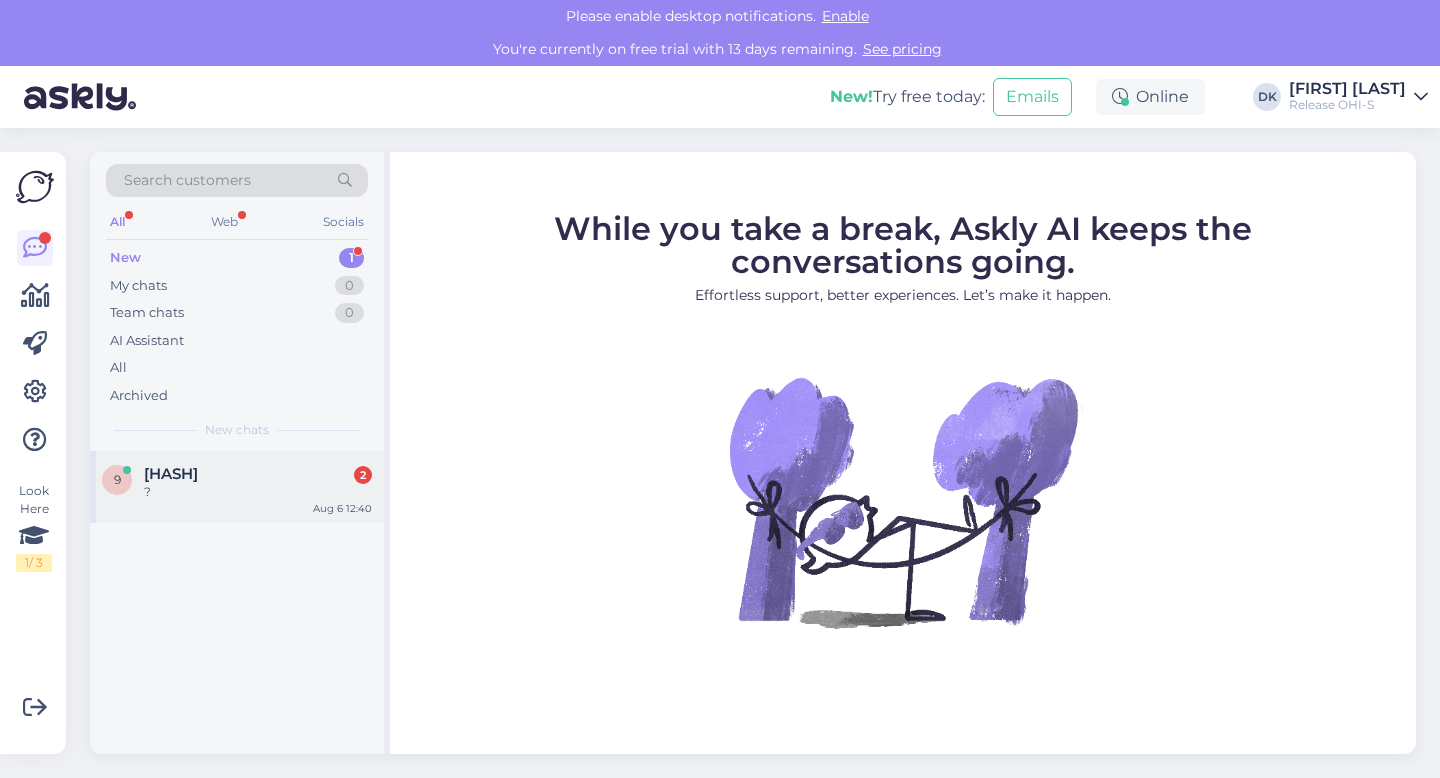 click on "?" at bounding box center [258, 492] 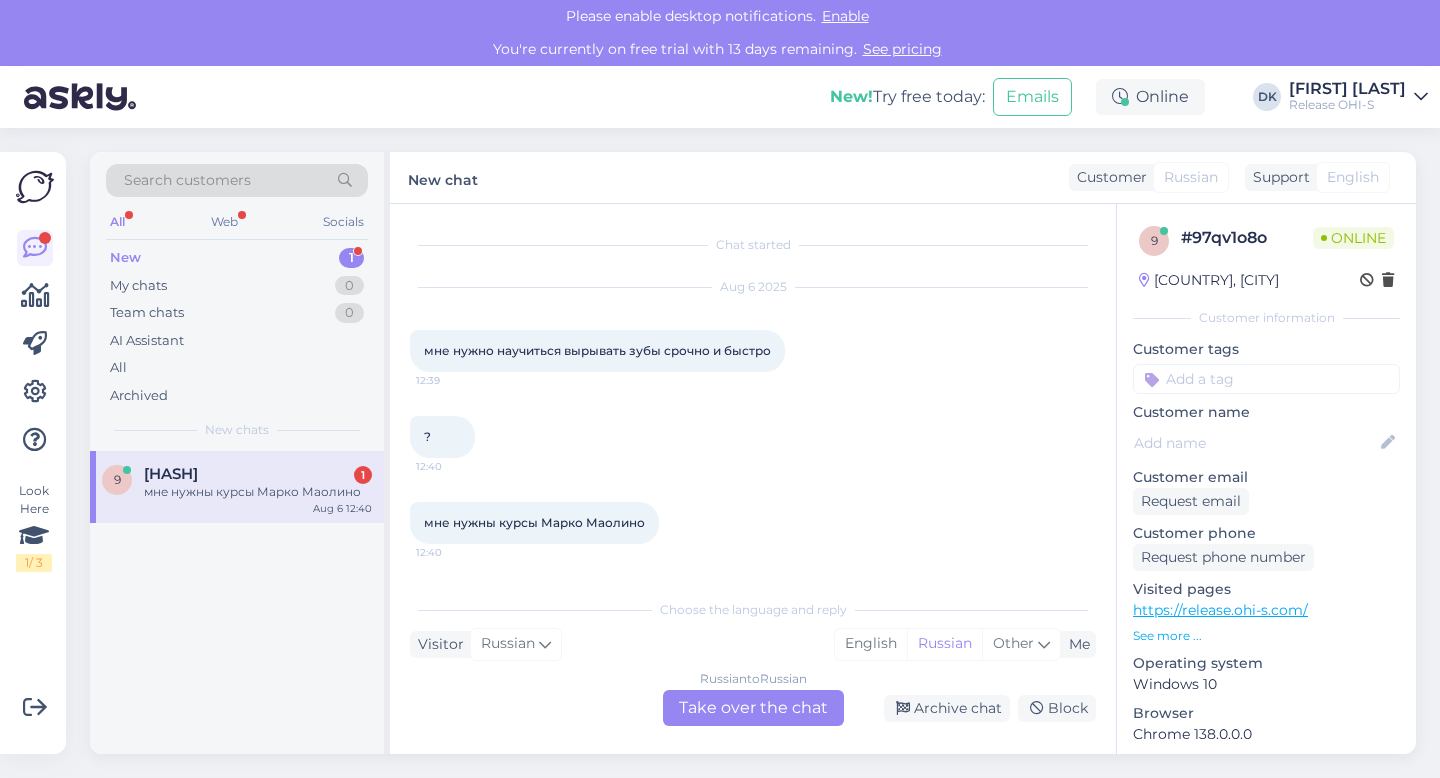 scroll, scrollTop: 0, scrollLeft: 0, axis: both 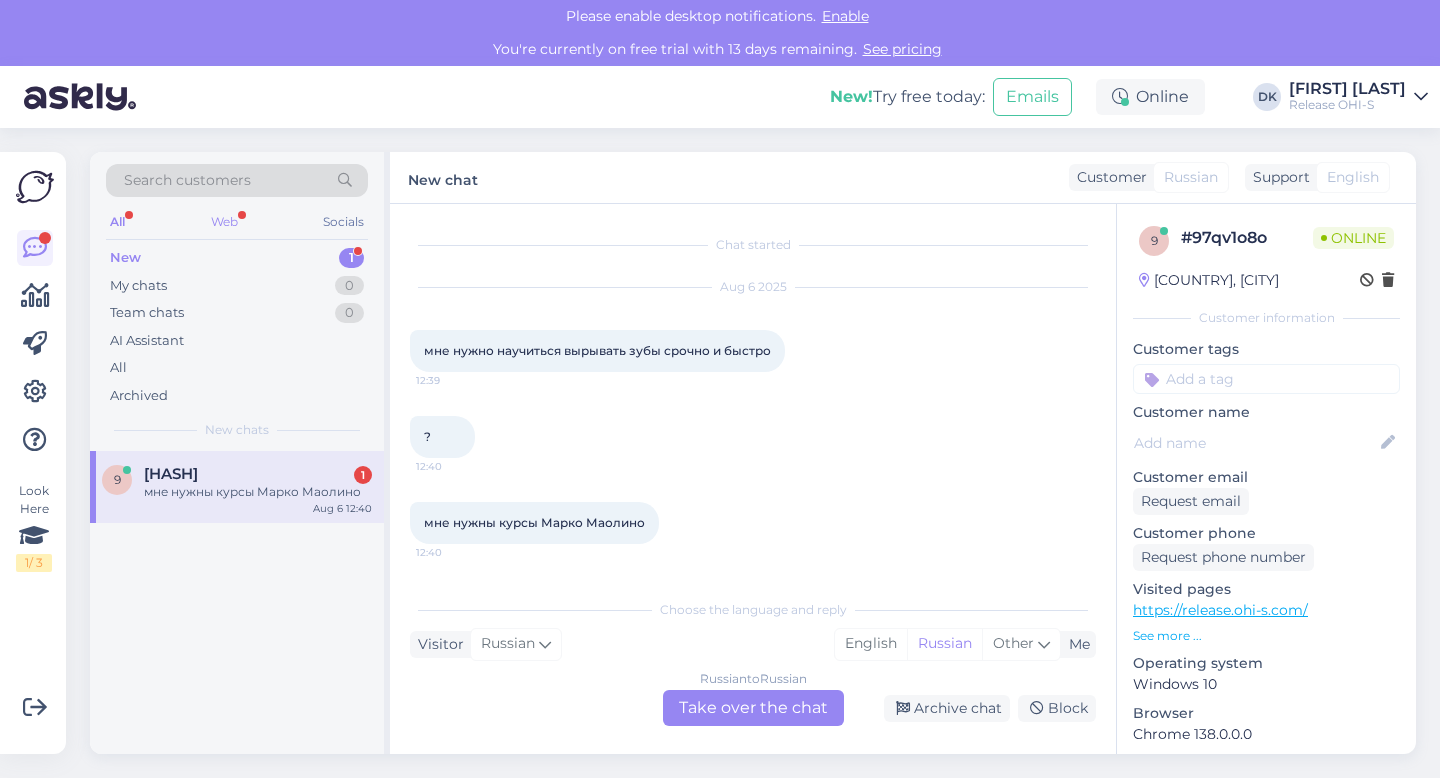 click on "Web" at bounding box center [224, 222] 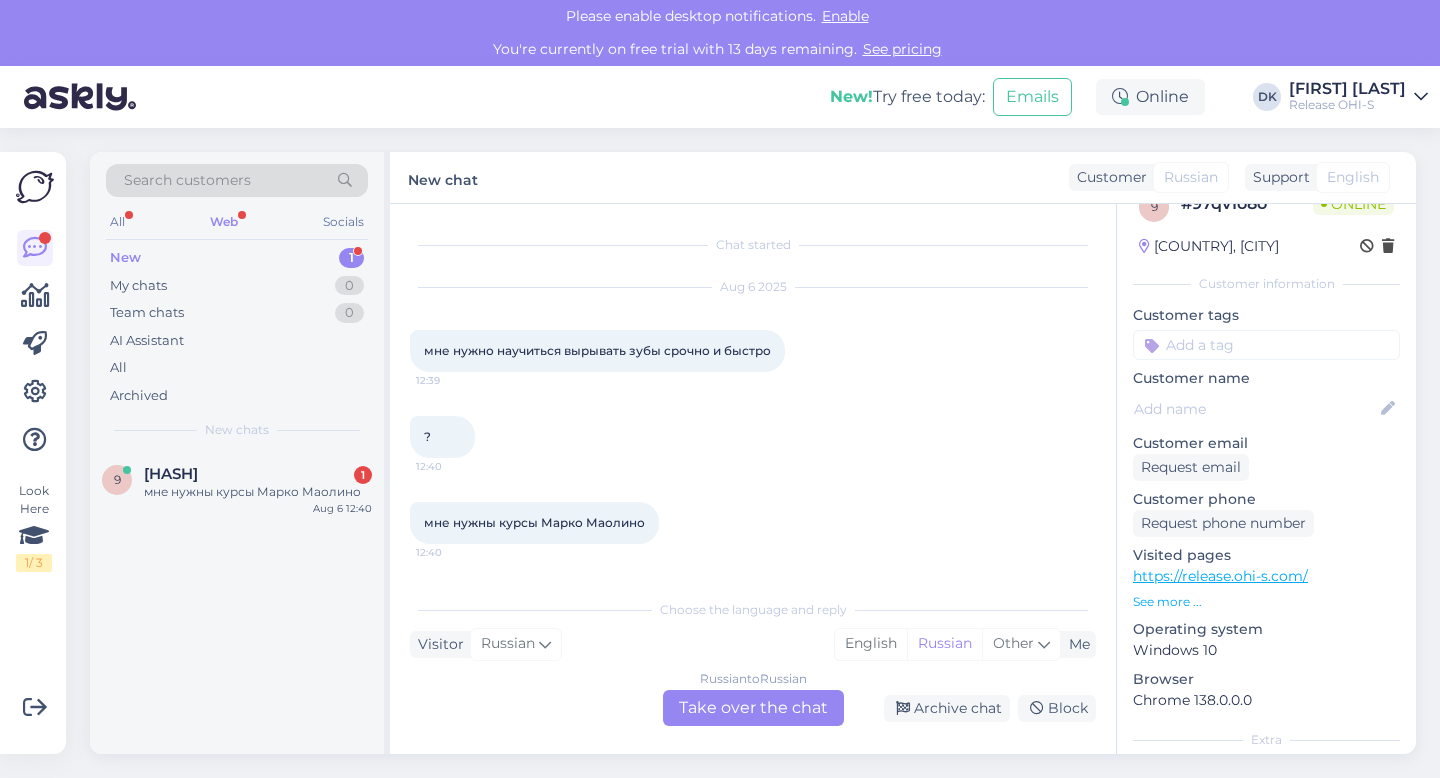 scroll, scrollTop: 37, scrollLeft: 0, axis: vertical 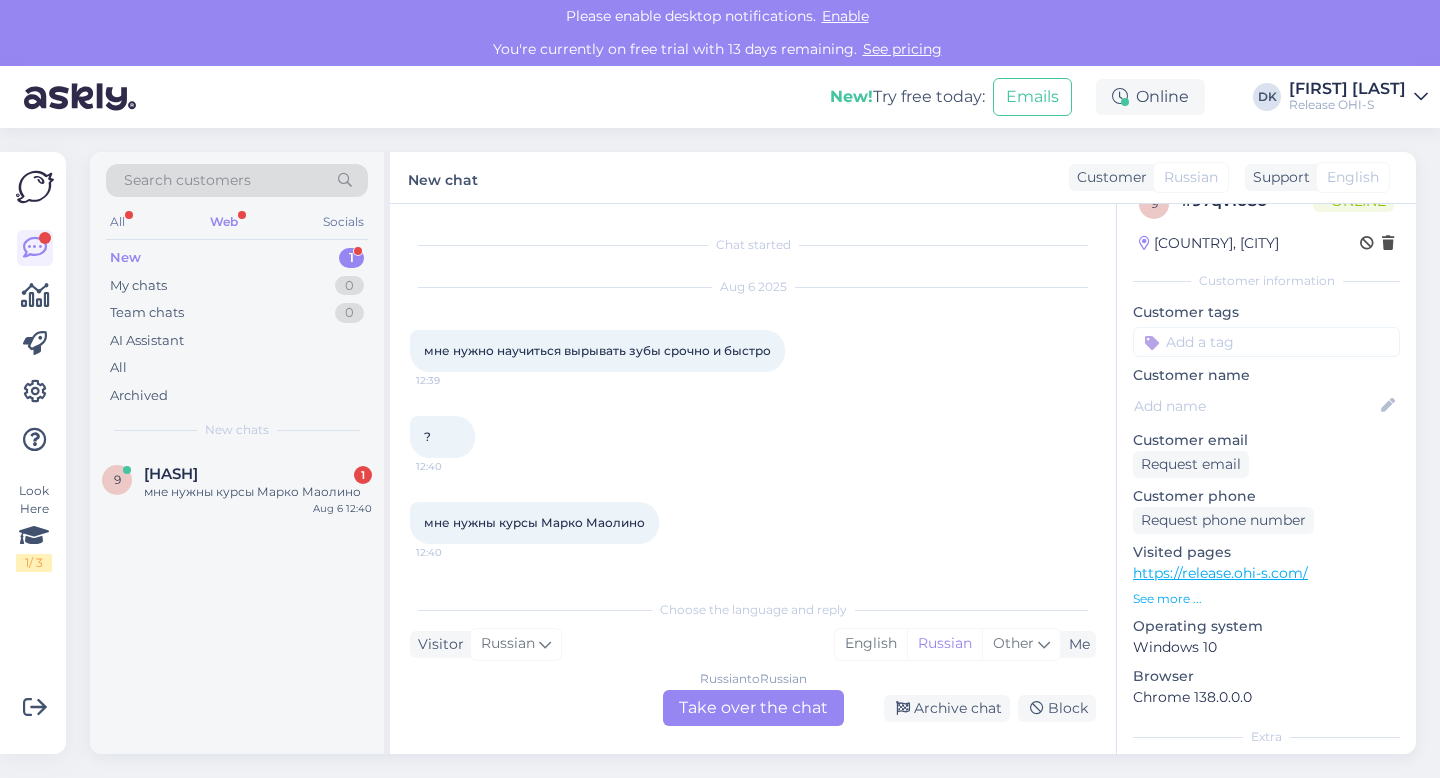click on "https://release.ohi-s.com/" at bounding box center [1220, 573] 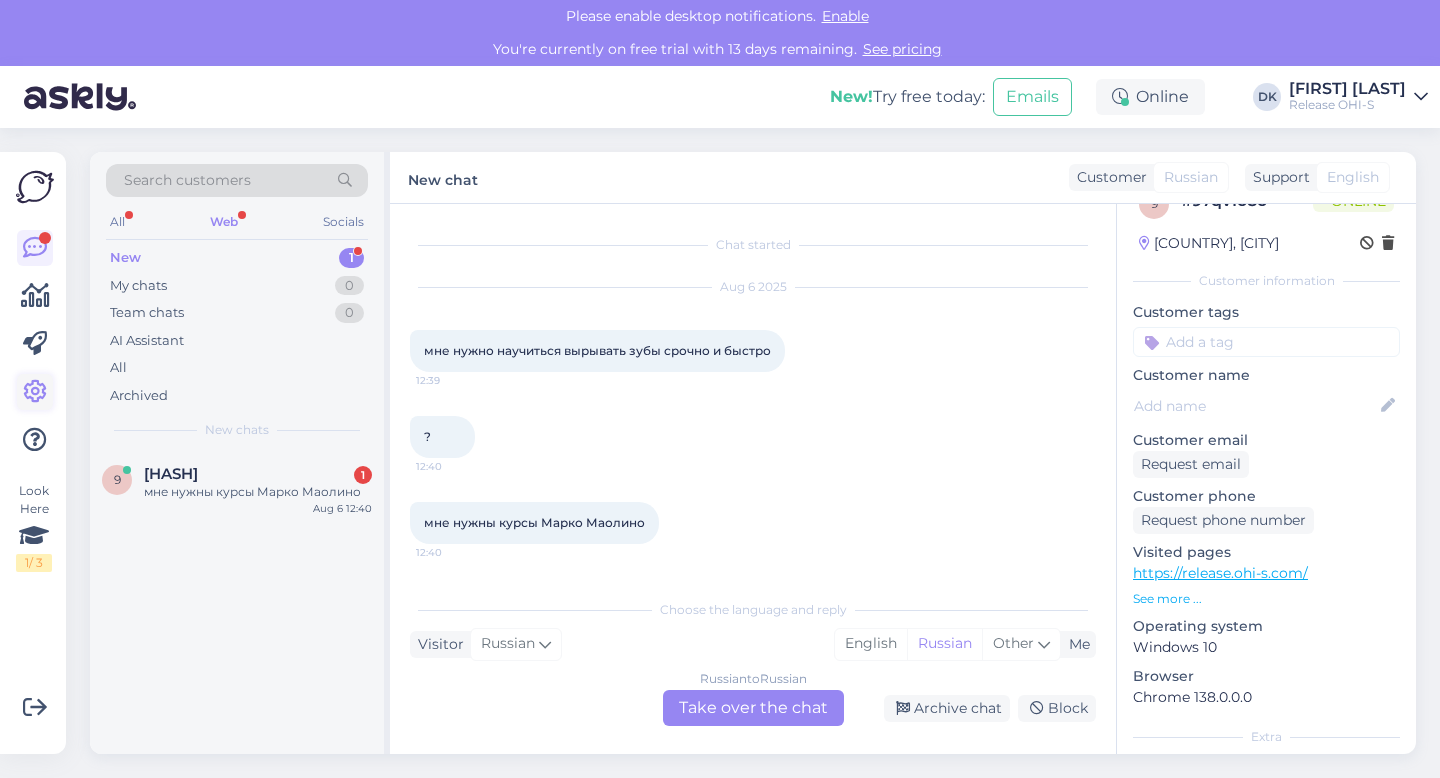 click at bounding box center [35, 392] 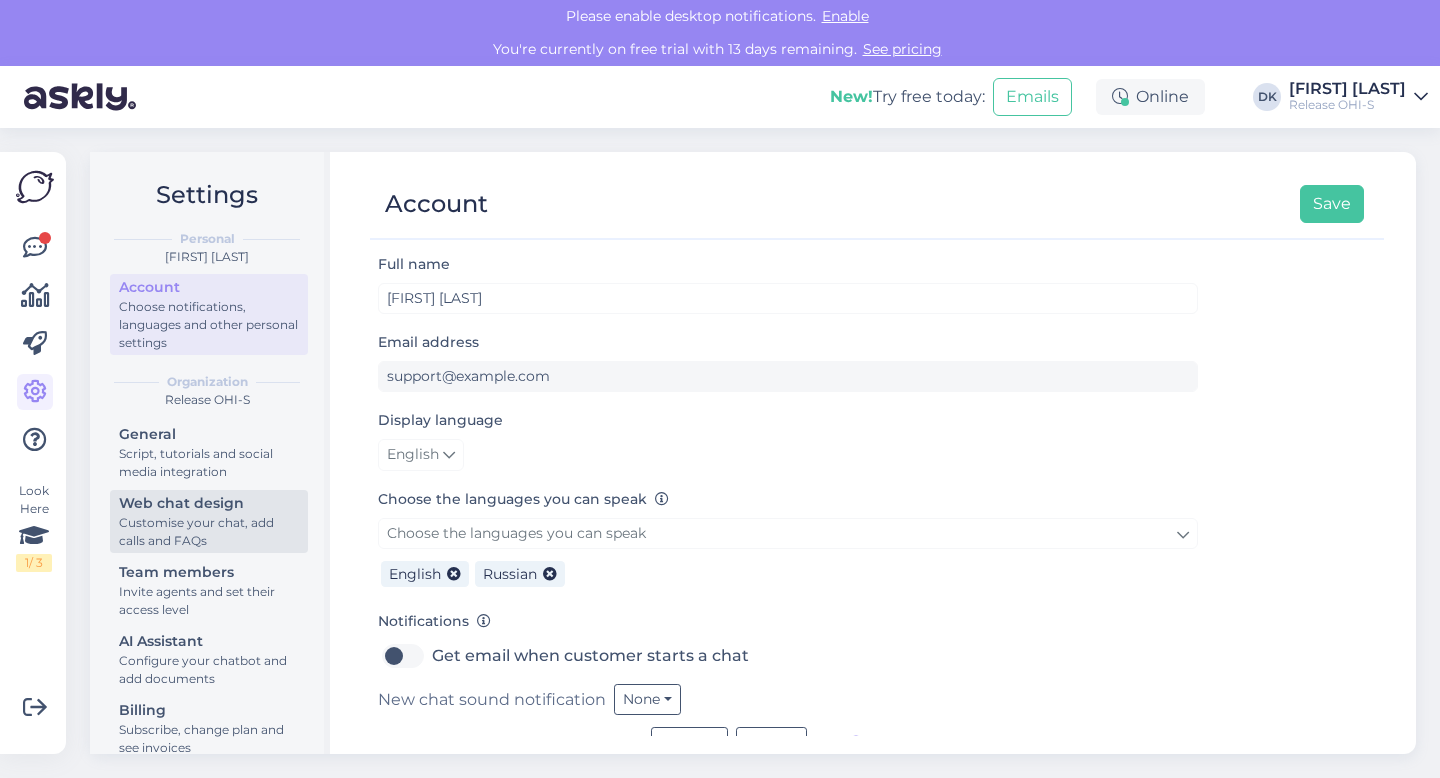 click on "Customise your chat, add calls and FAQs" at bounding box center [209, 532] 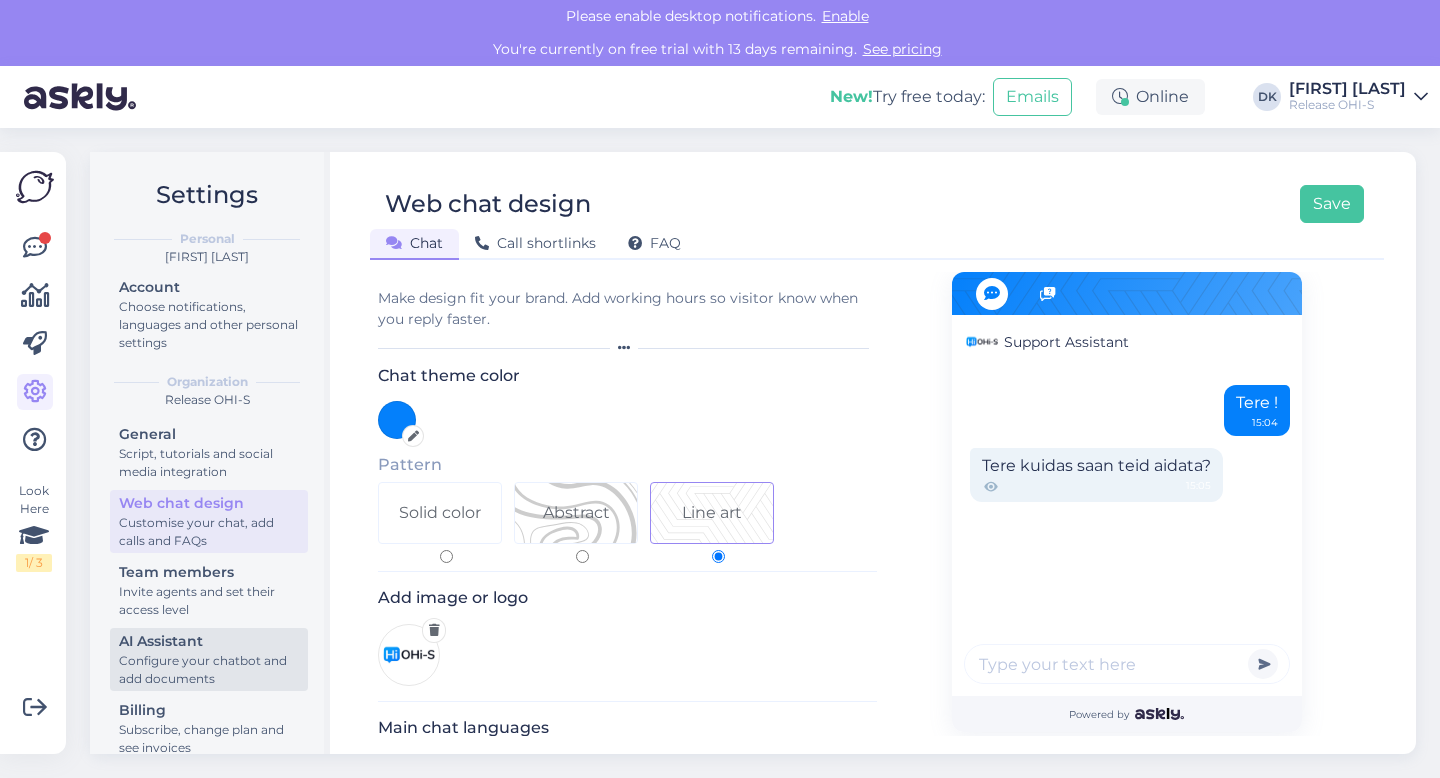 click on "AI Assistant Configure your chatbot and add documents" at bounding box center (209, 659) 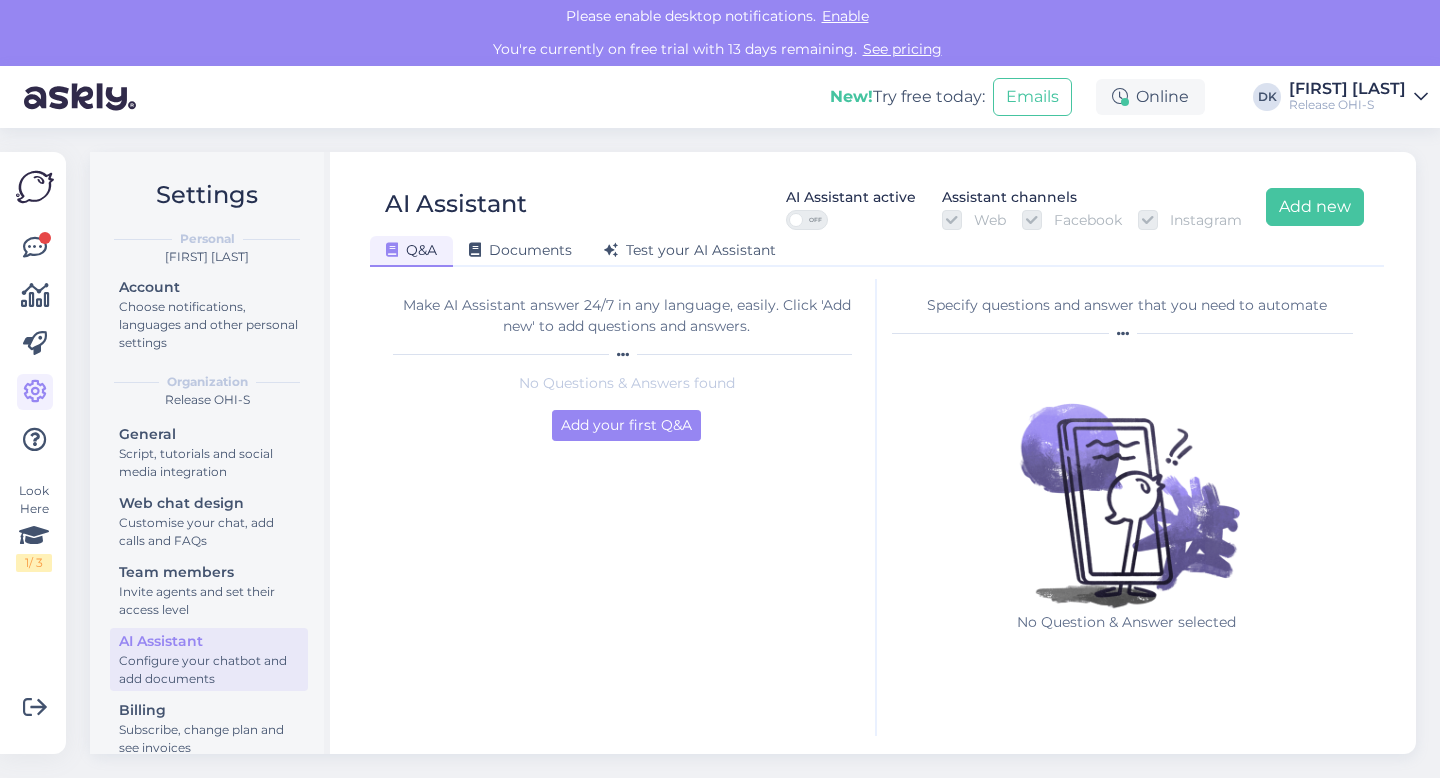 click on "OFF" at bounding box center (815, 220) 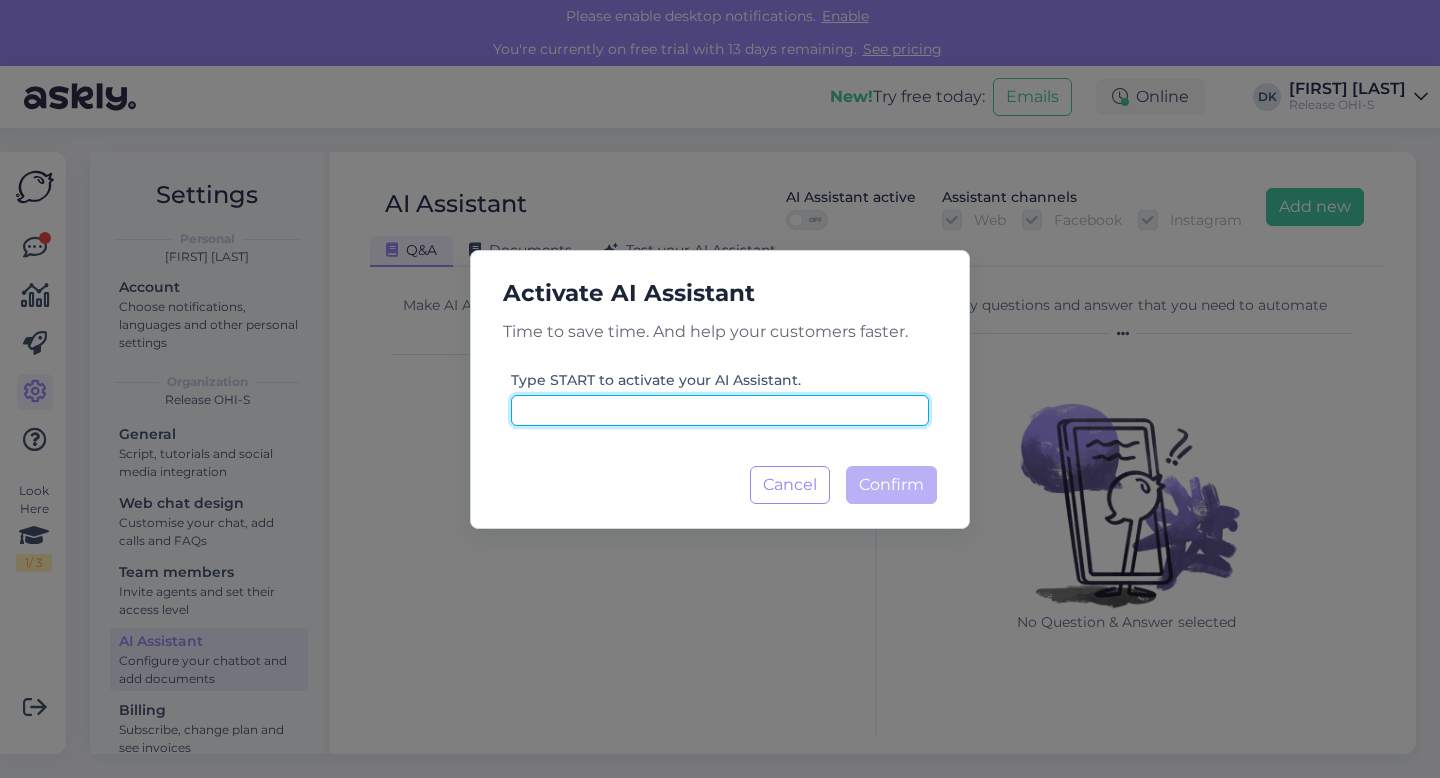 click at bounding box center (720, 410) 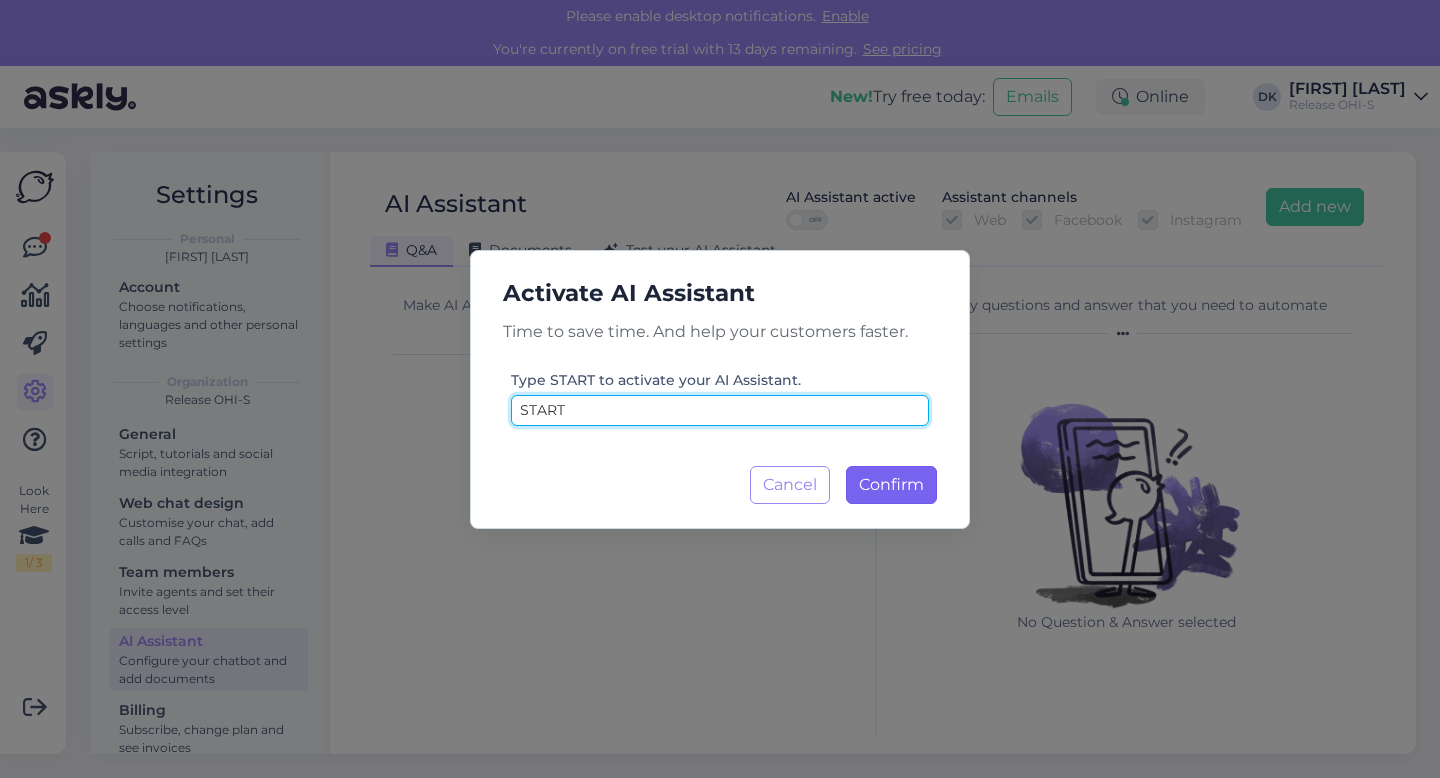 type on "START" 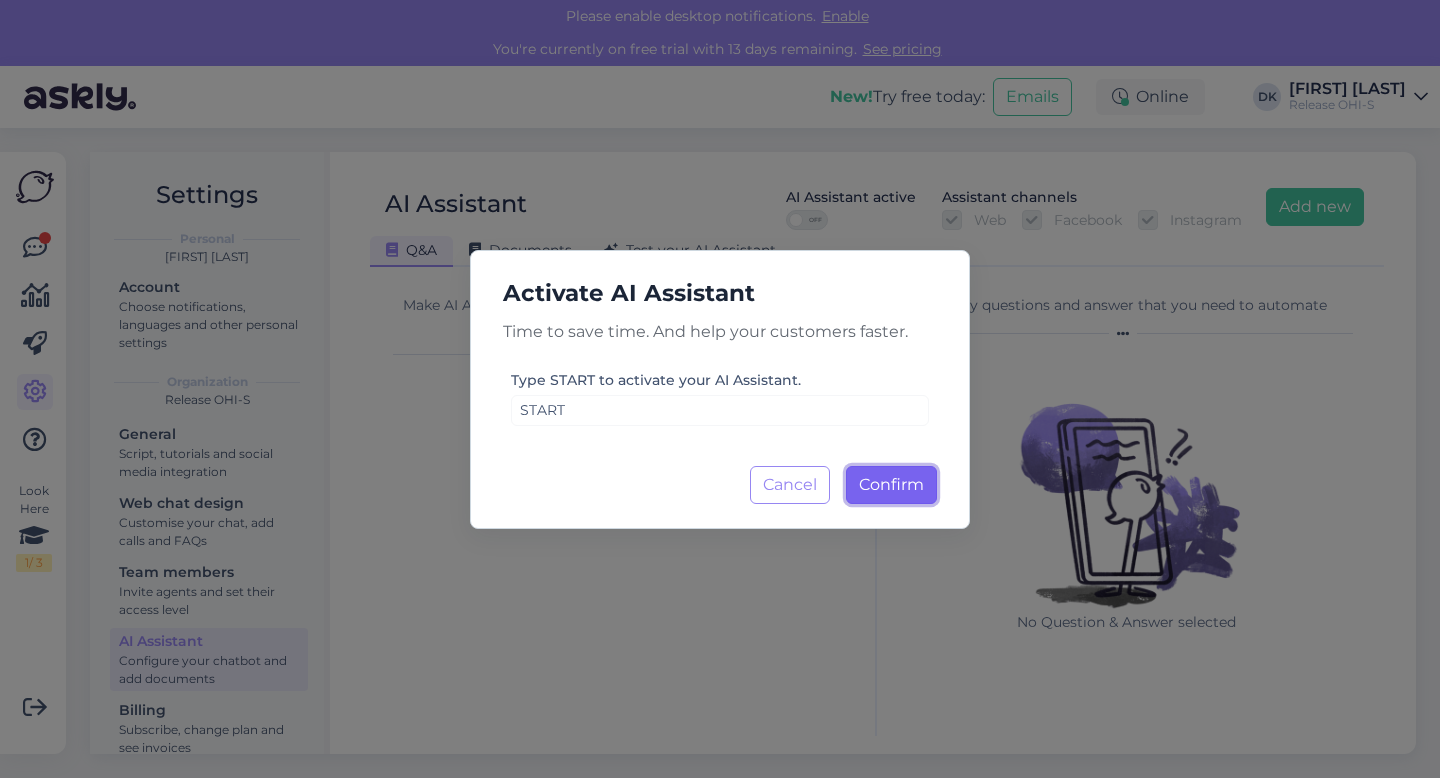 click on "Confirm" at bounding box center [891, 484] 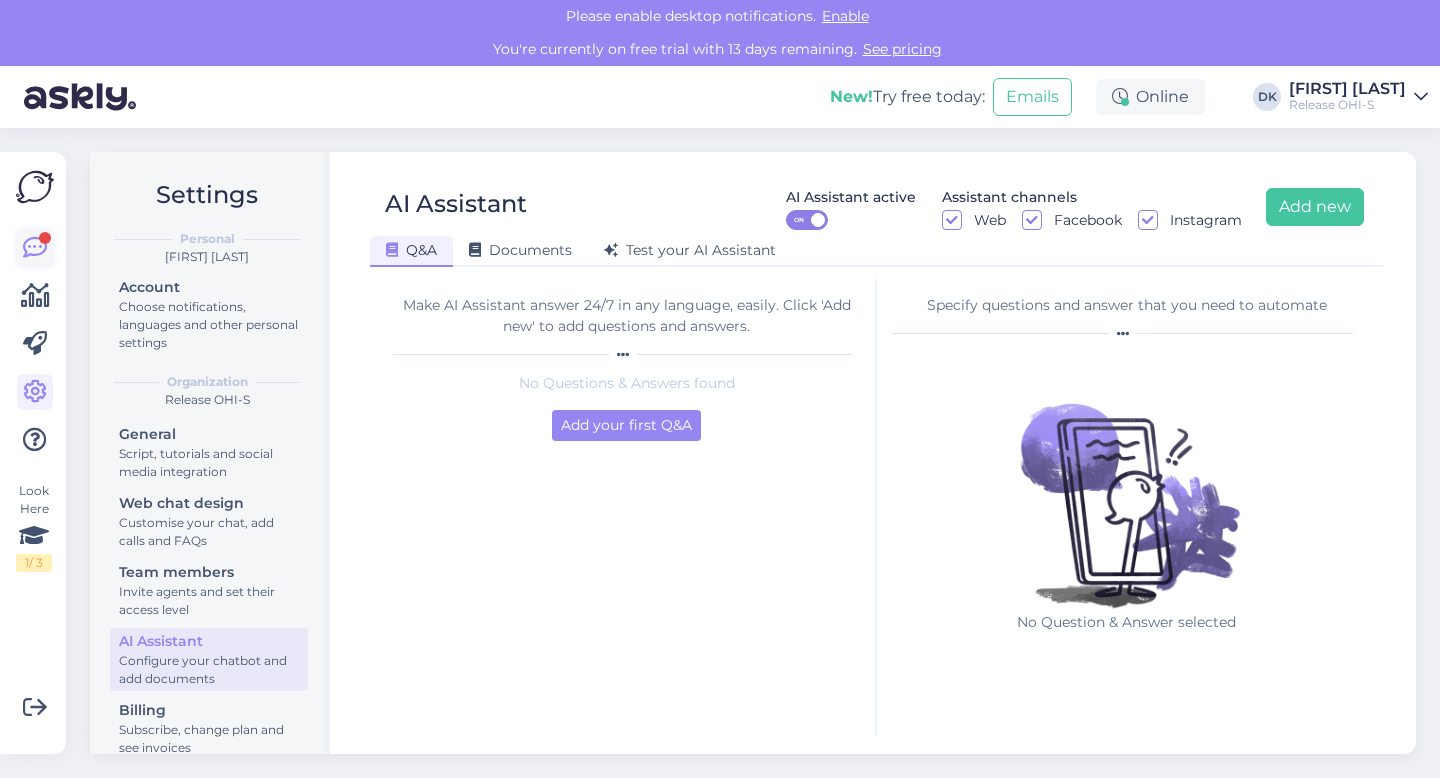 click at bounding box center [35, 248] 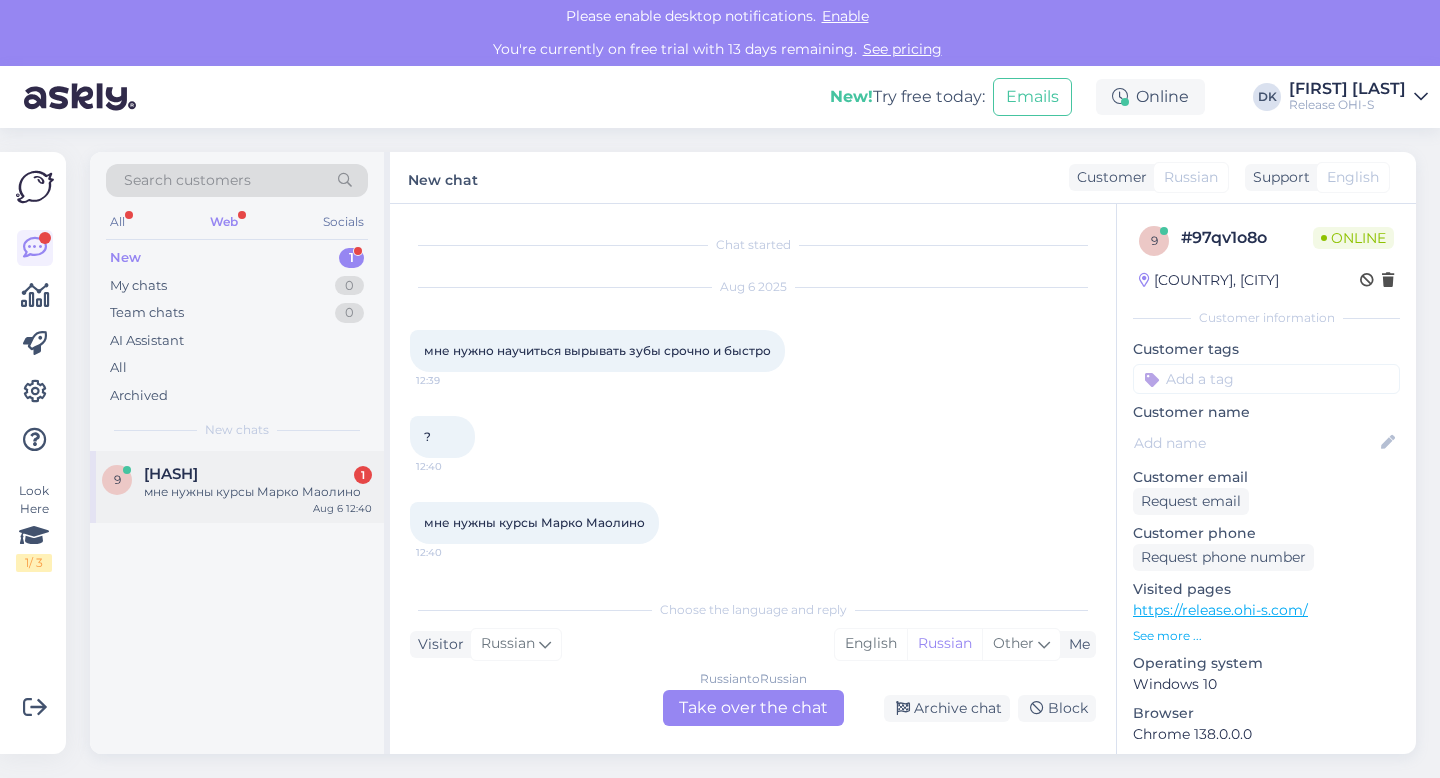 click on "мне нужны курсы Марко Маолино" at bounding box center (258, 492) 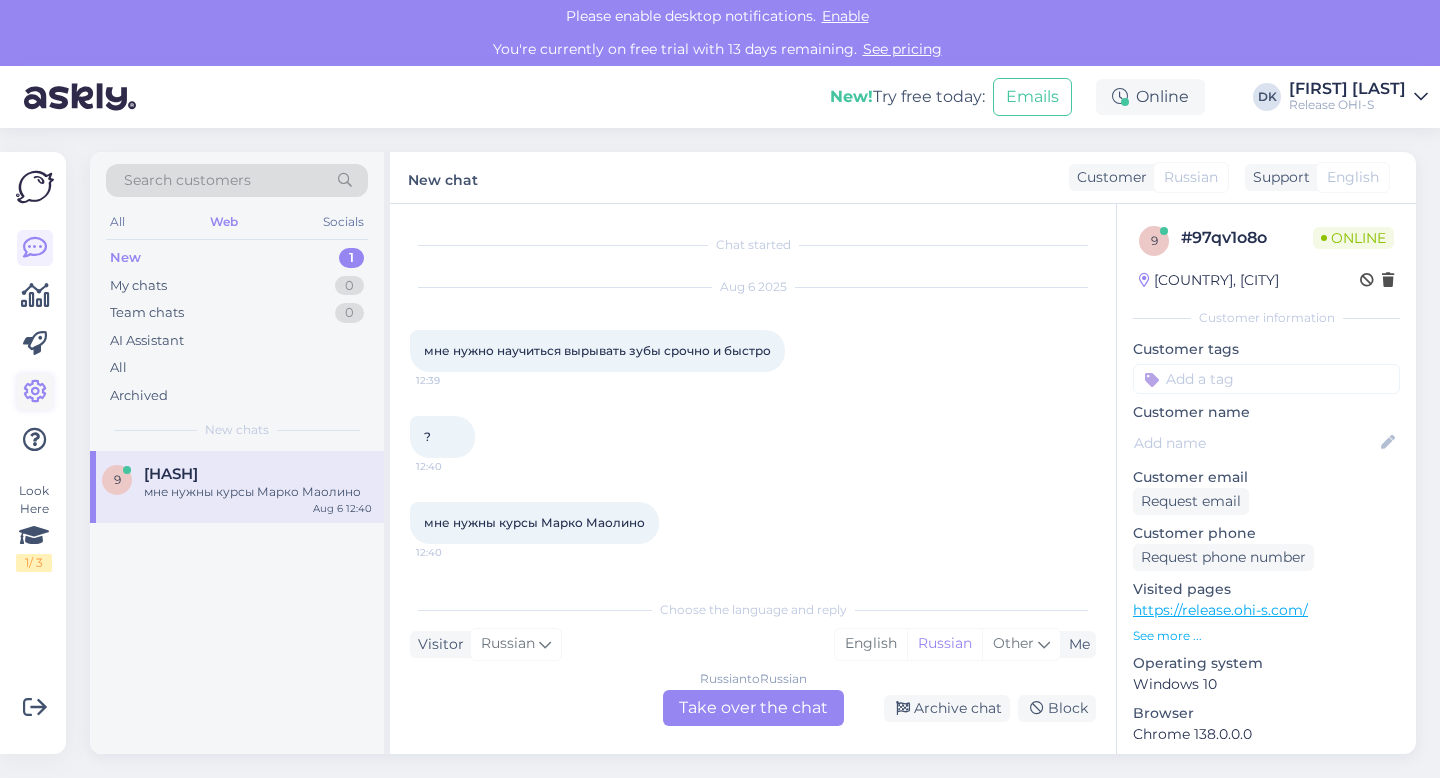 click at bounding box center [35, 392] 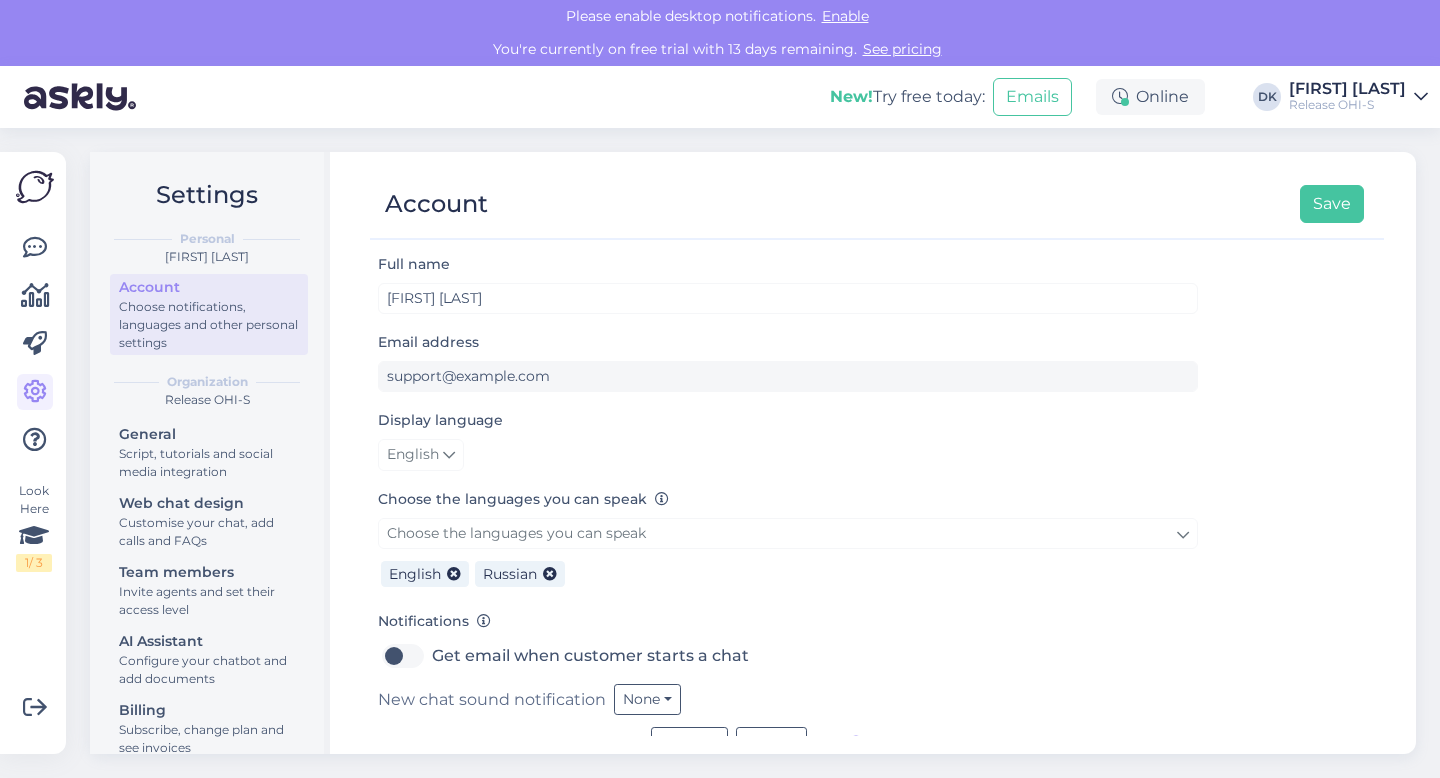 scroll, scrollTop: 24, scrollLeft: 0, axis: vertical 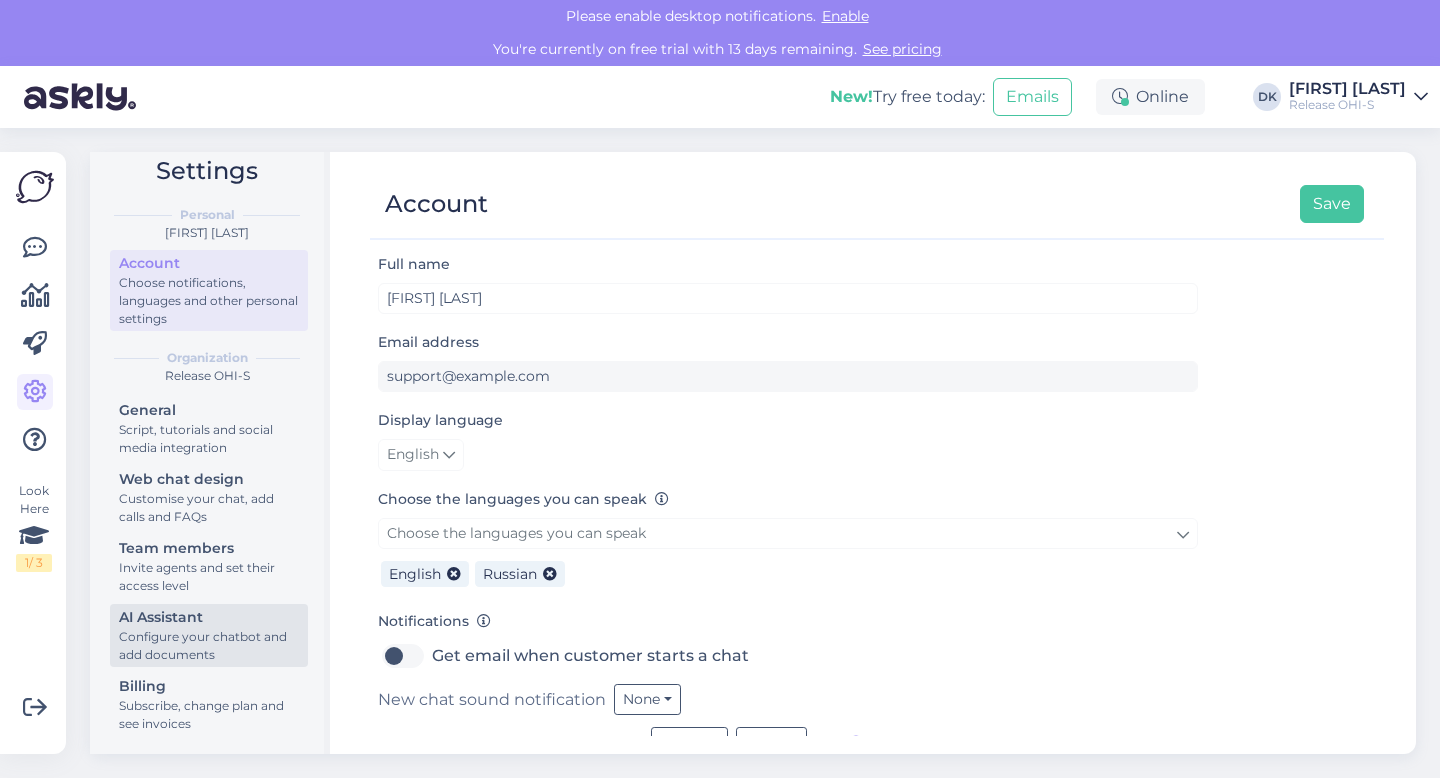 click on "Configure your chatbot and add documents" at bounding box center [209, 646] 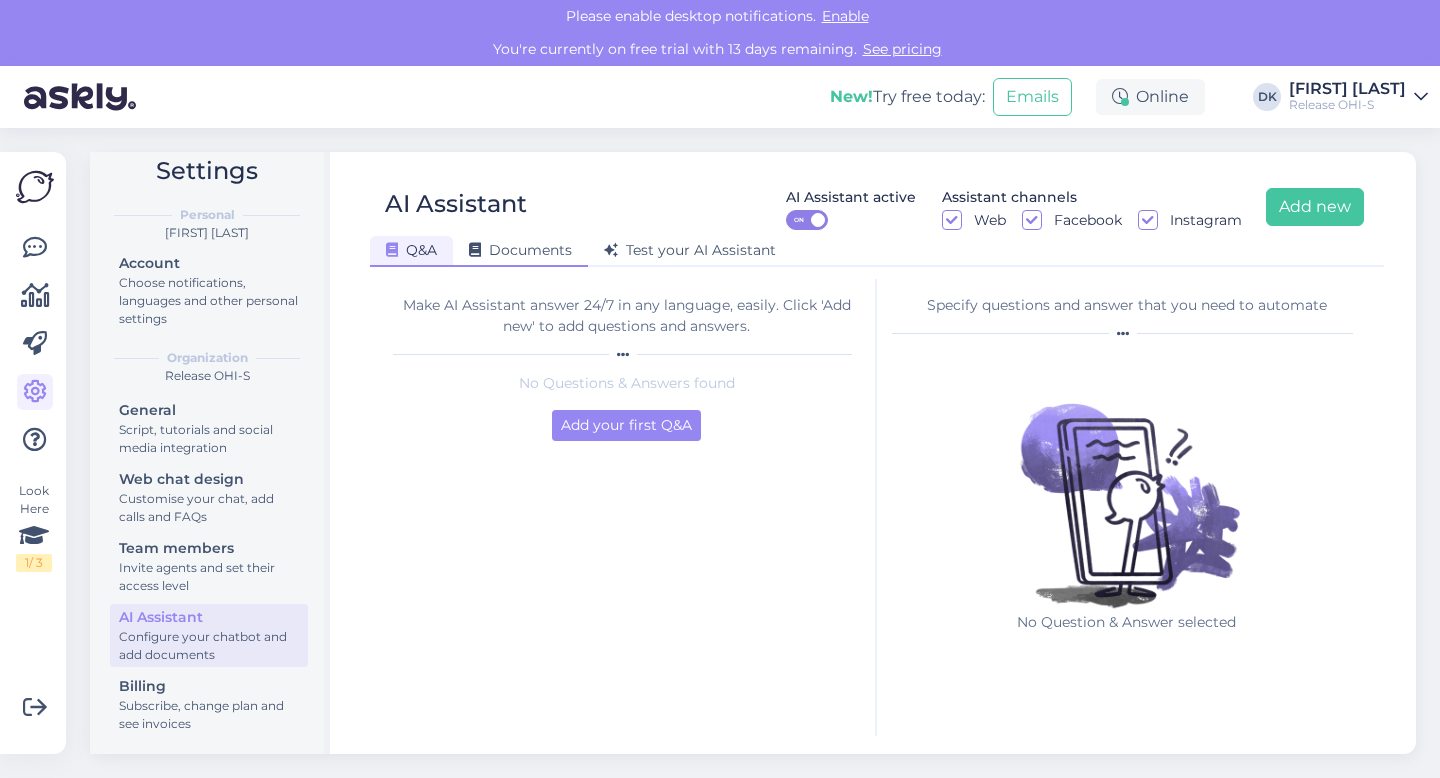 click on "Documents" at bounding box center (520, 250) 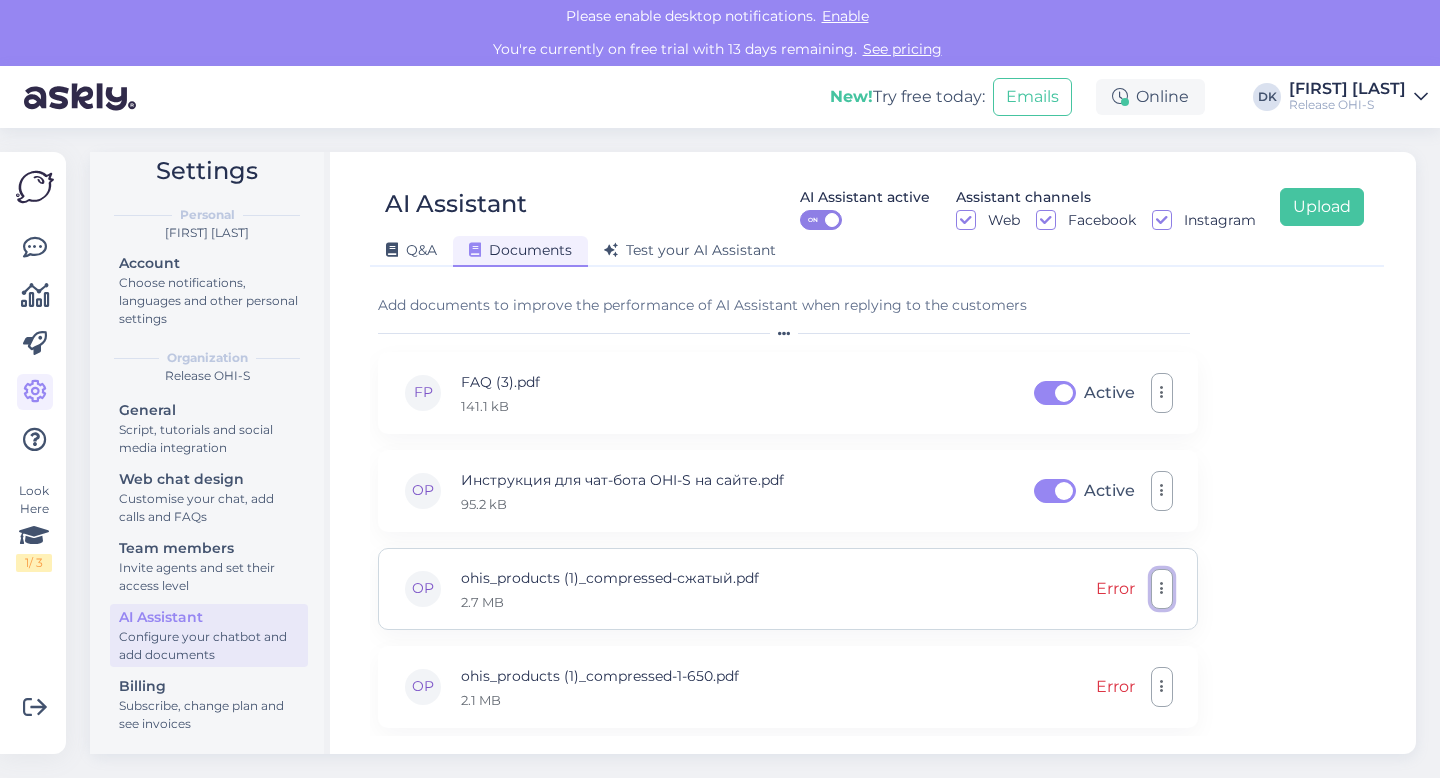 click at bounding box center (1162, 589) 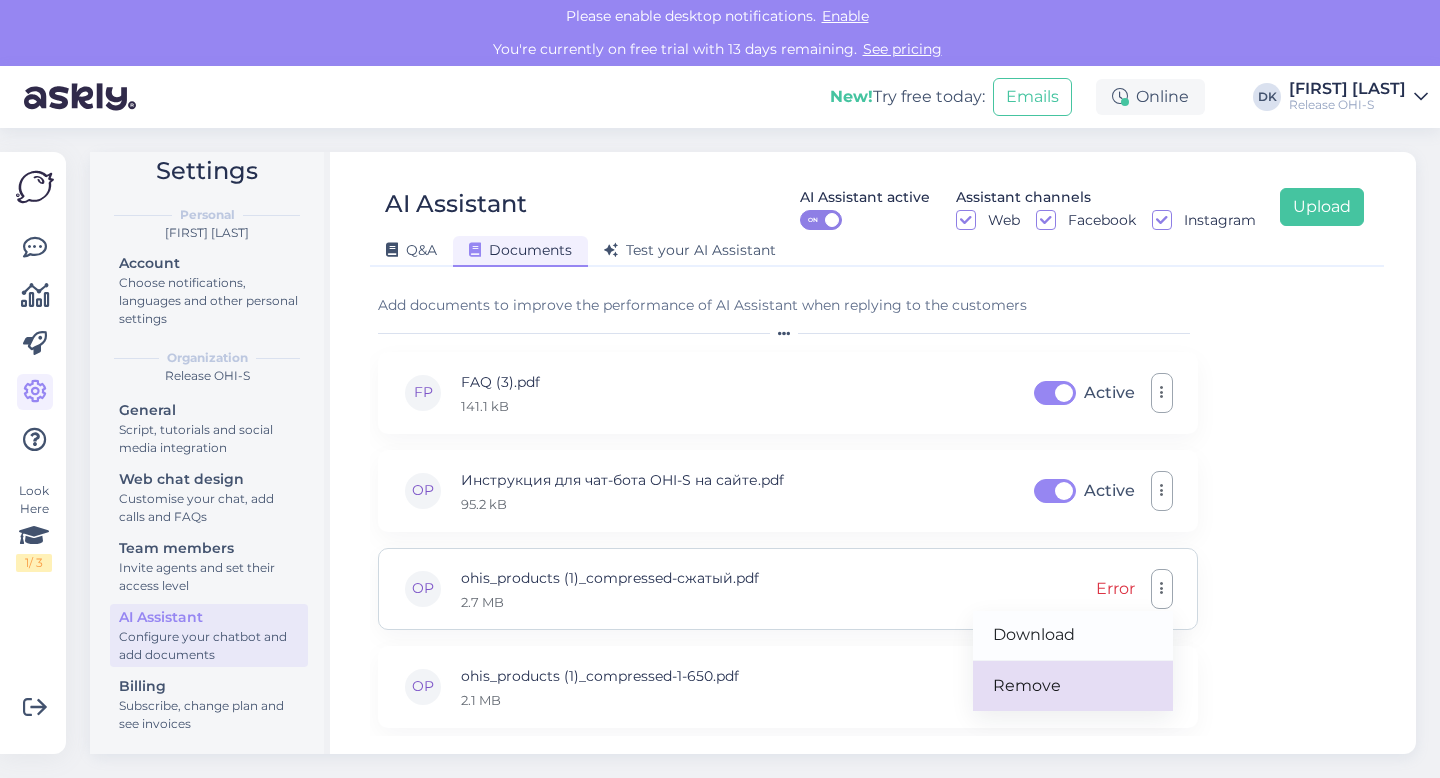 click on "Remove" at bounding box center [1073, 686] 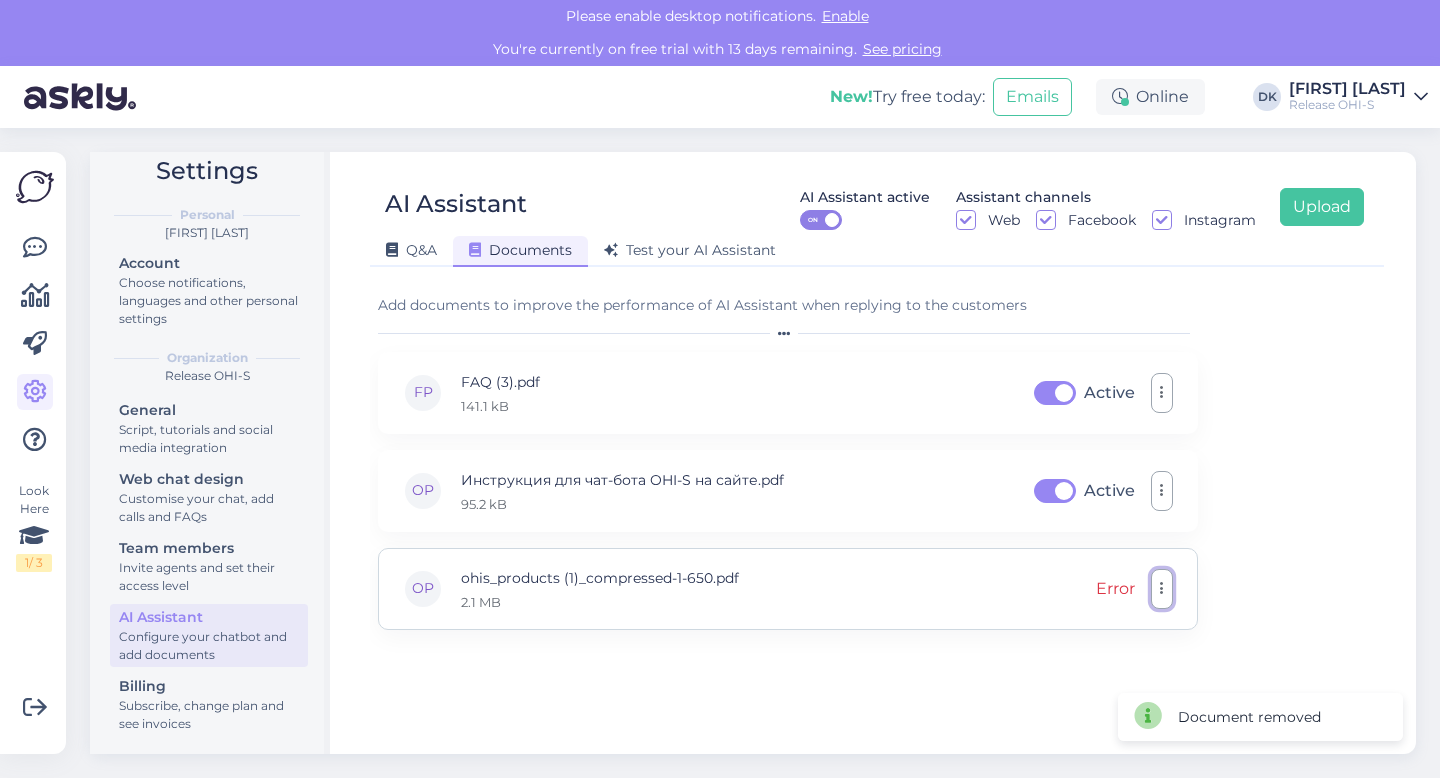 click at bounding box center (1162, 589) 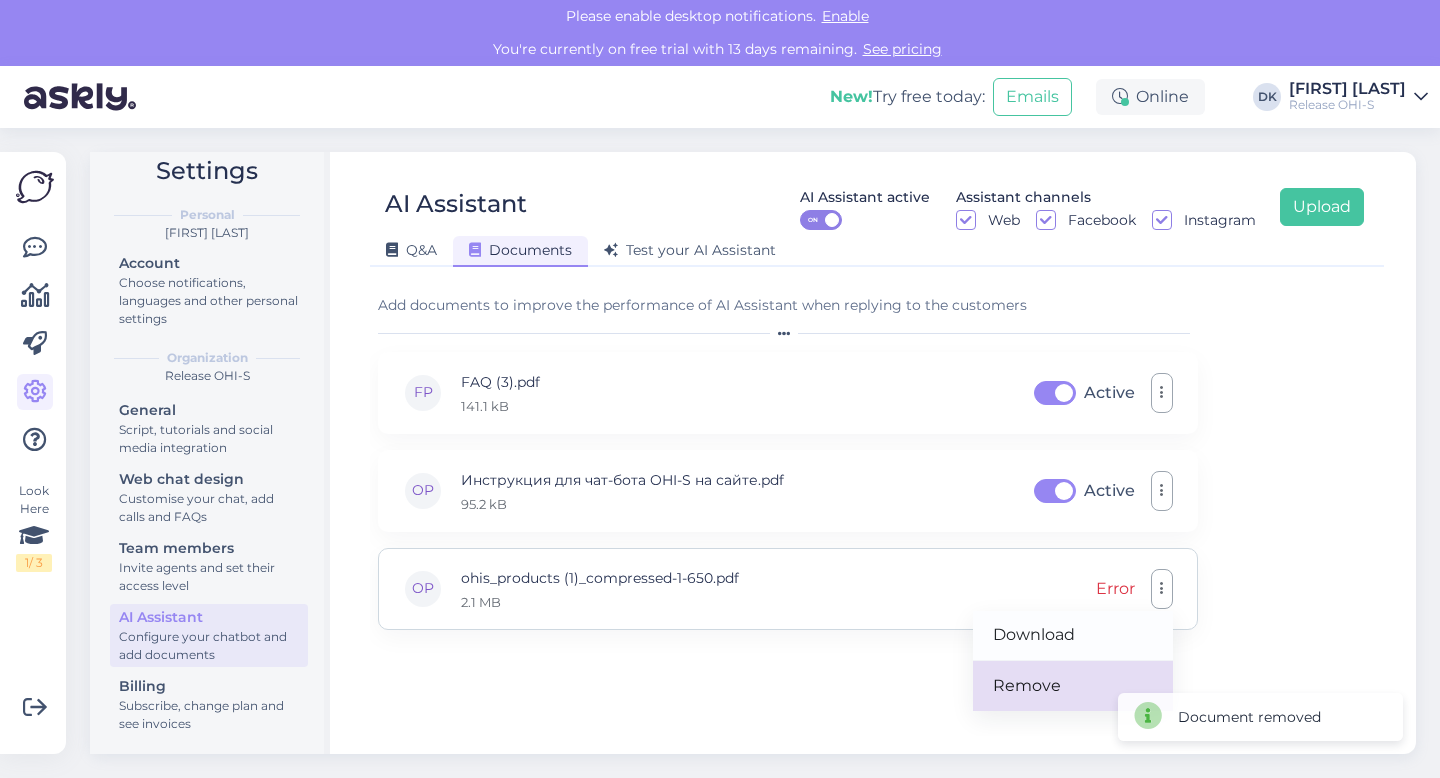 click on "Remove" at bounding box center [1073, 686] 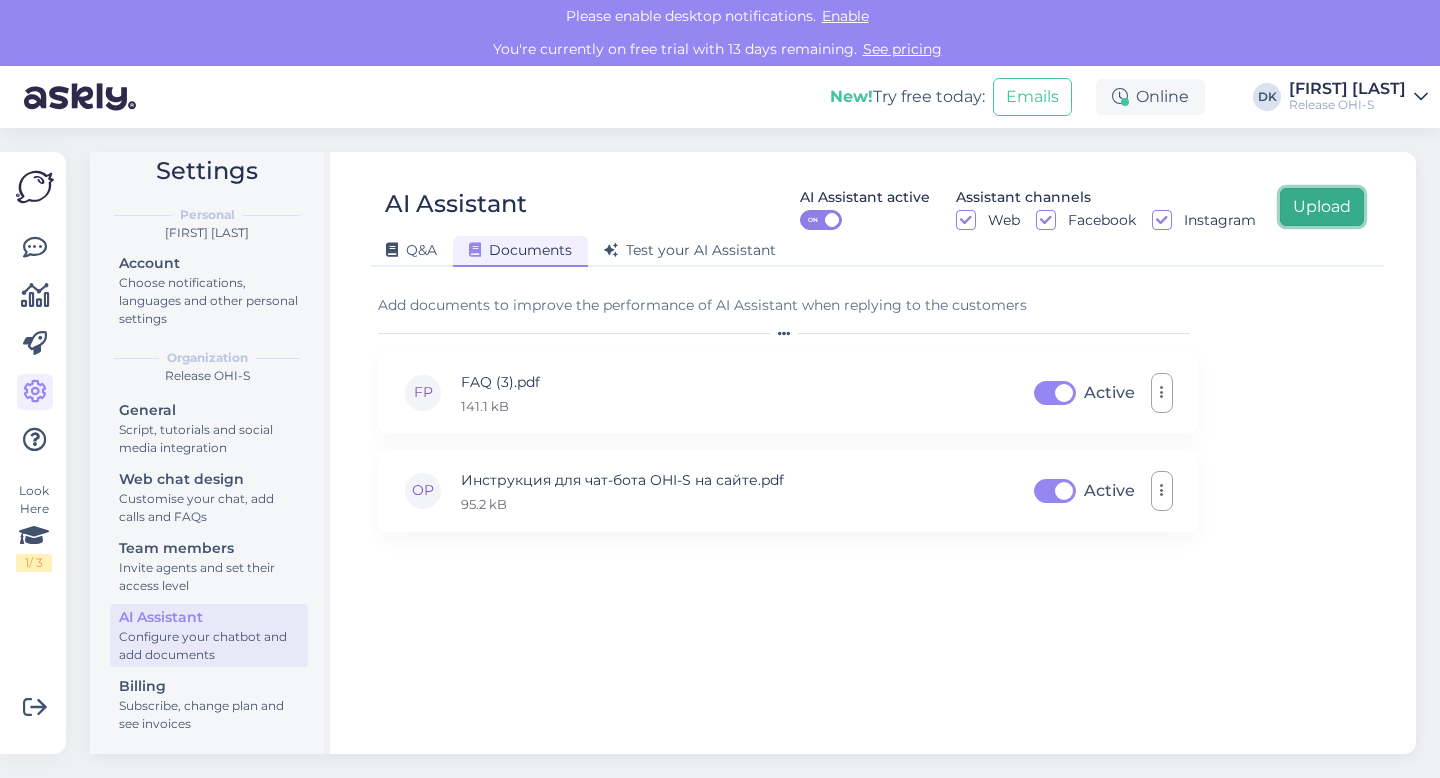 click on "Upload" at bounding box center (1322, 207) 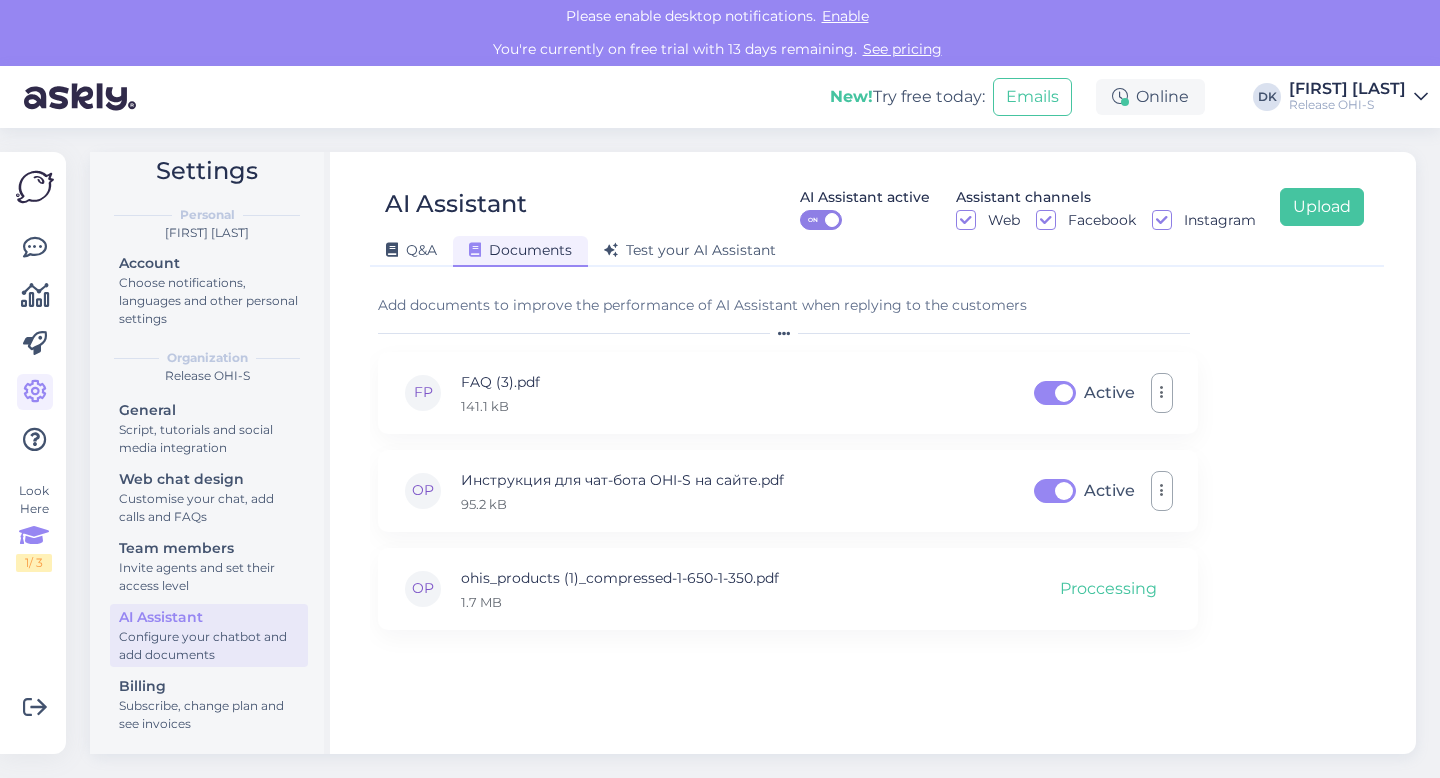 click at bounding box center [34, 536] 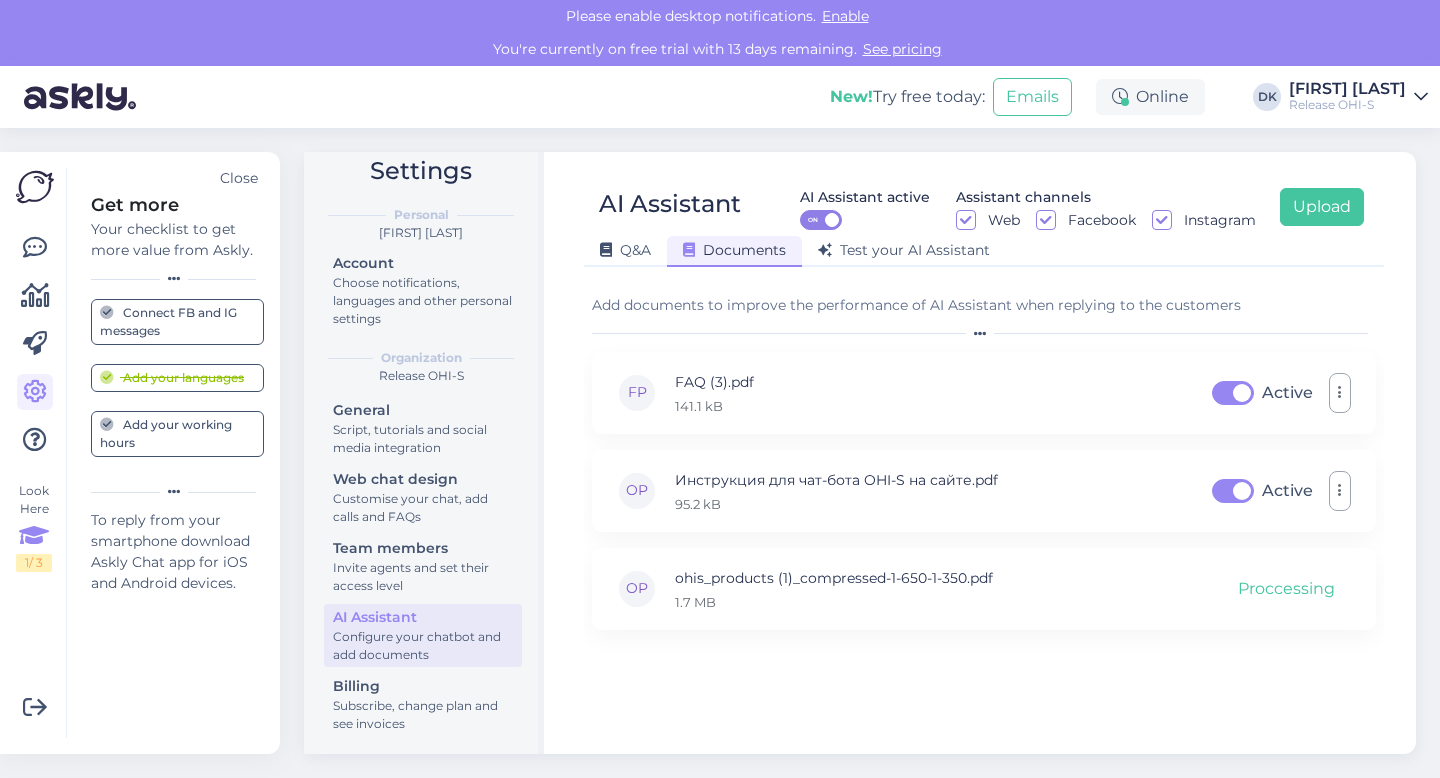 click on "Add your working hours" at bounding box center (177, 434) 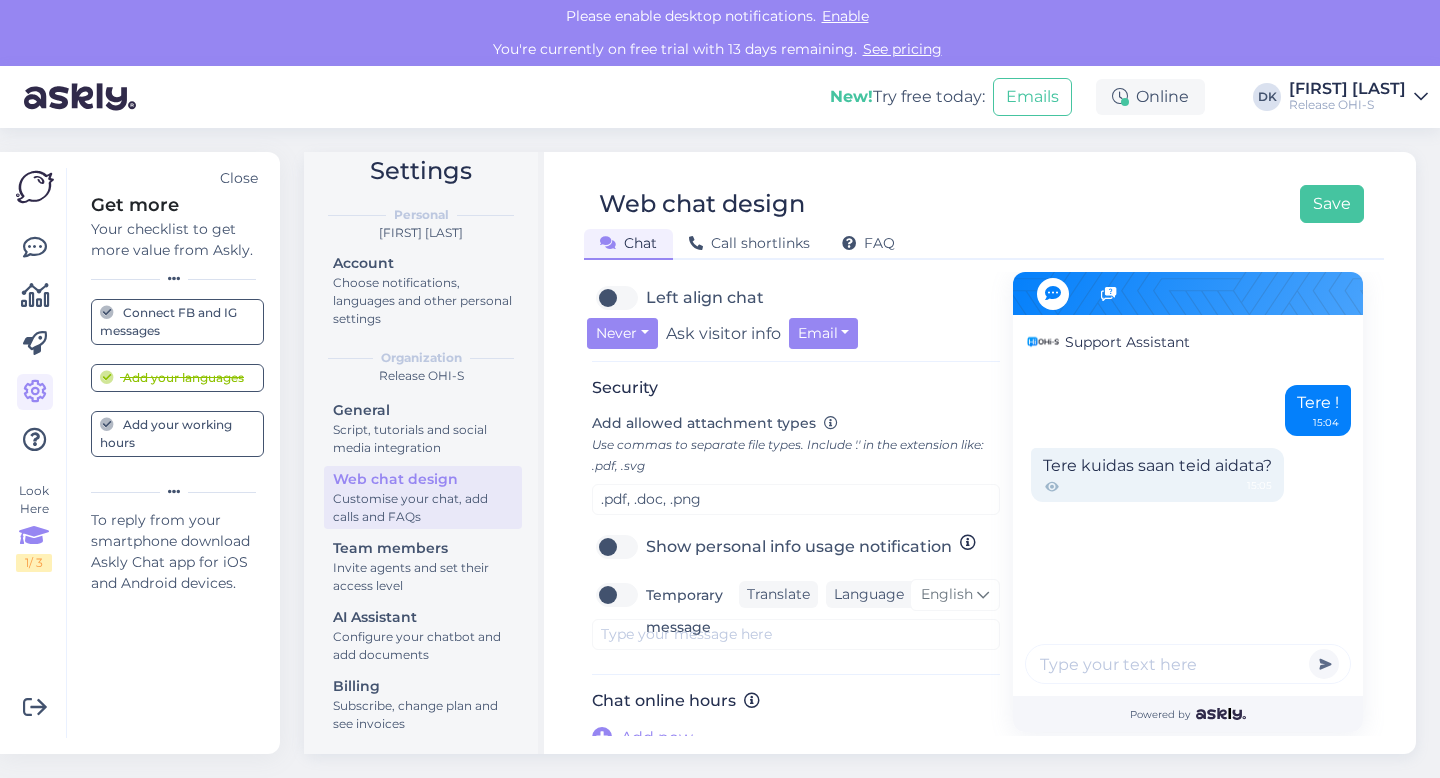 scroll, scrollTop: 776, scrollLeft: 0, axis: vertical 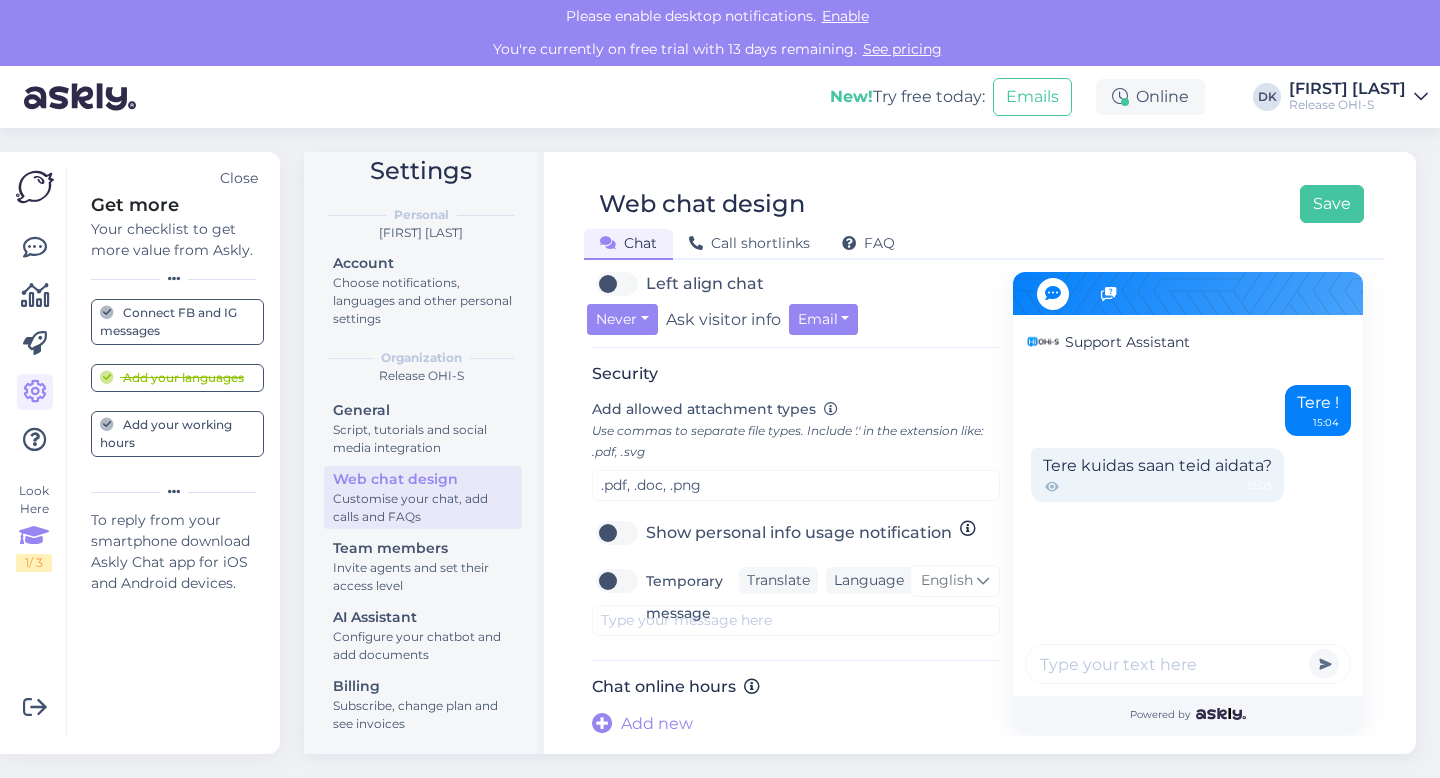 click on "Connect FB and IG messages" at bounding box center (177, 322) 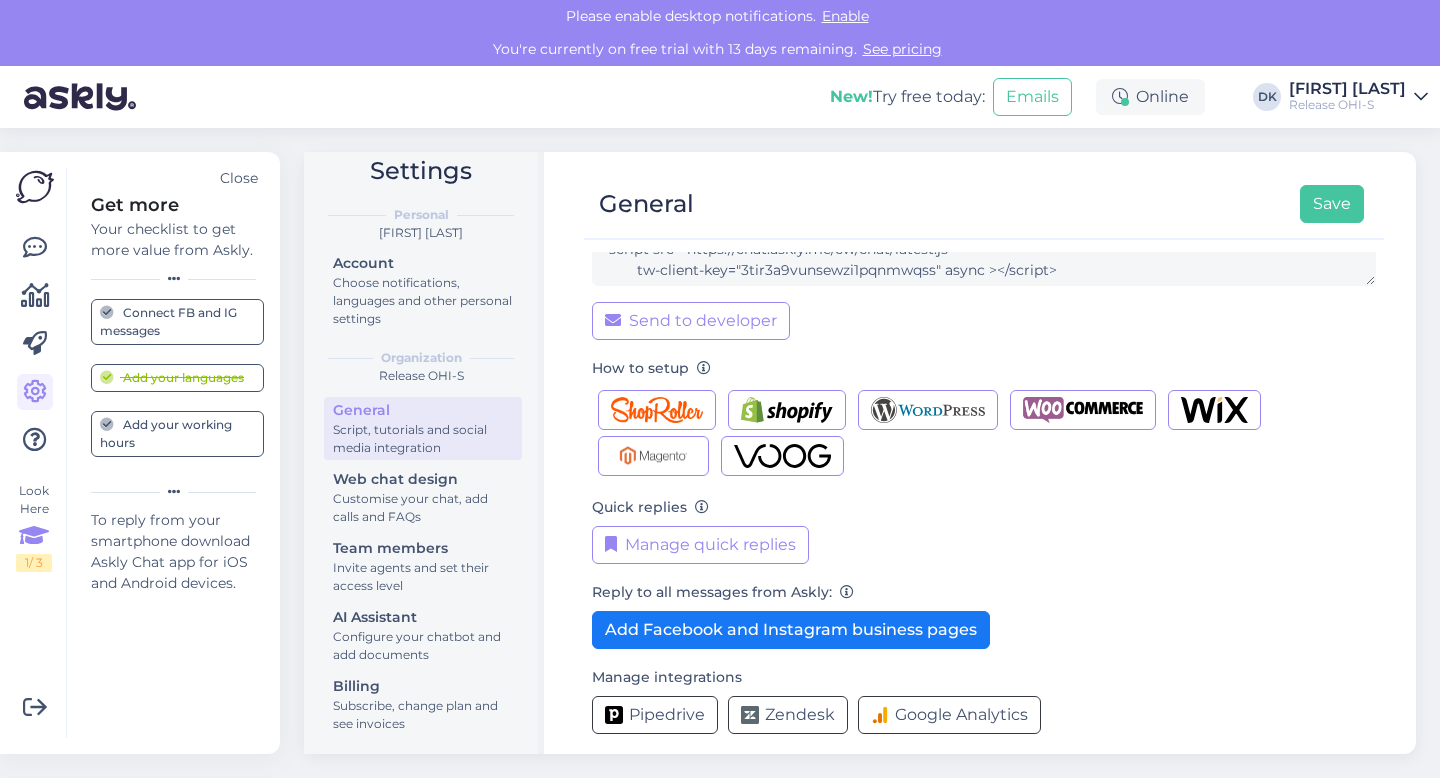 scroll, scrollTop: 219, scrollLeft: 0, axis: vertical 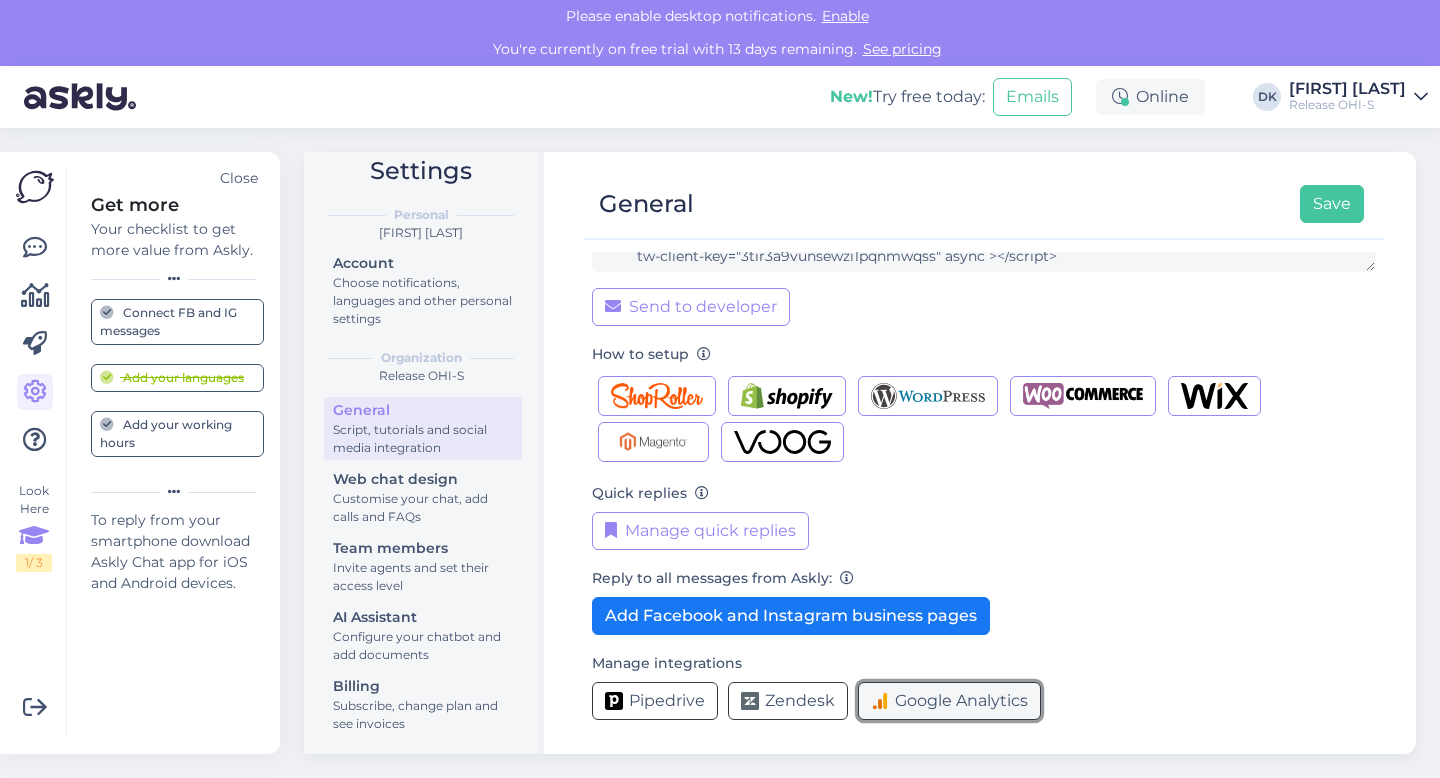 click on "Google Analytics" at bounding box center [961, 701] 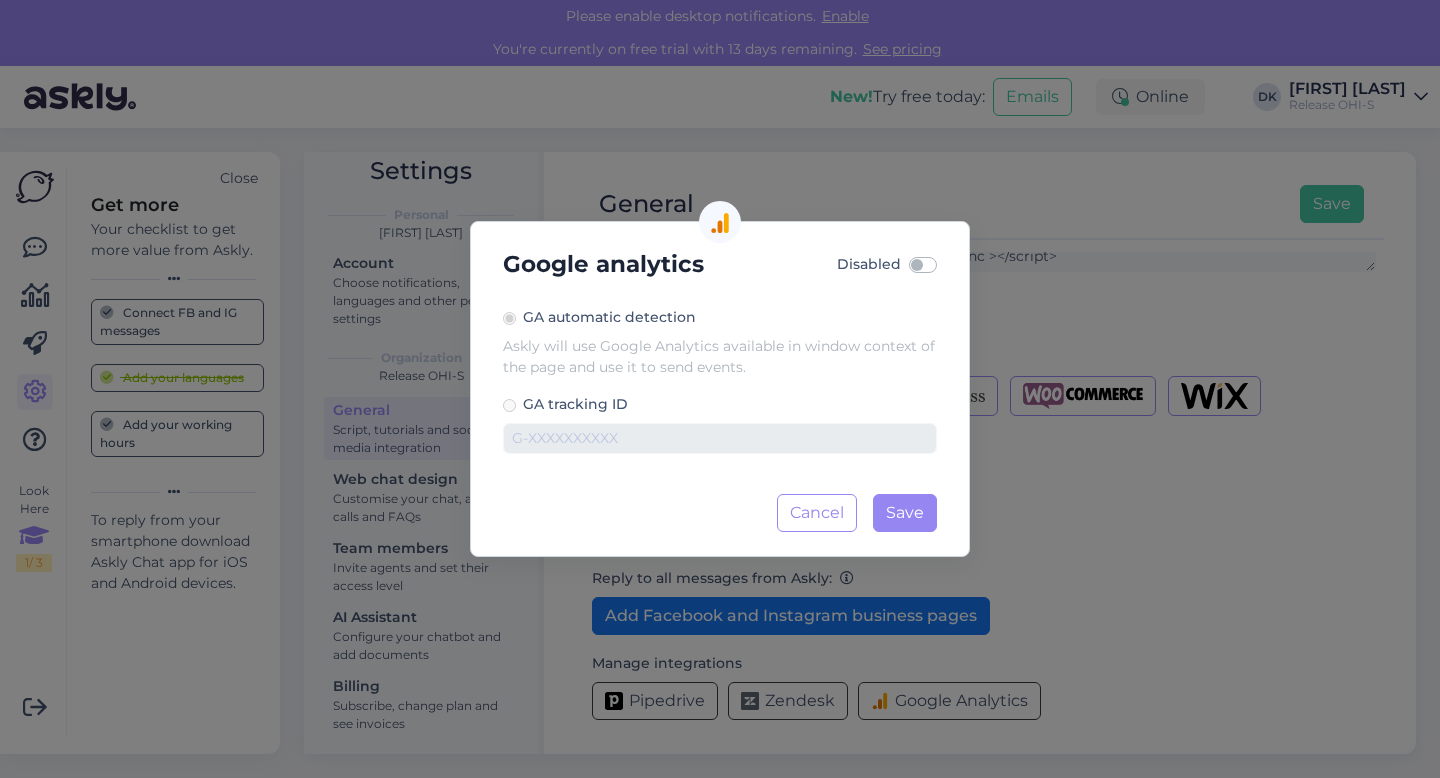 click on "GA automatic detection" at bounding box center (720, 317) 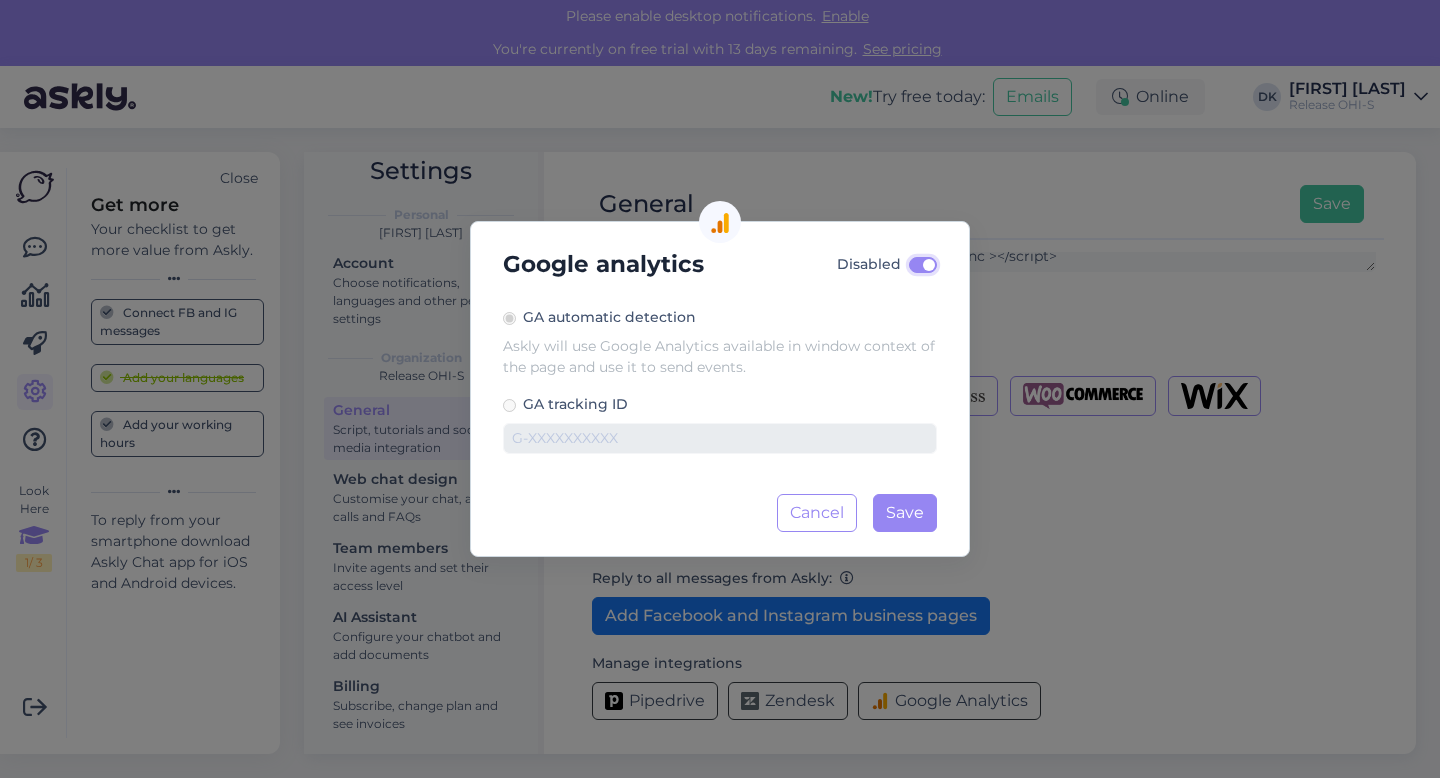 checkbox on "true" 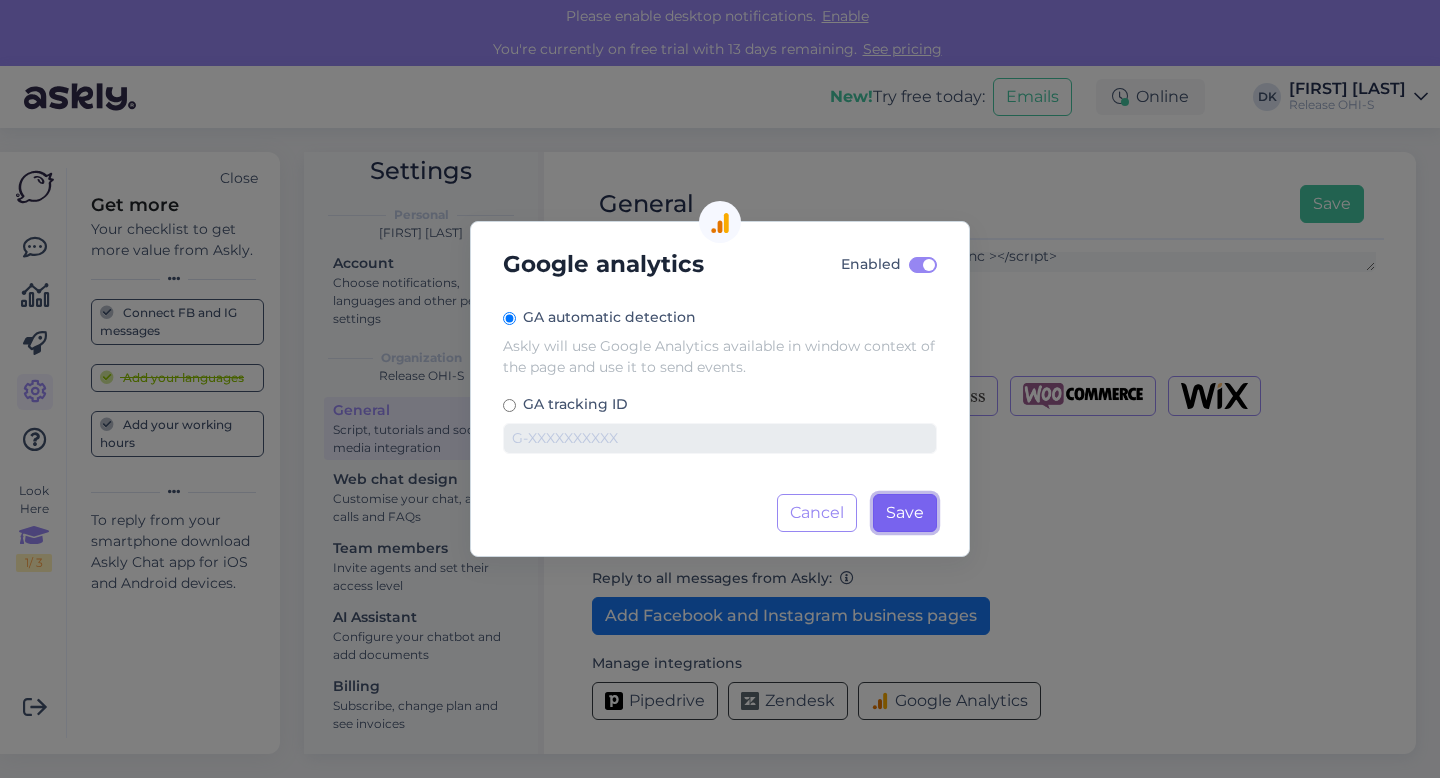 click on "Save" at bounding box center (905, 512) 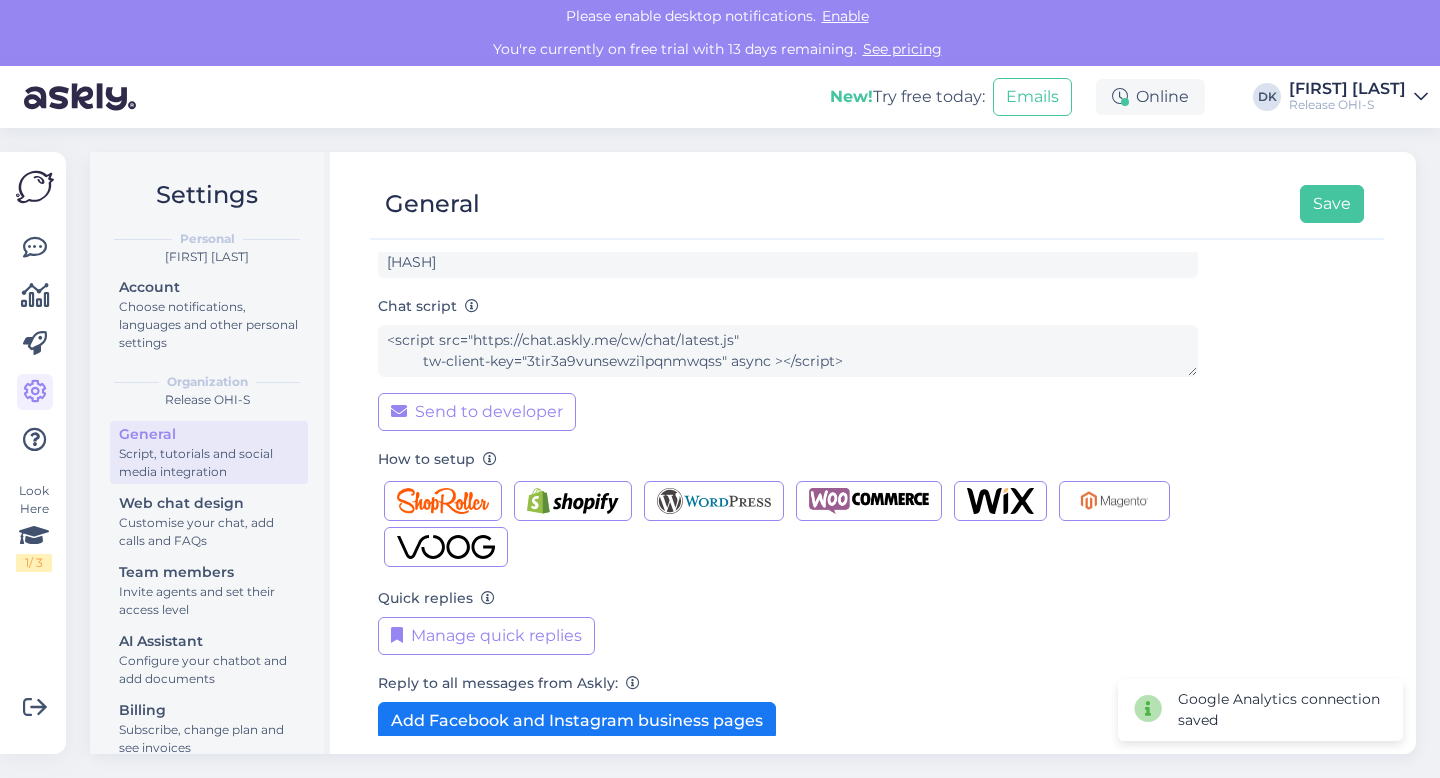scroll, scrollTop: 219, scrollLeft: 0, axis: vertical 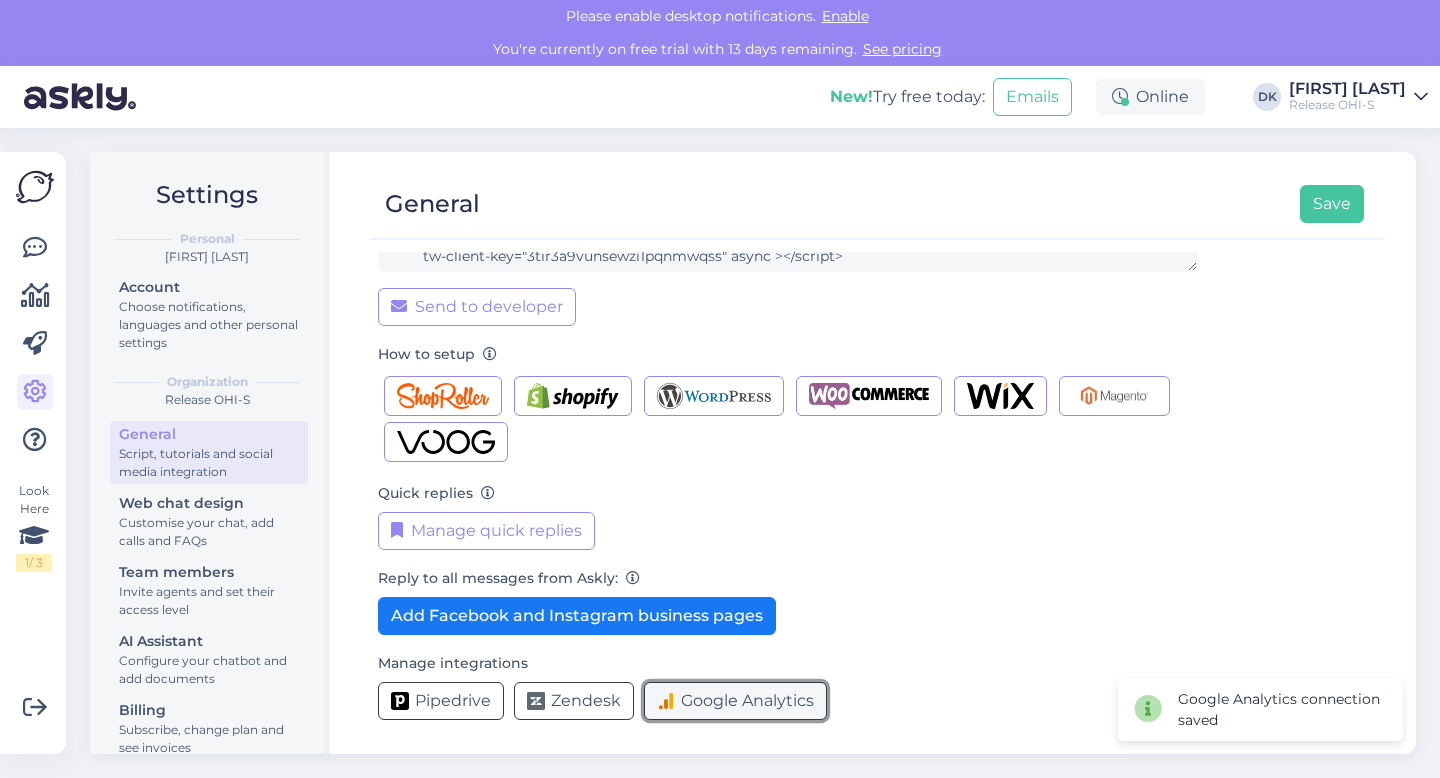 click on "Google Analytics" at bounding box center [747, 701] 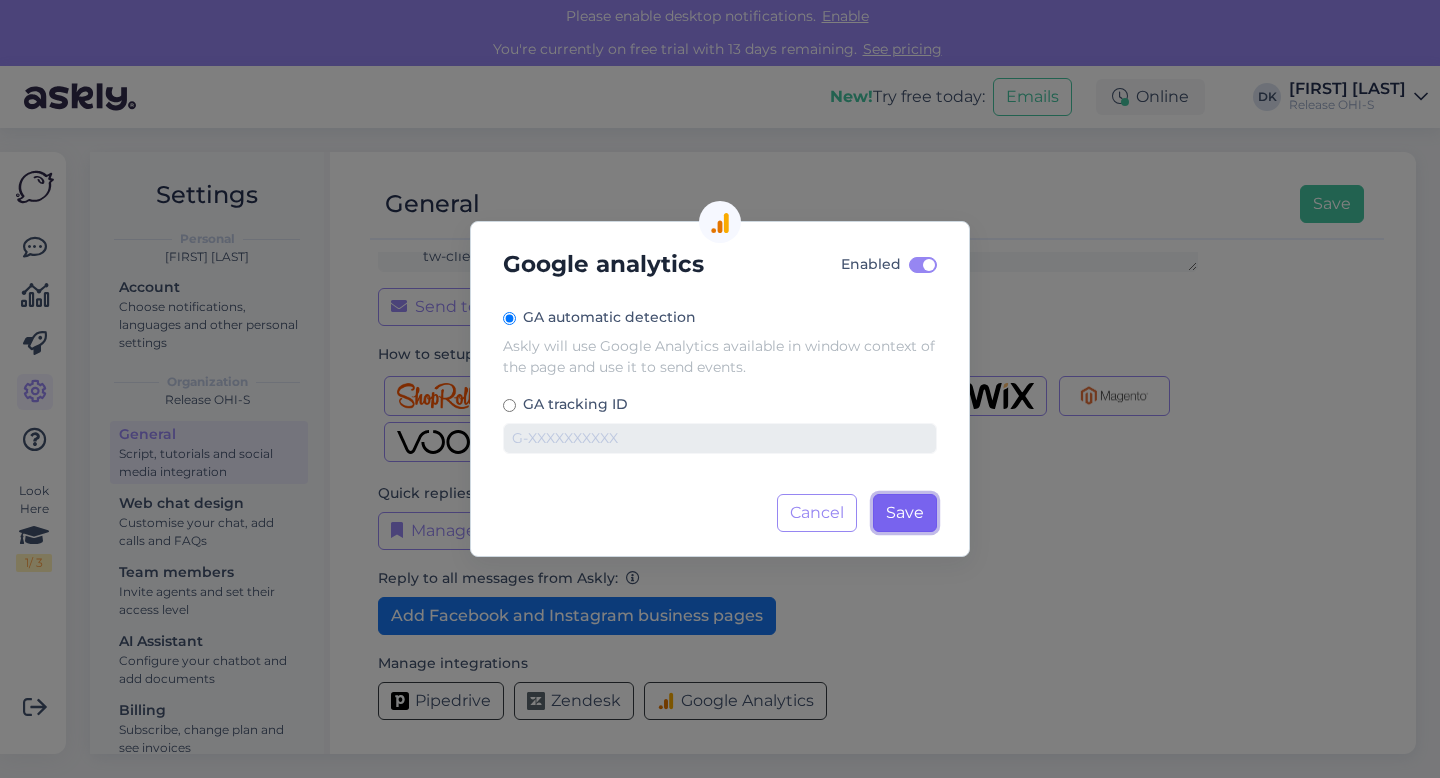 click on "Save Loading..." at bounding box center [905, 513] 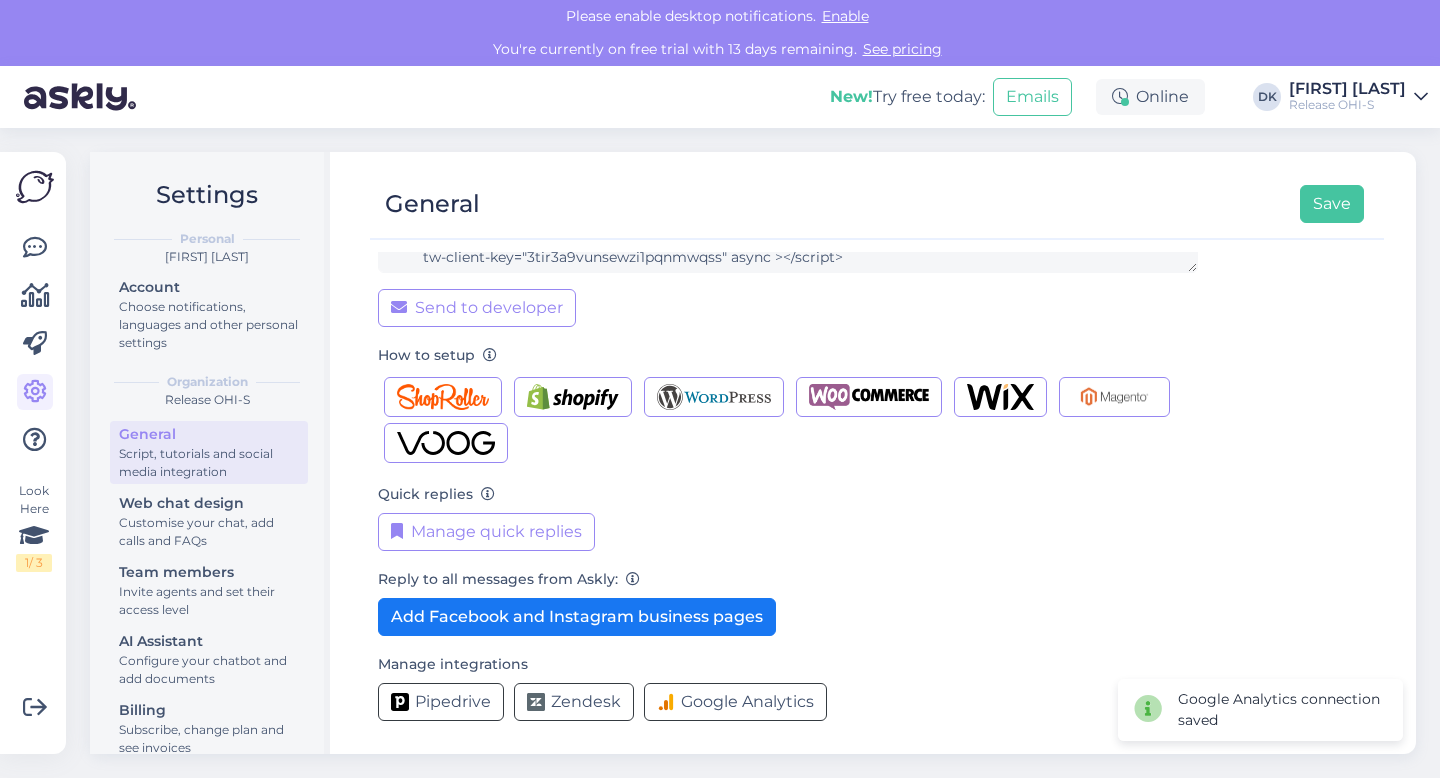 scroll, scrollTop: 219, scrollLeft: 0, axis: vertical 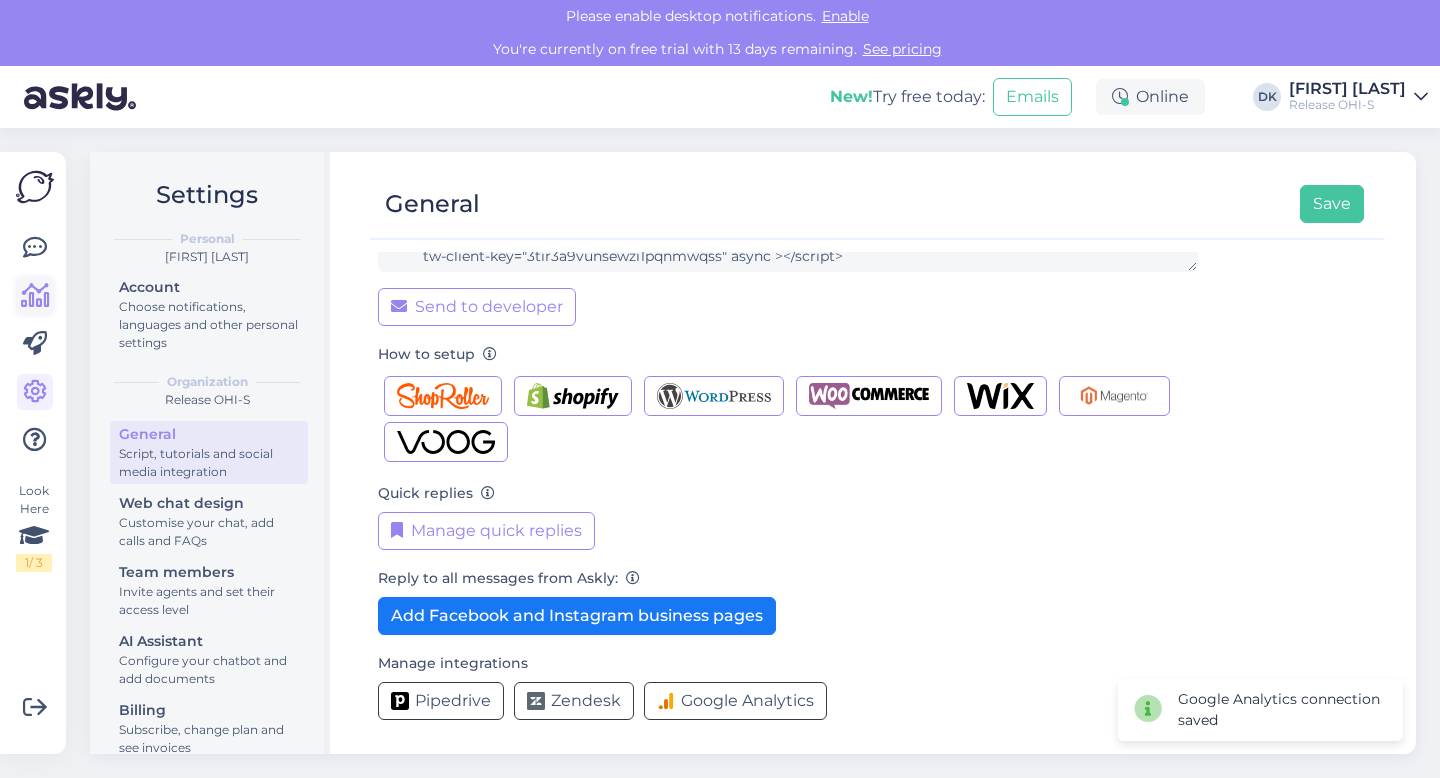 click at bounding box center [35, 296] 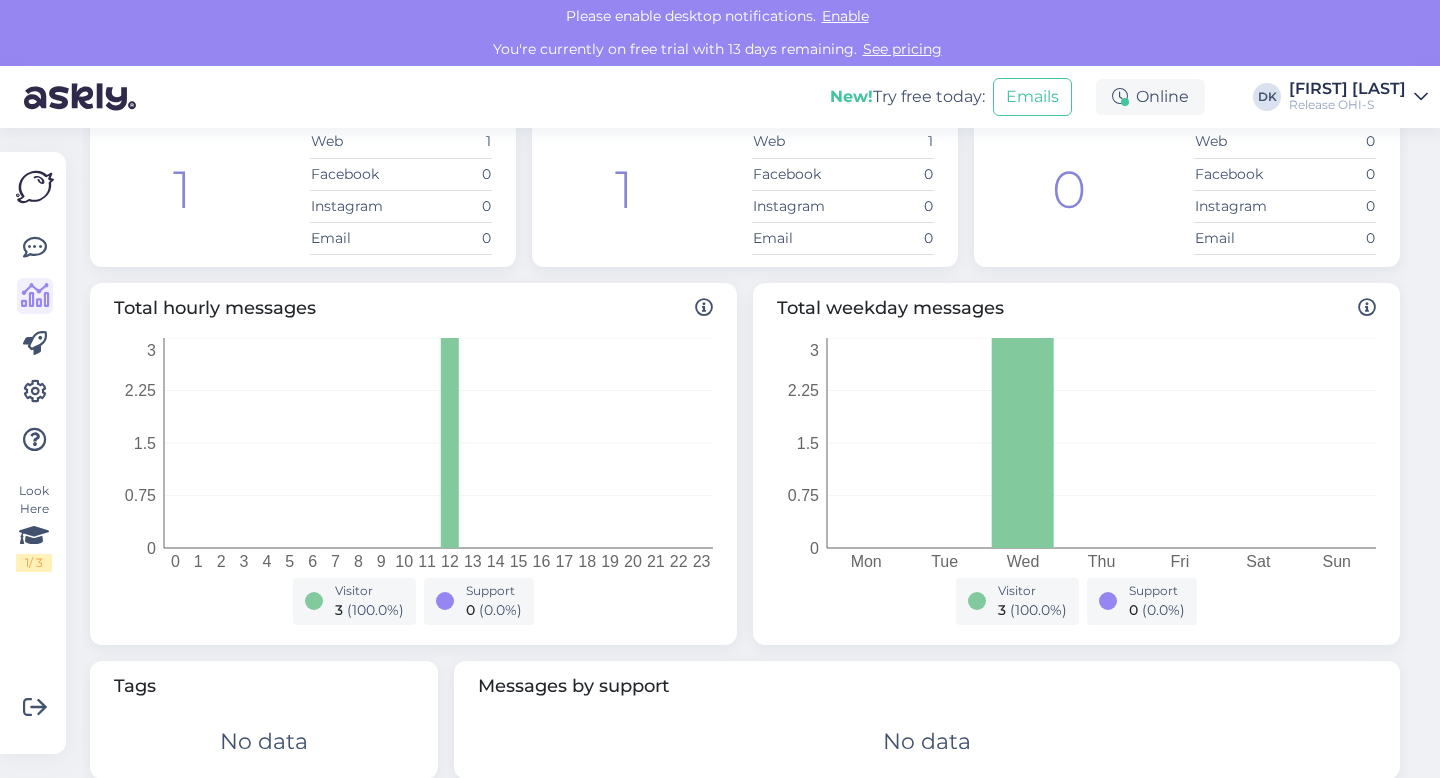 scroll, scrollTop: 0, scrollLeft: 0, axis: both 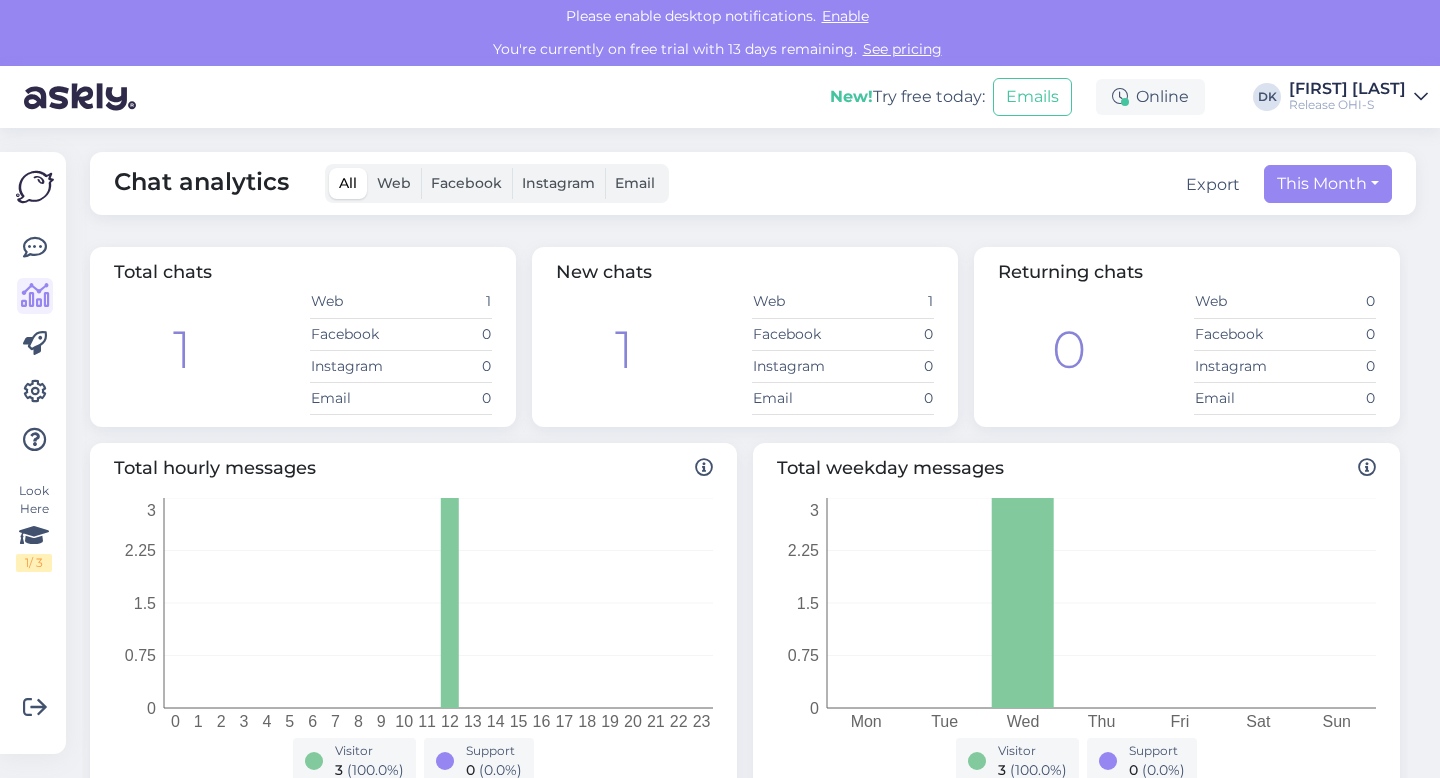 click on "Web" at bounding box center (394, 183) 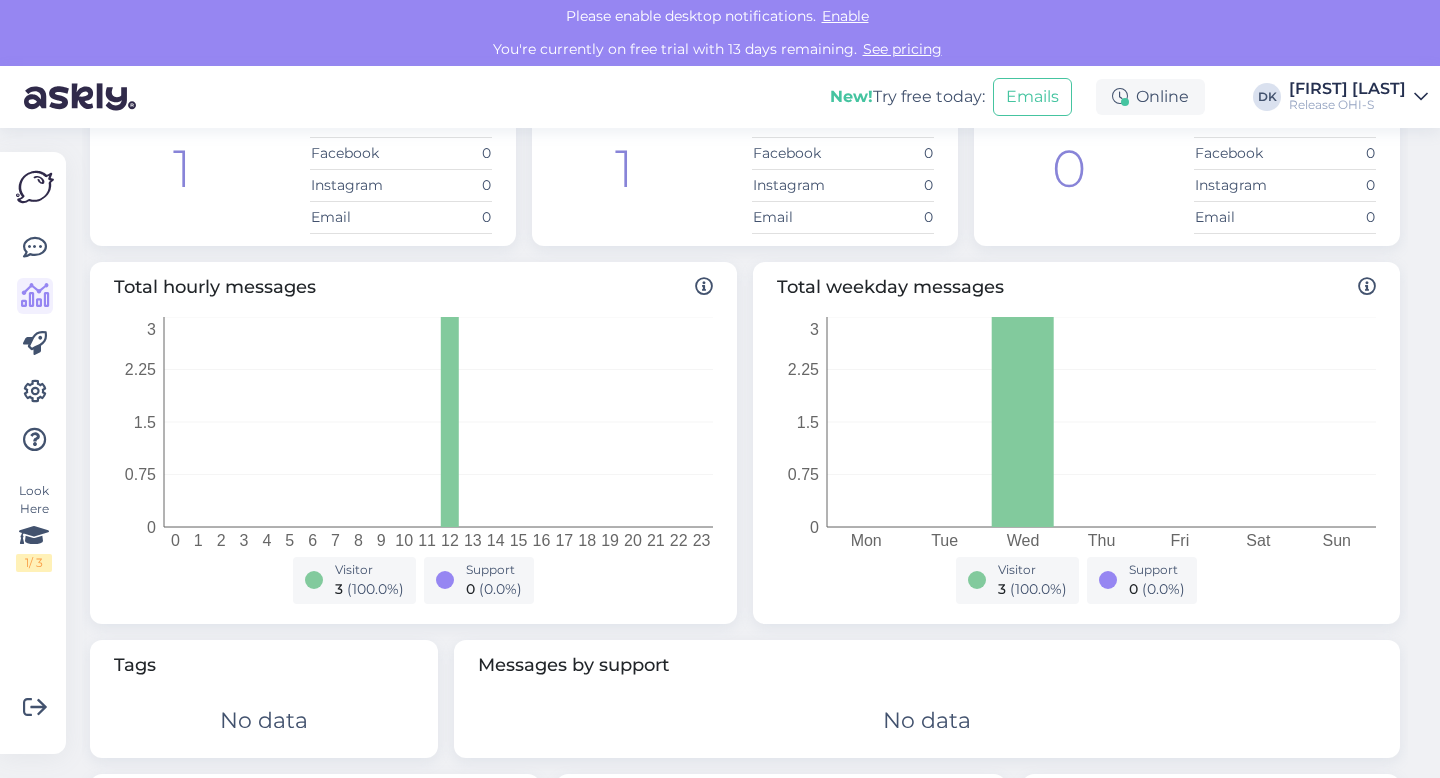 scroll, scrollTop: 0, scrollLeft: 0, axis: both 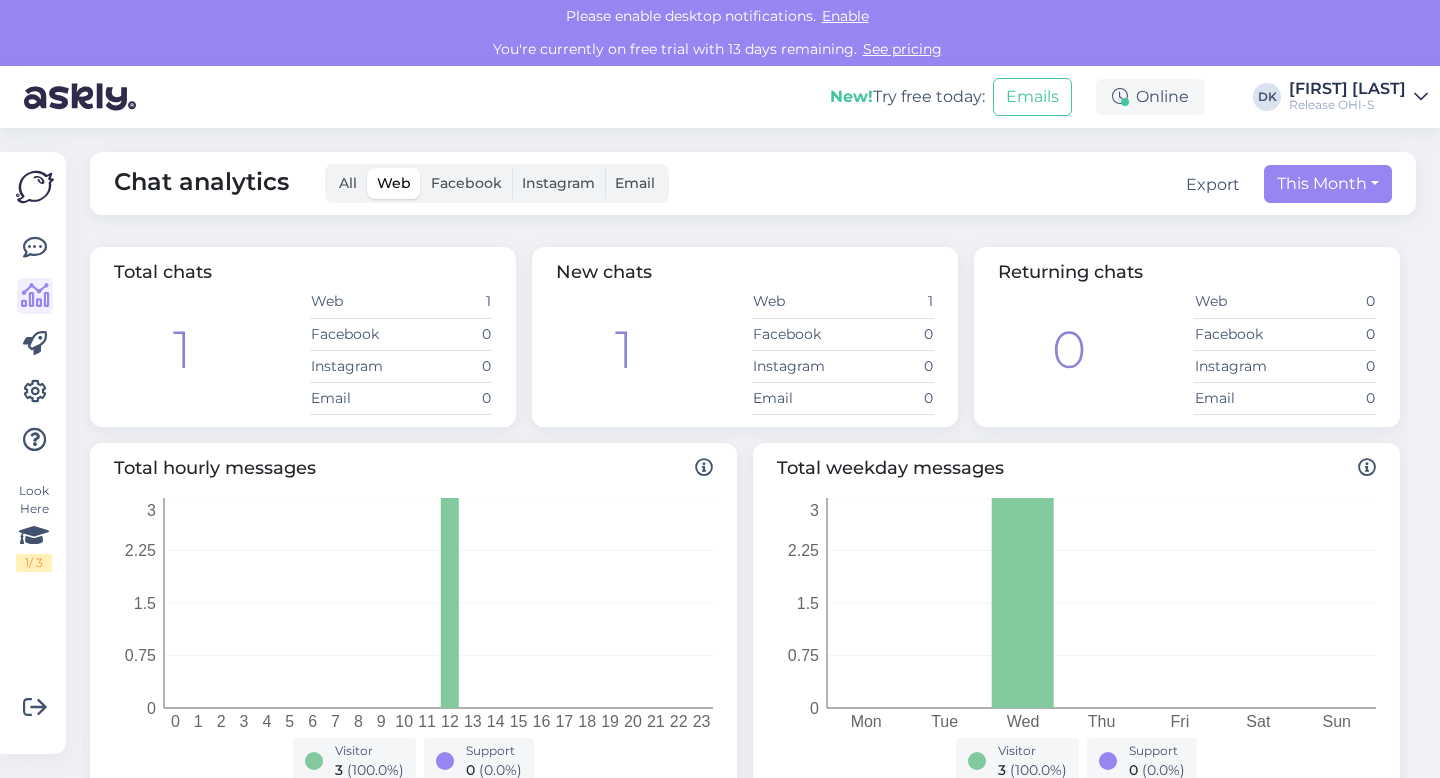 click on "Facebook" at bounding box center (466, 183) 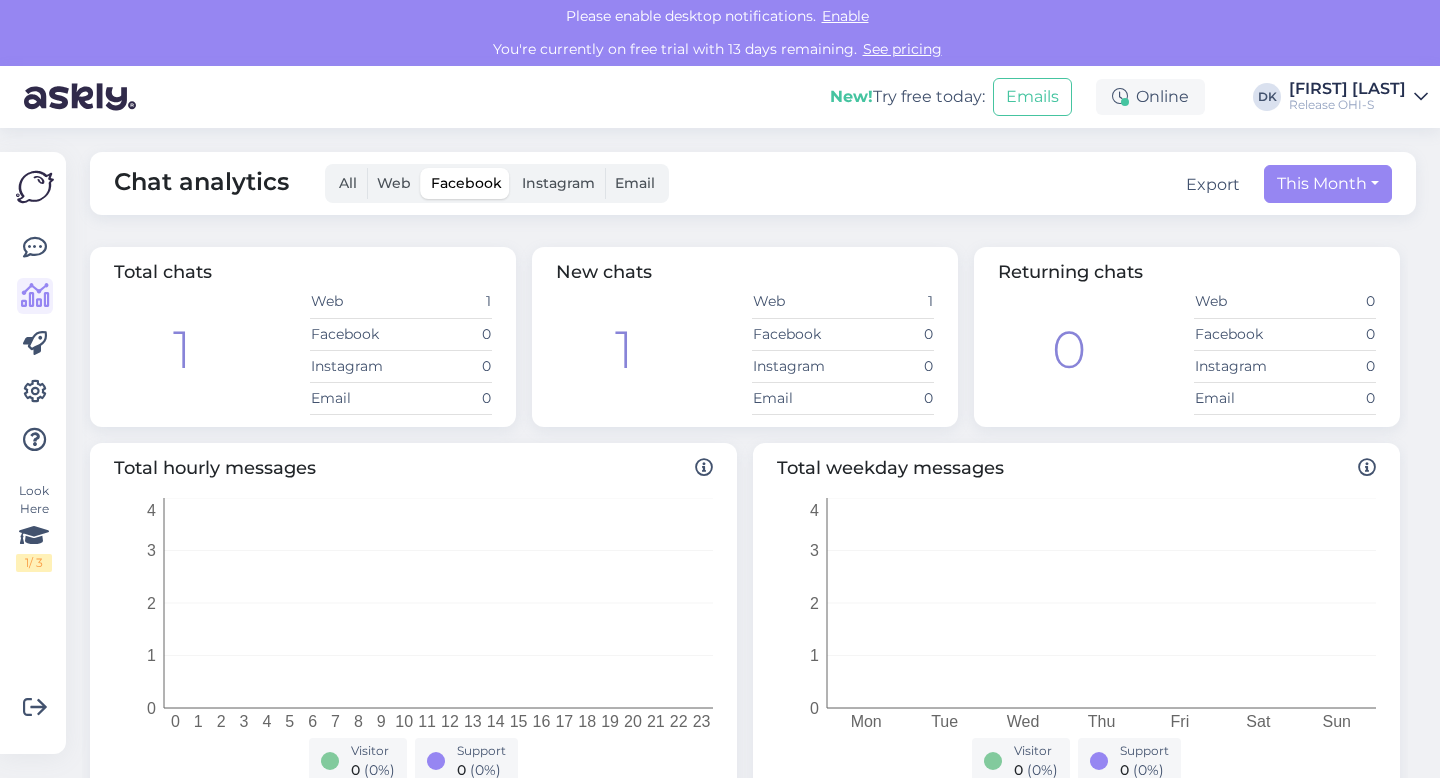 click on "Instagram" at bounding box center (558, 183) 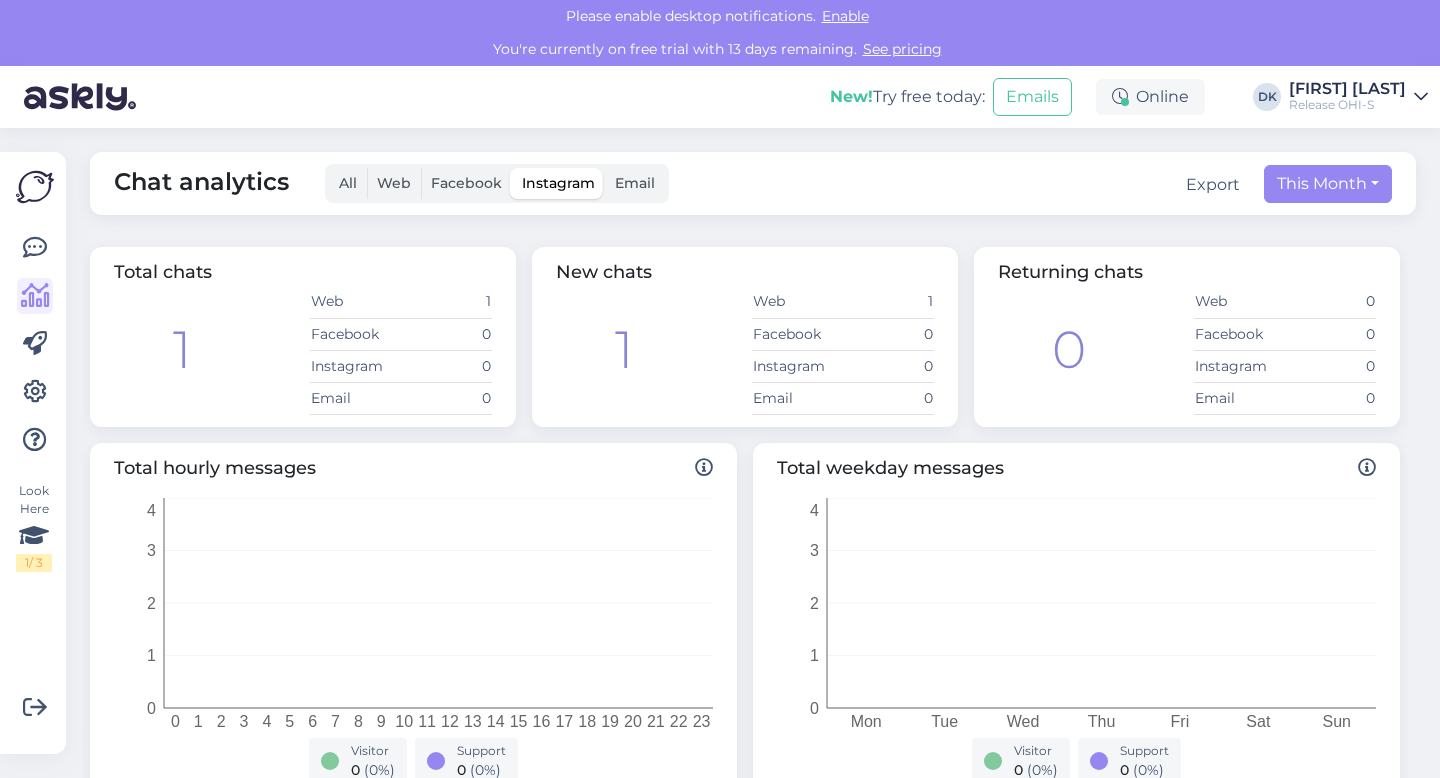 click on "Email" at bounding box center [635, 183] 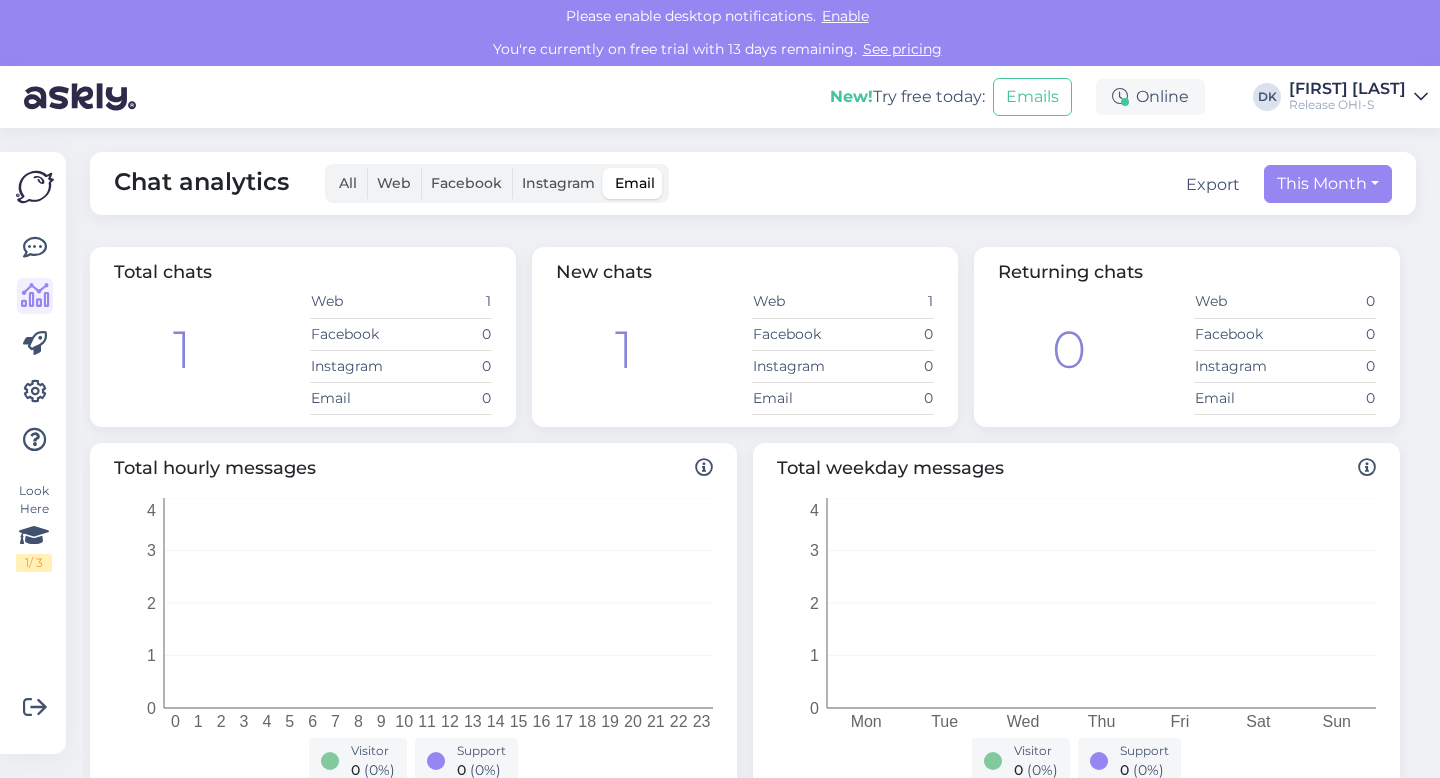 click on "Web" at bounding box center [394, 183] 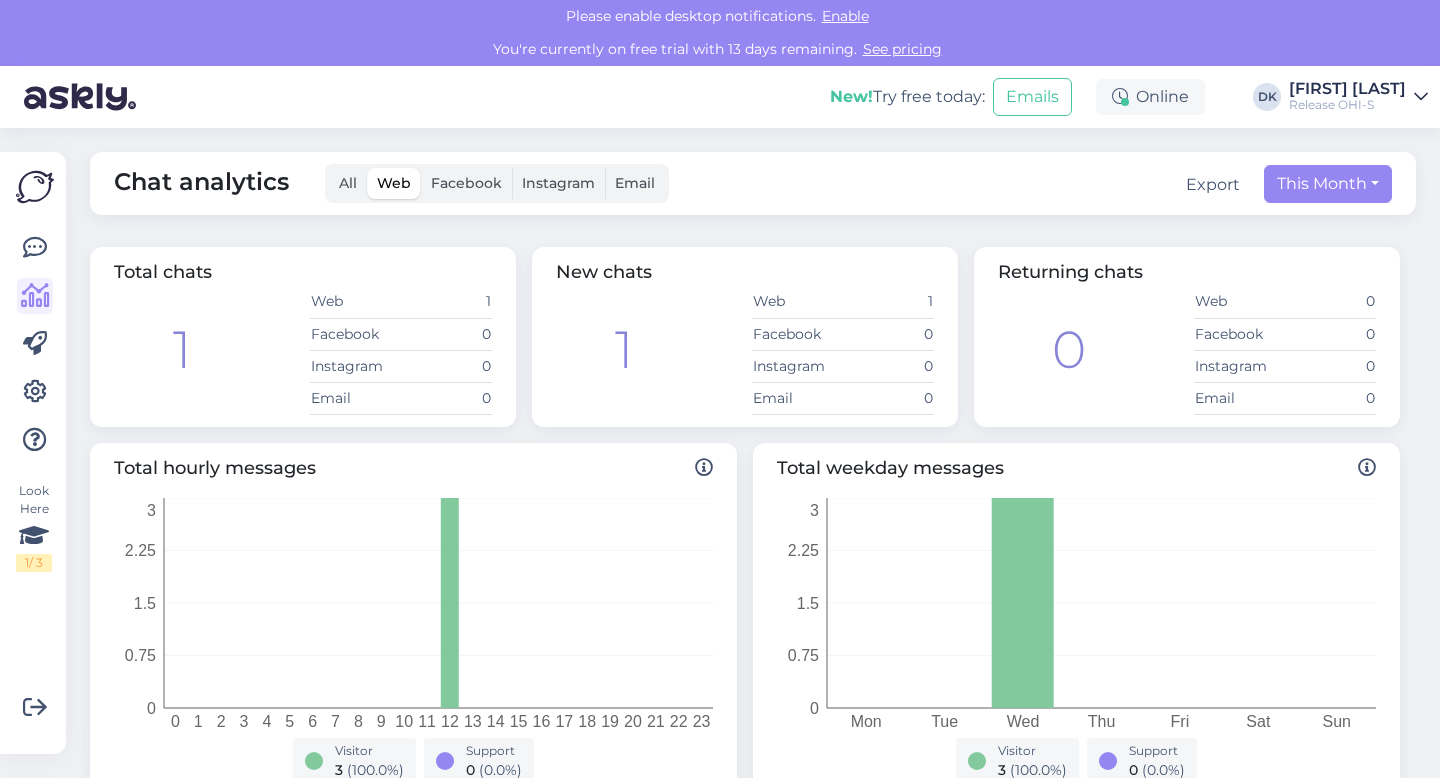 click on "All" at bounding box center (348, 183) 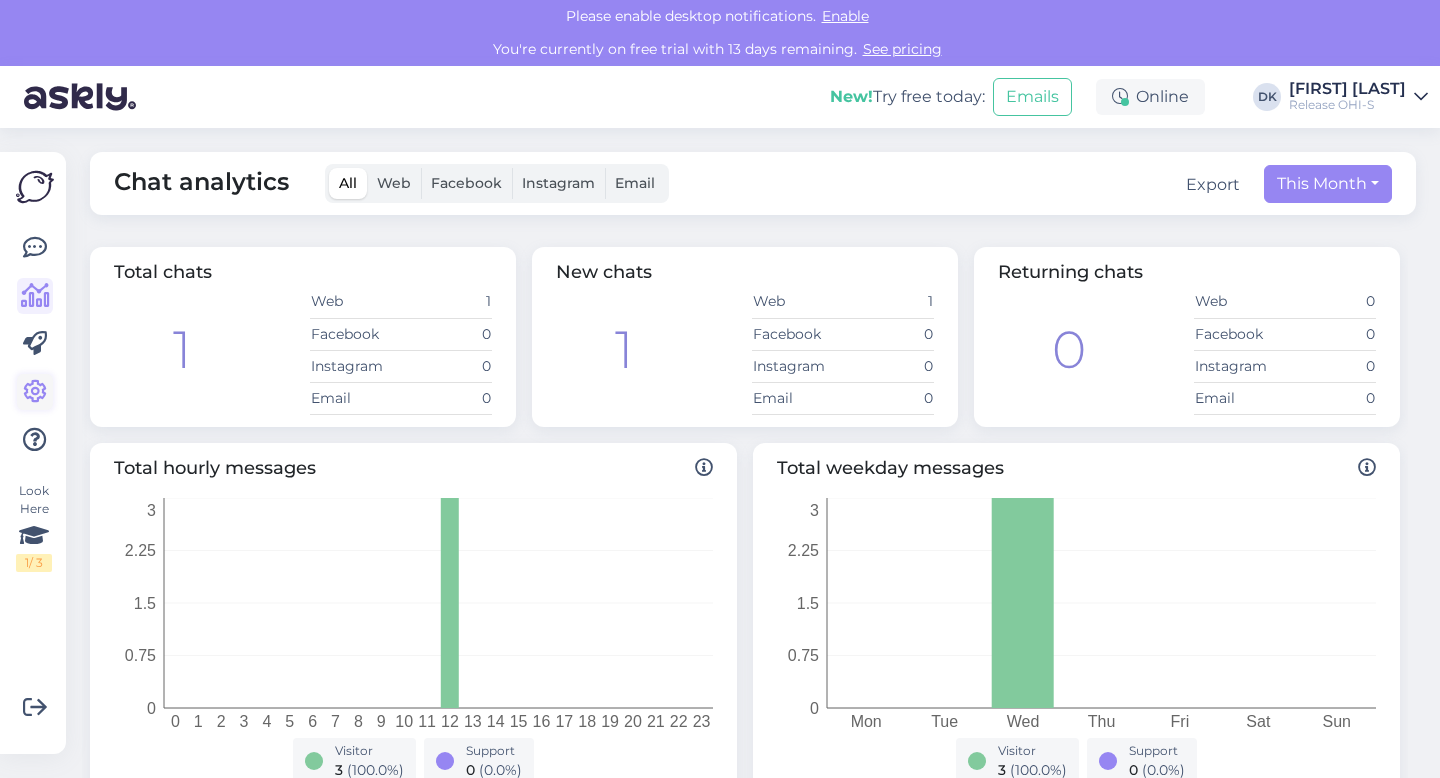 click at bounding box center (35, 392) 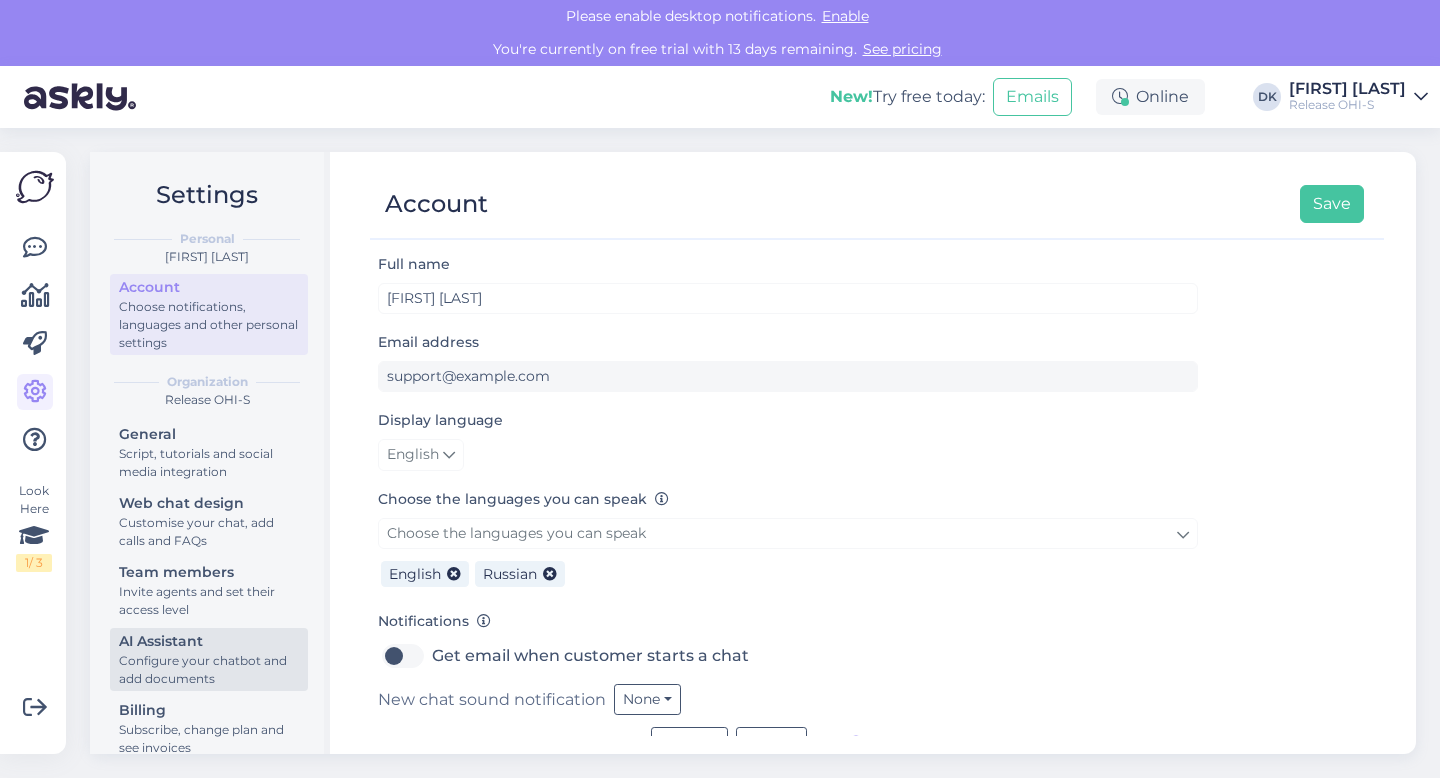 click on "Configure your chatbot and add documents" at bounding box center [209, 670] 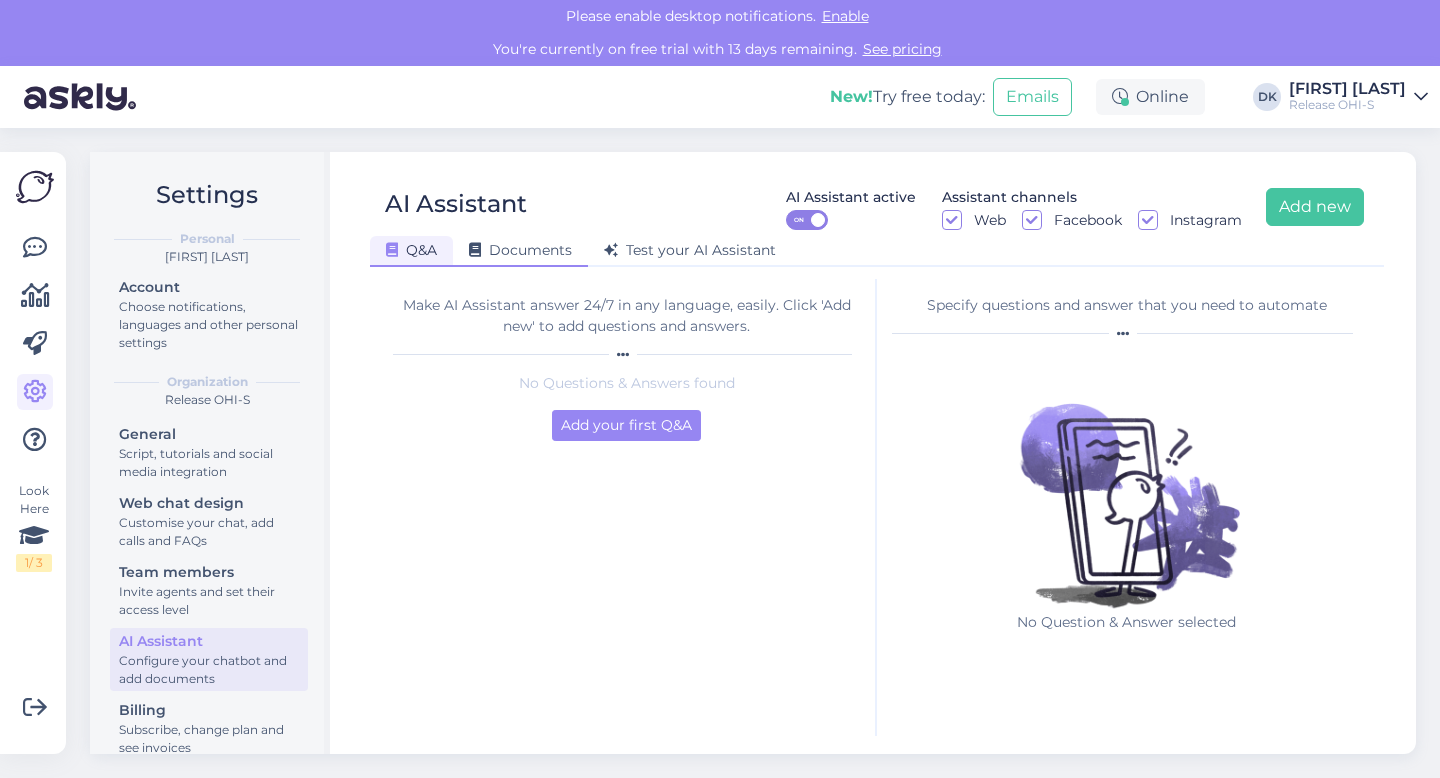 click on "Documents" at bounding box center (520, 250) 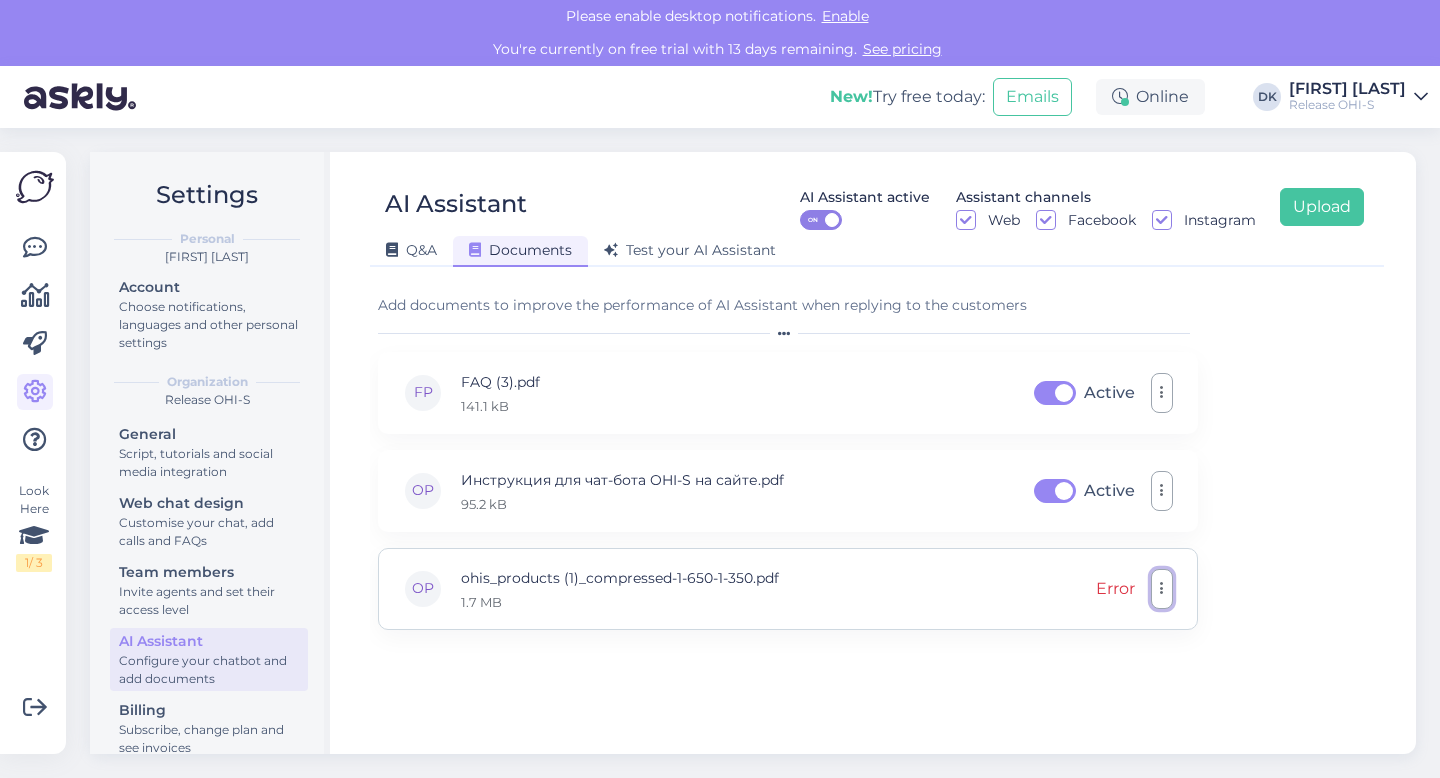 click at bounding box center (1162, 589) 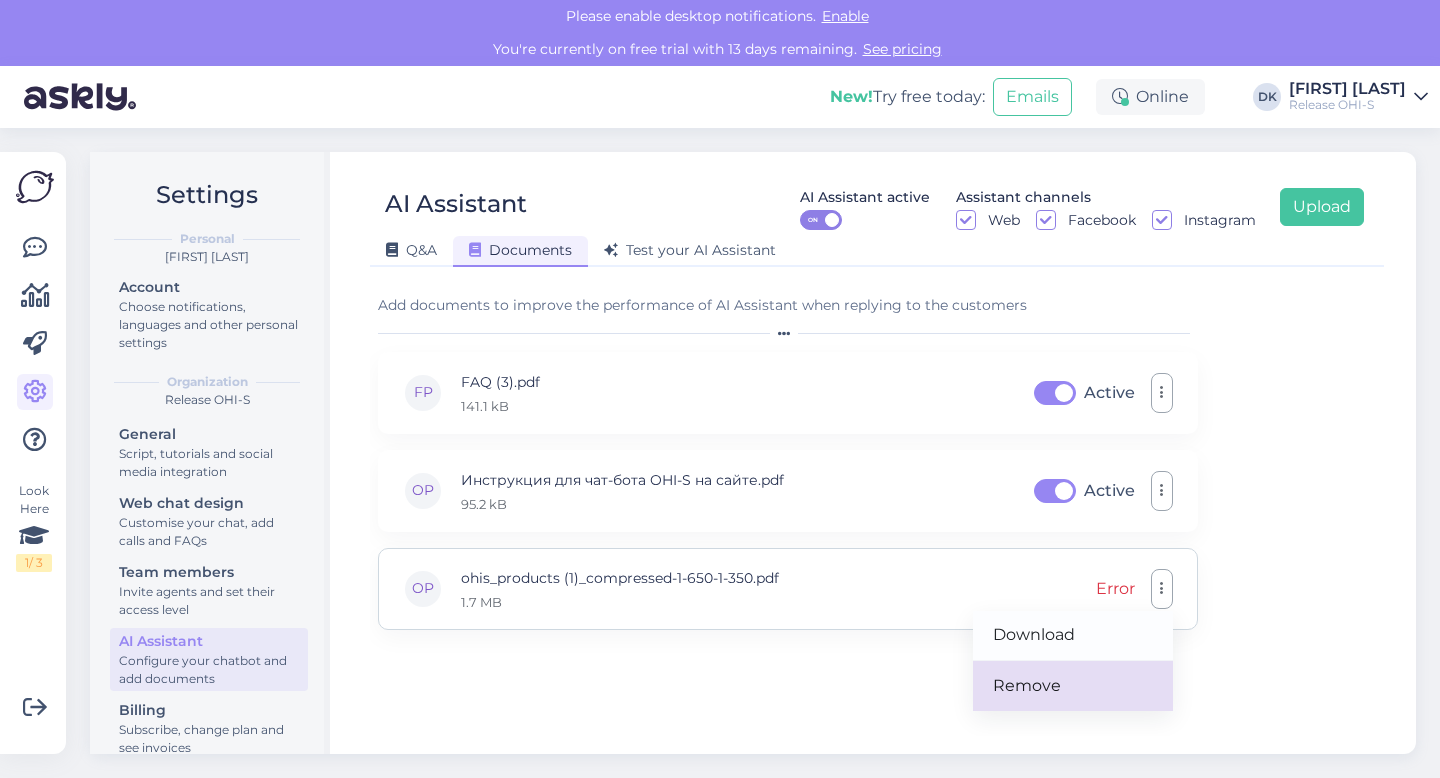 click on "Remove" at bounding box center (1073, 686) 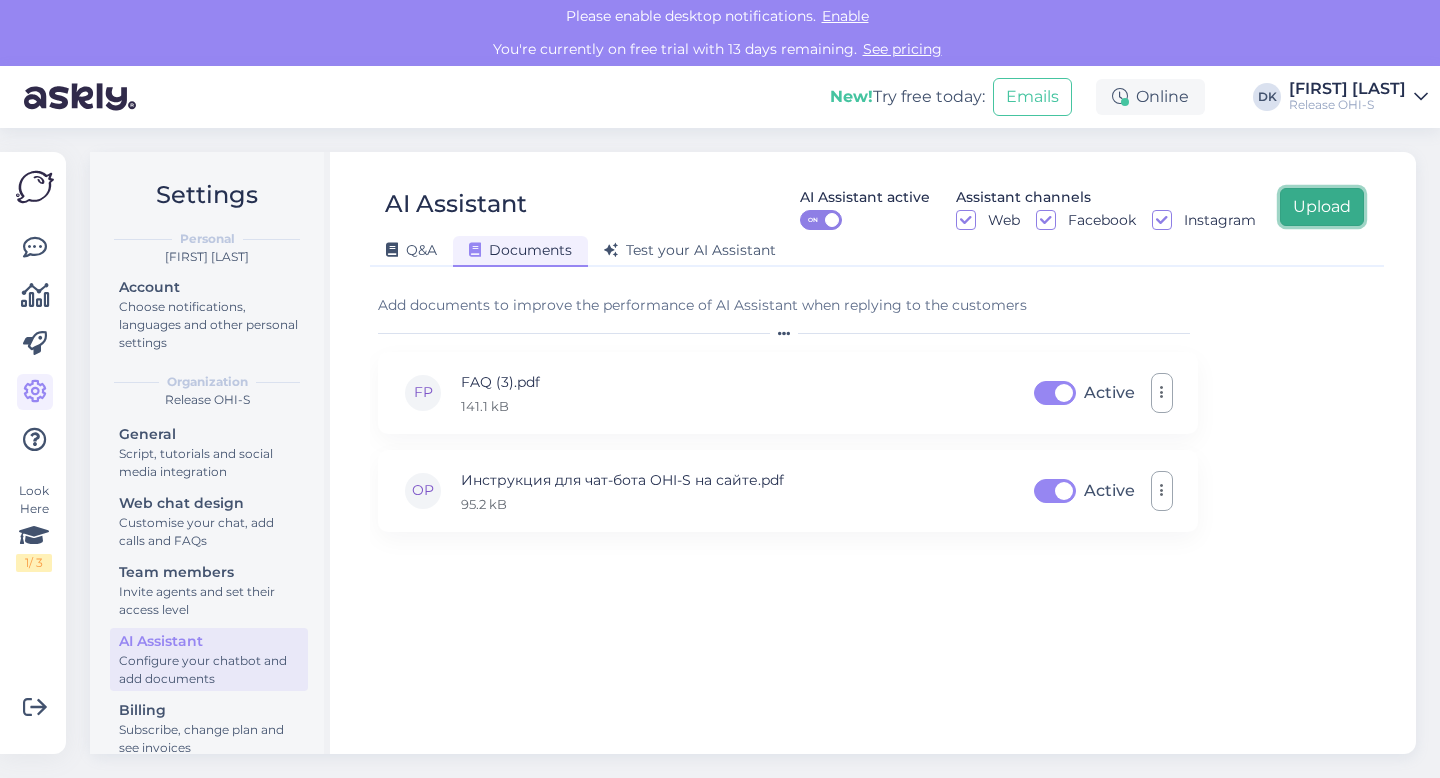 click on "Upload" at bounding box center (1322, 207) 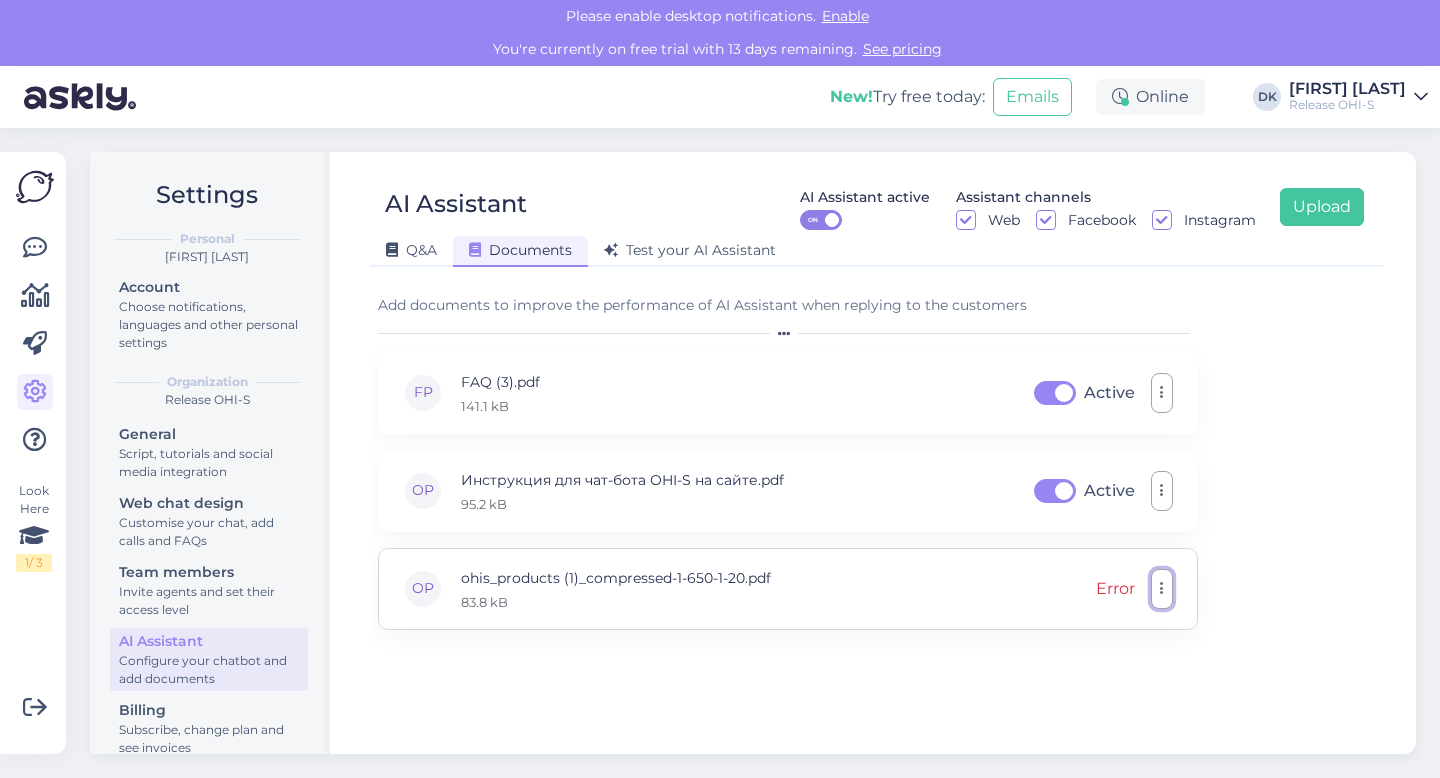 click at bounding box center (1162, 589) 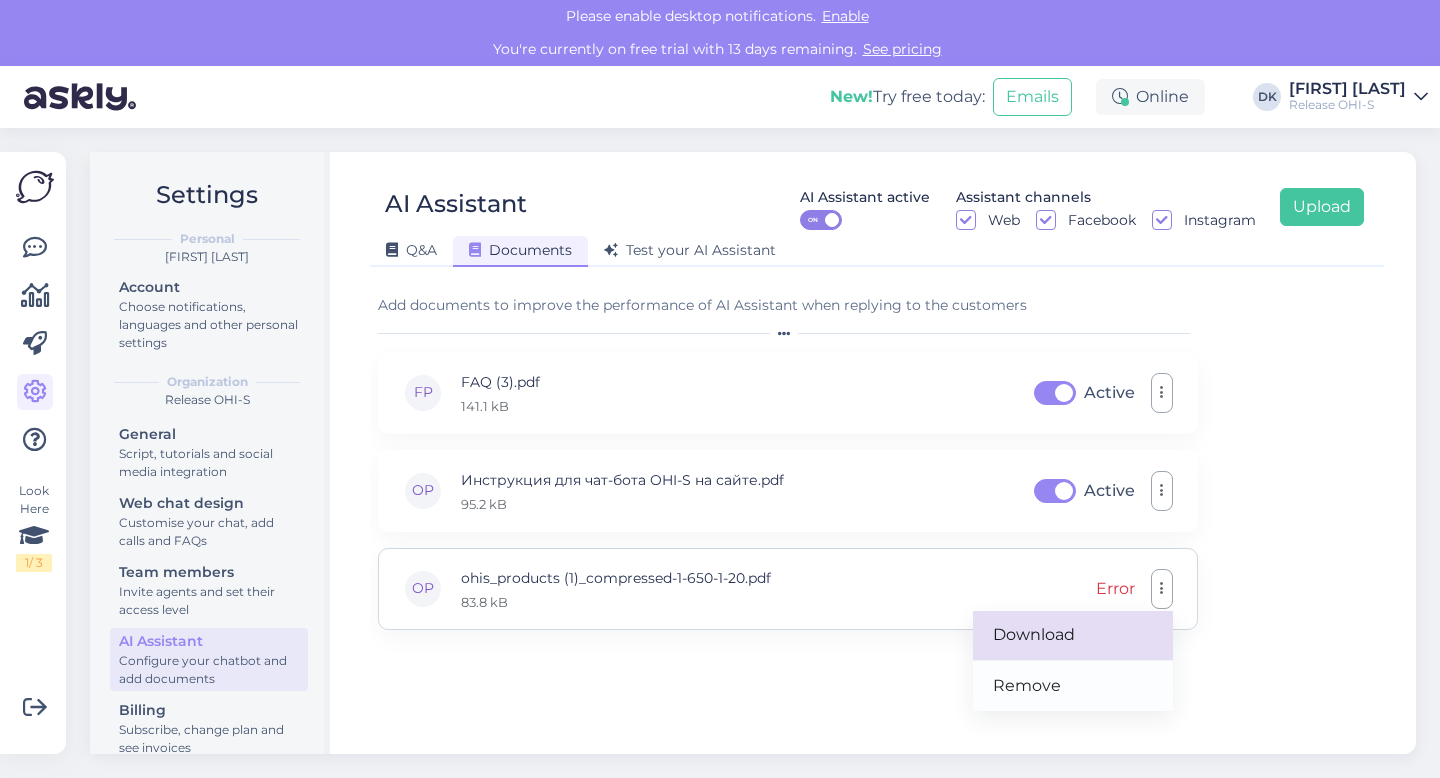 click on "Download" at bounding box center (1073, 636) 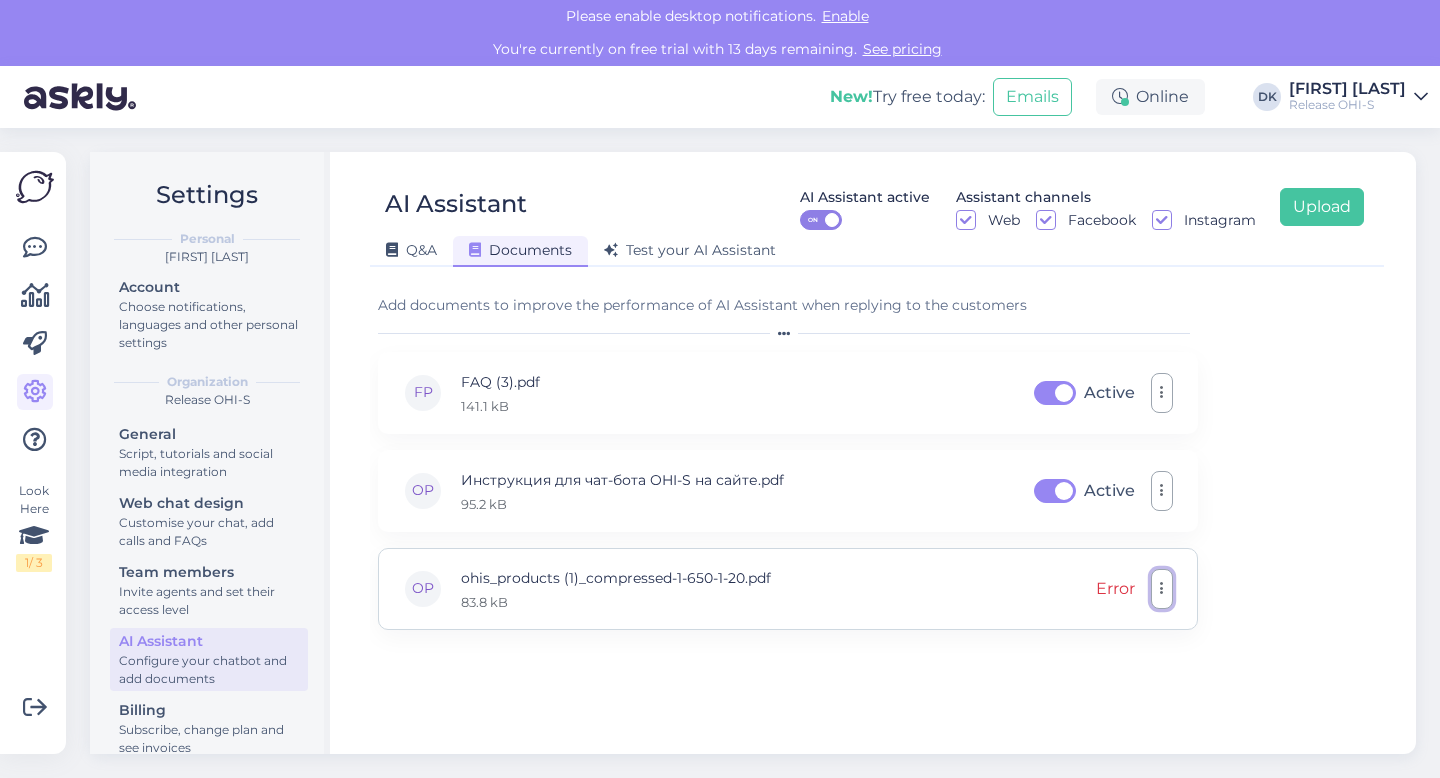 click at bounding box center [1162, 589] 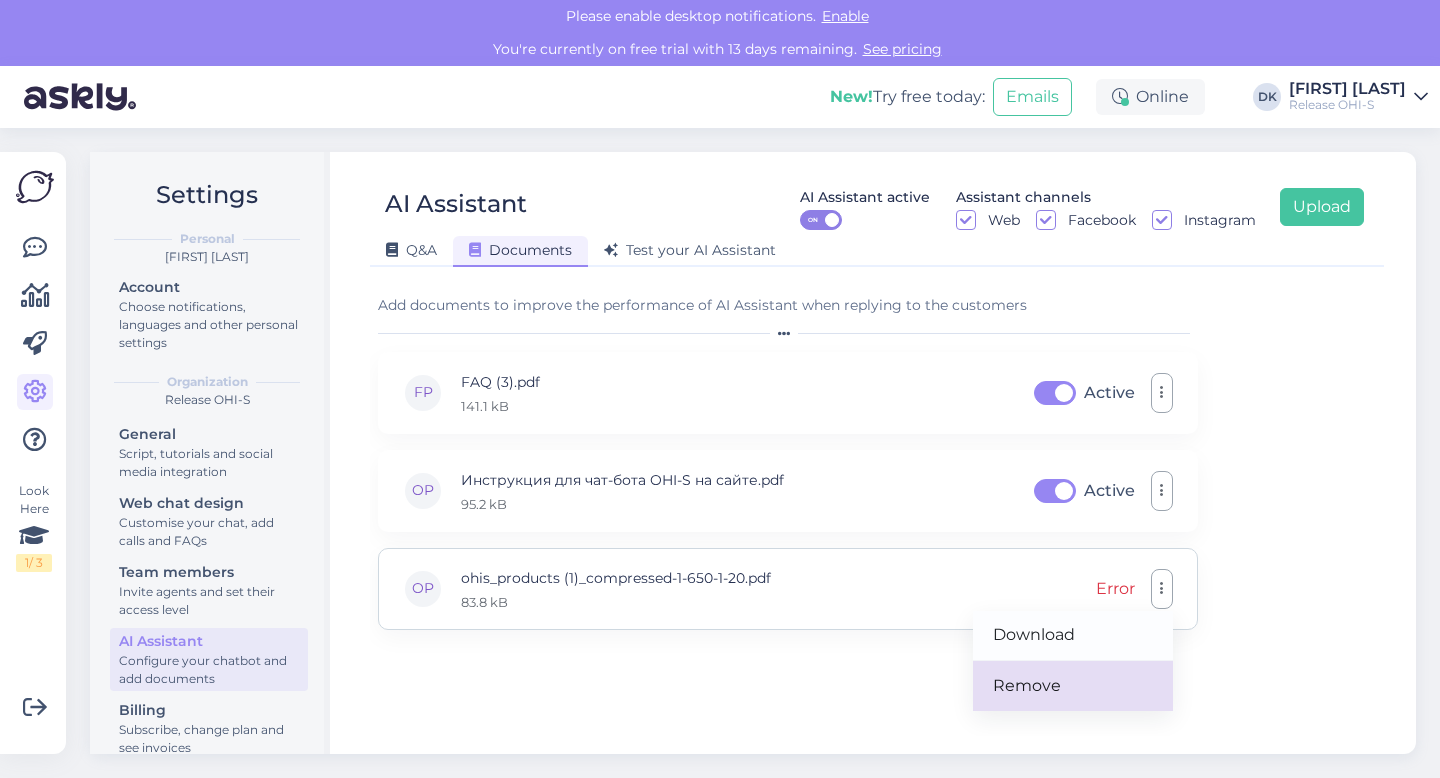 click on "Remove" at bounding box center [1073, 686] 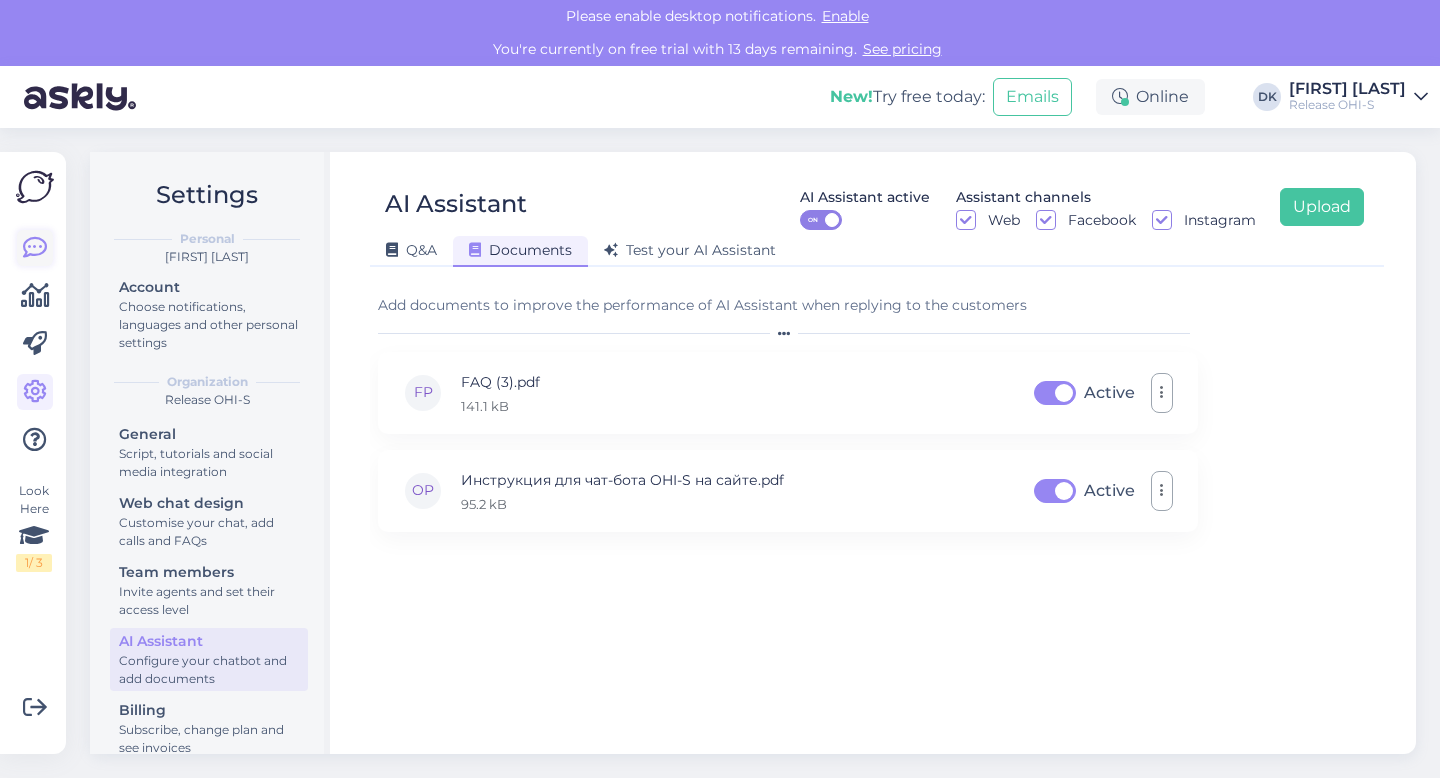 click at bounding box center [35, 248] 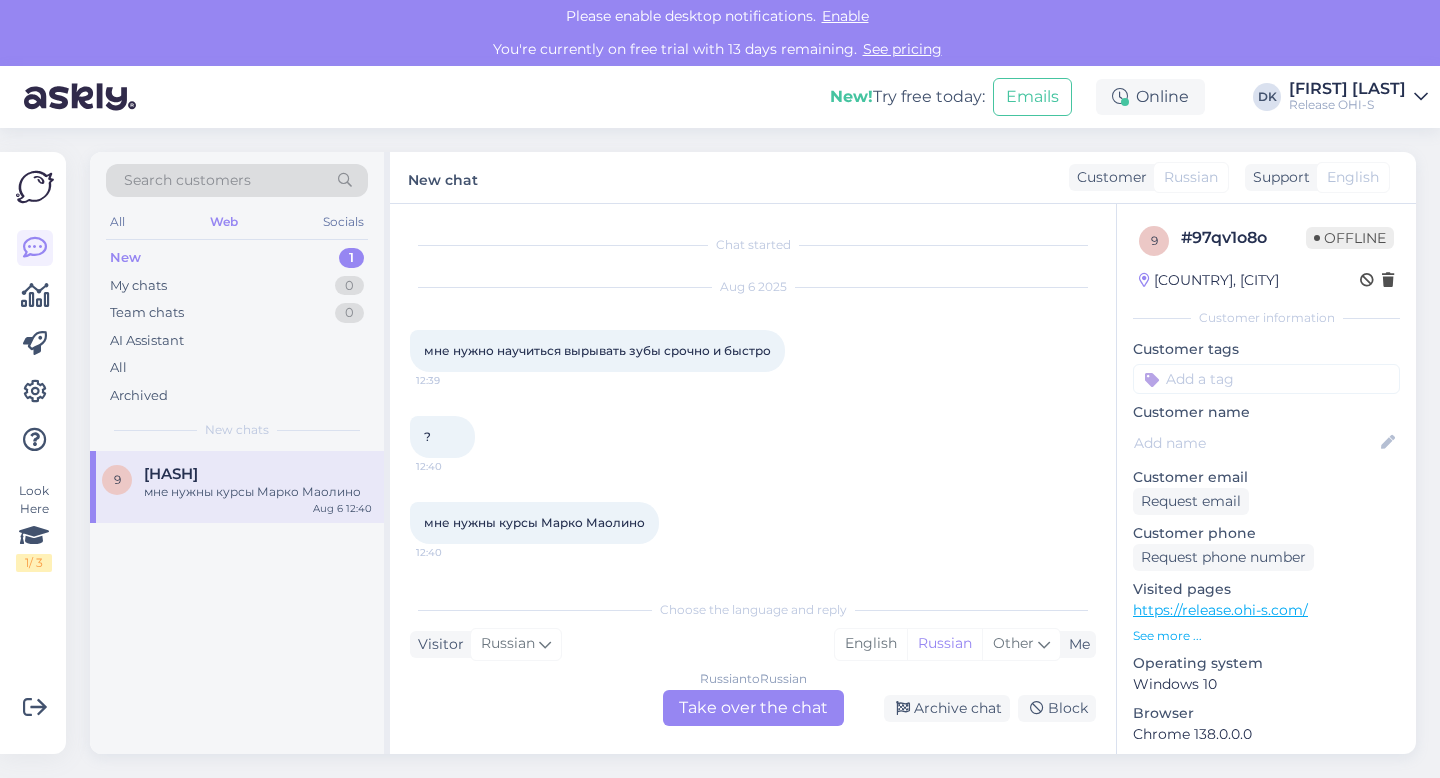 click on "мне нужны курсы Марко Маолино" at bounding box center (258, 492) 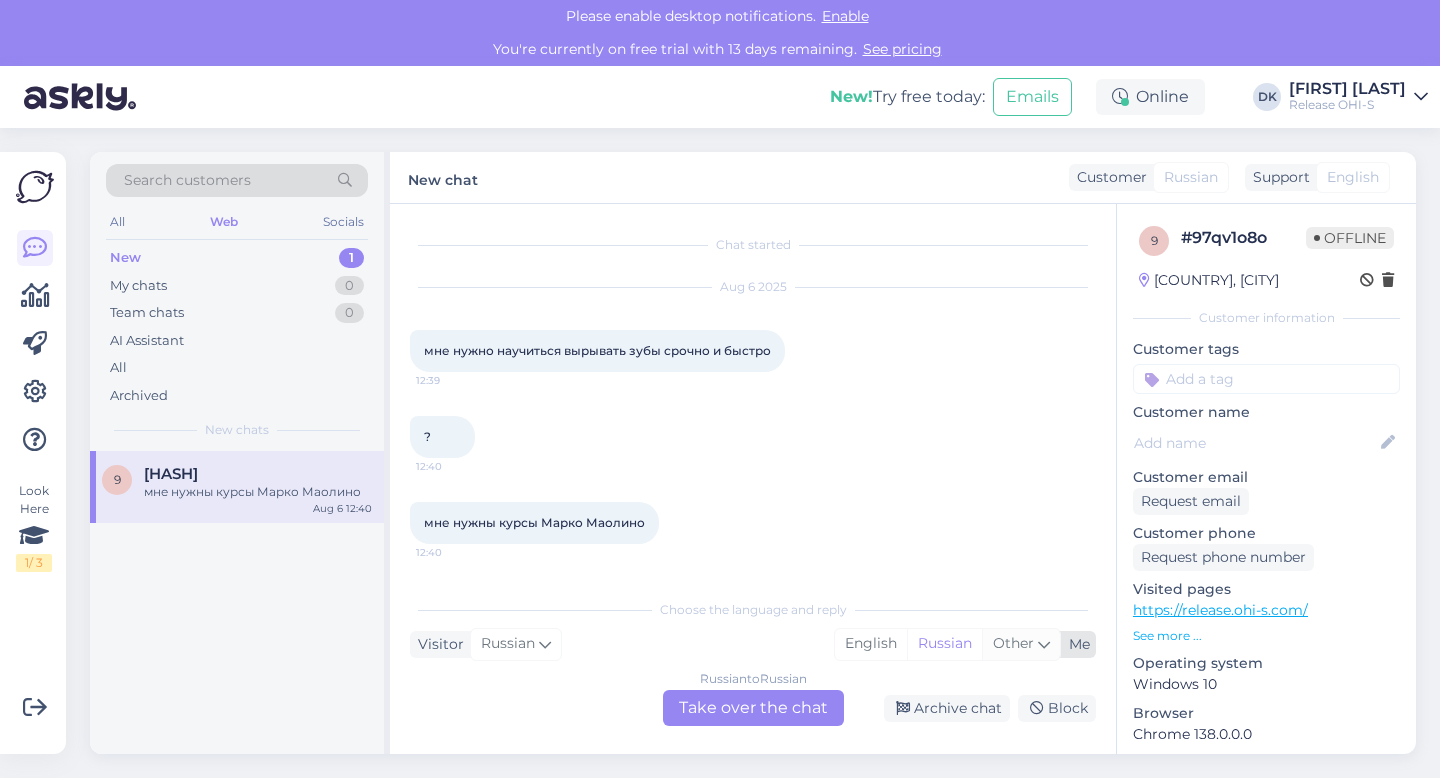 click on "Other" at bounding box center [1021, 644] 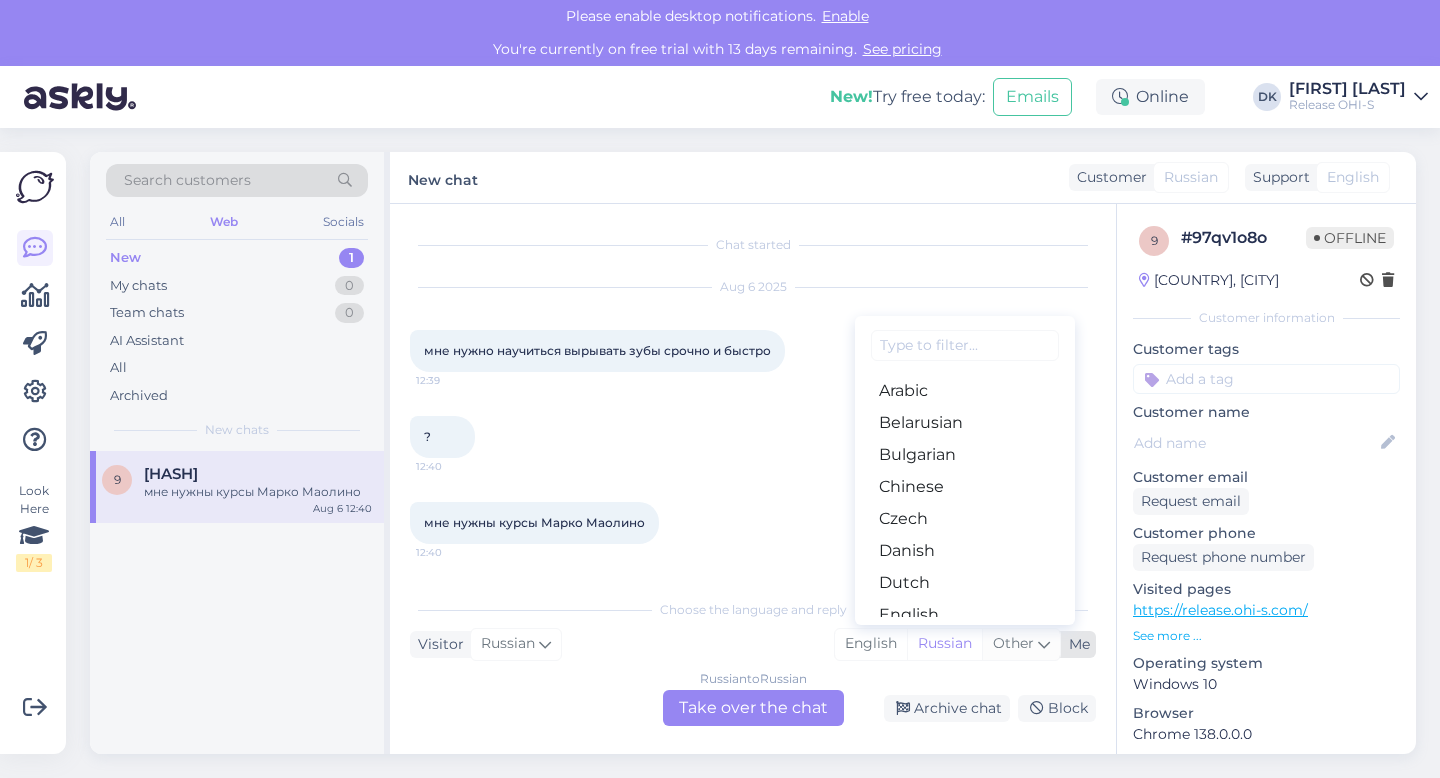 click on "Other" at bounding box center (1021, 644) 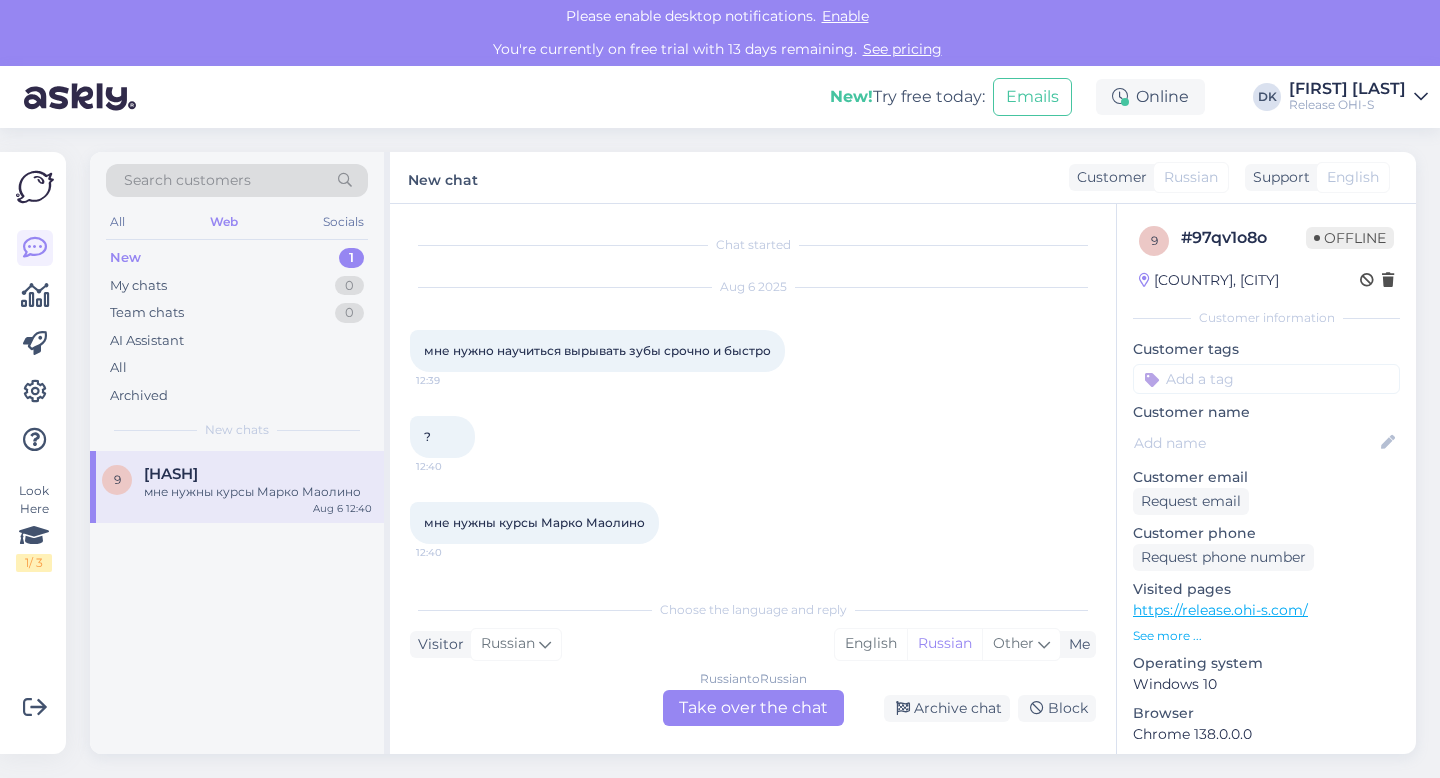click at bounding box center (1266, 379) 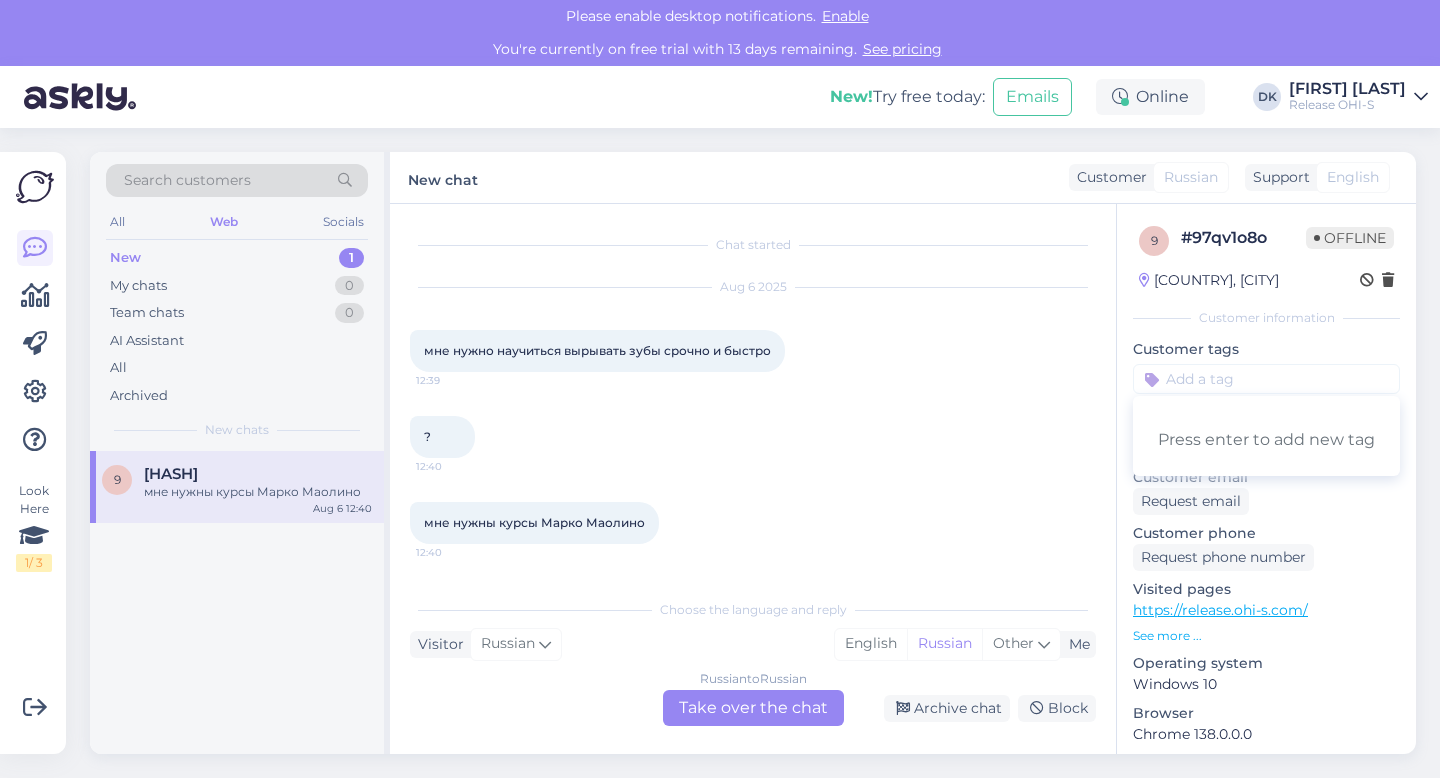 click on "English" at bounding box center (1353, 177) 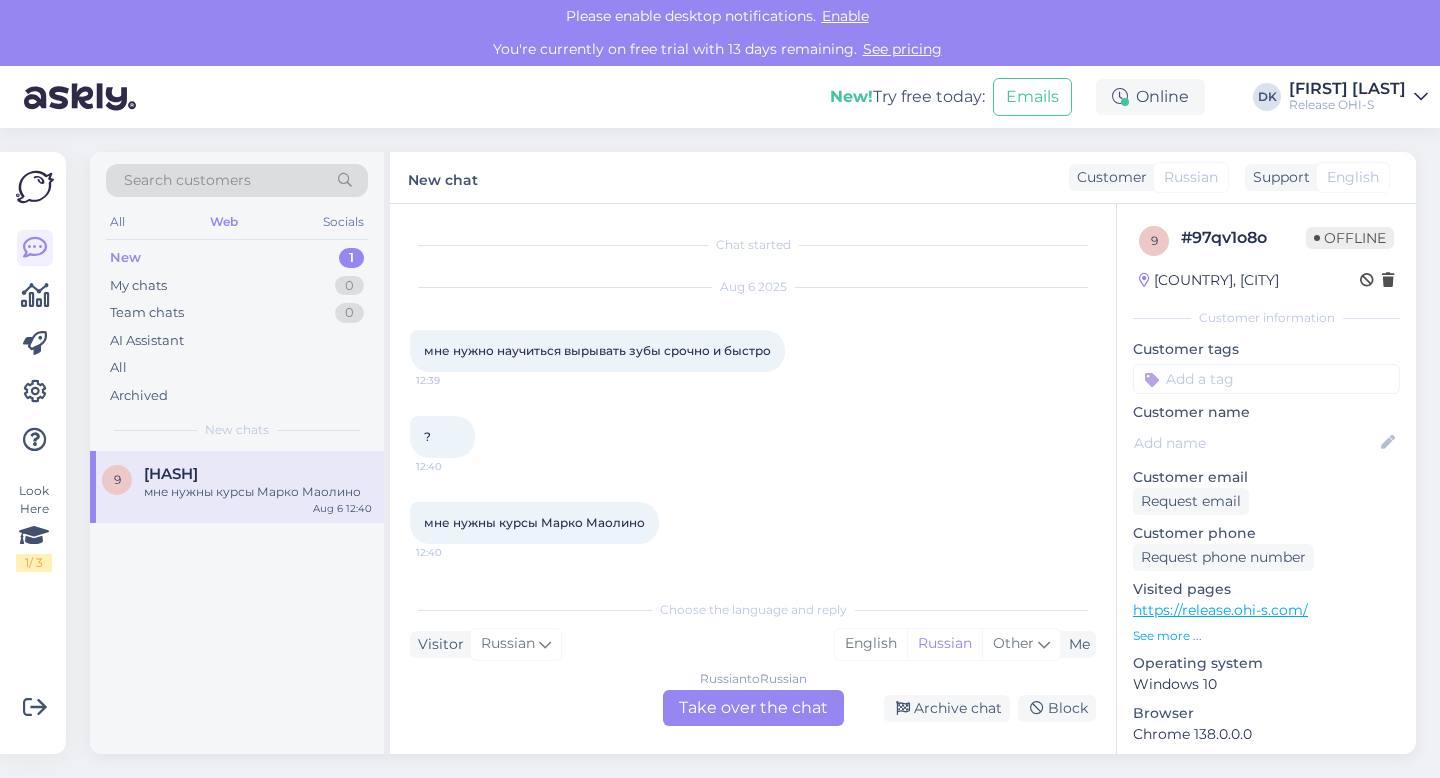 click on "English" at bounding box center (1353, 177) 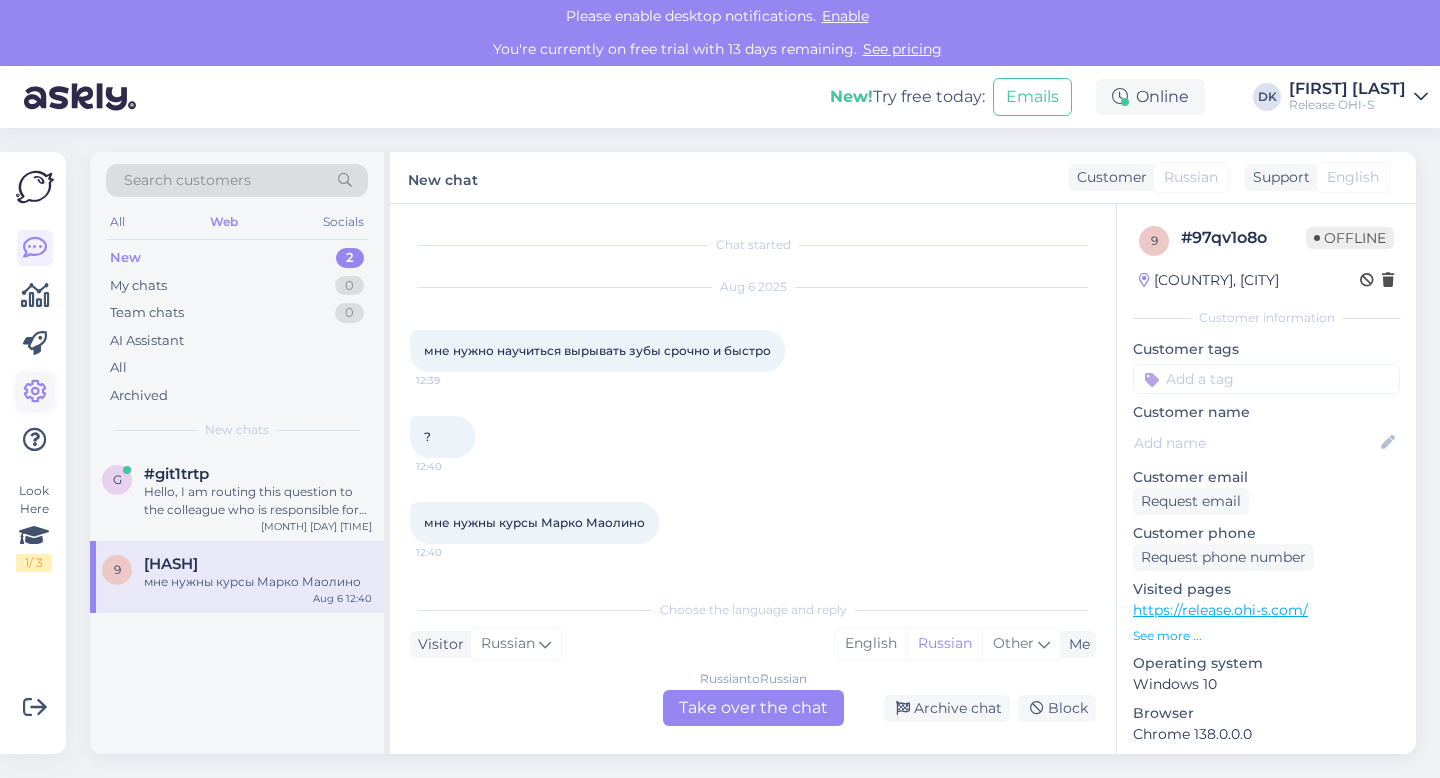 click at bounding box center [35, 392] 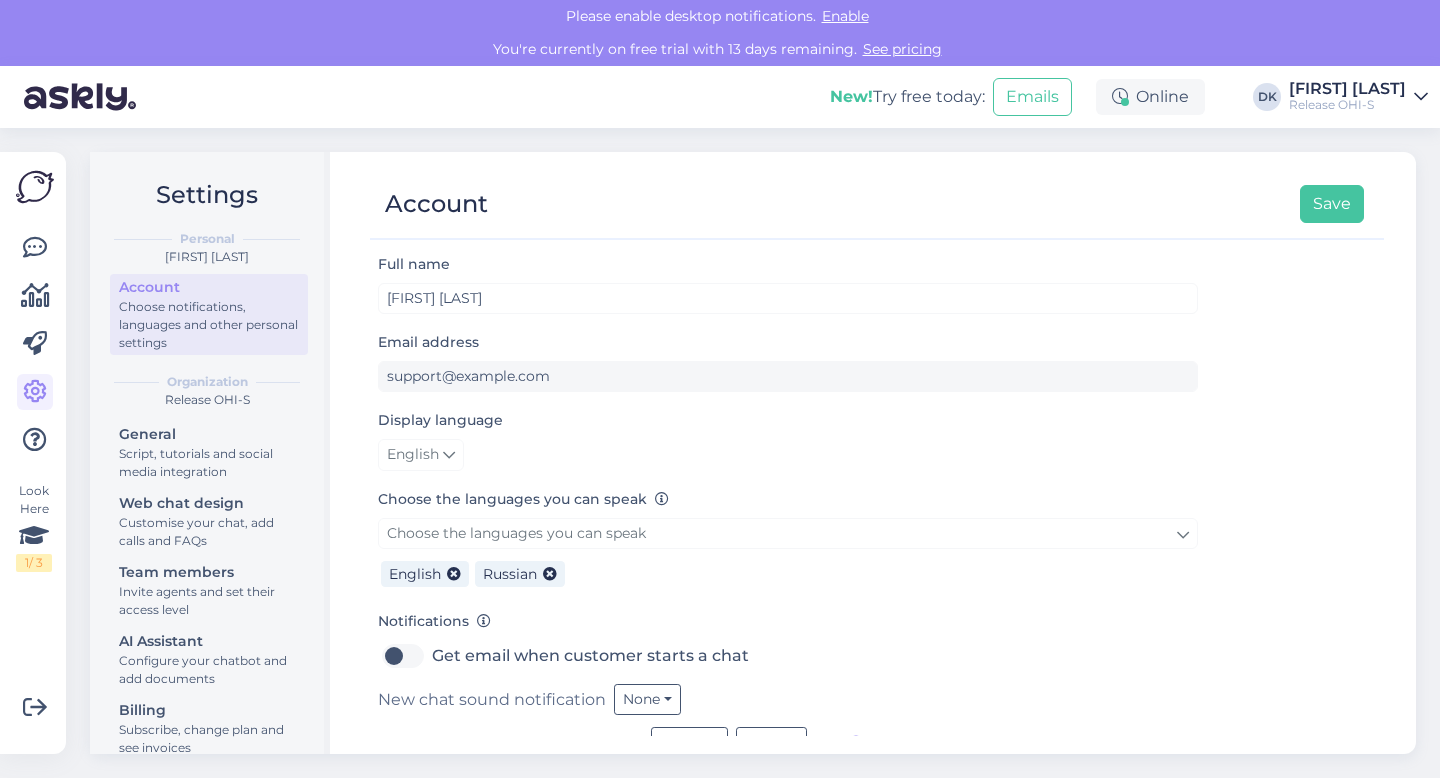 click on "[FIRST] [LAST]" at bounding box center (1347, 89) 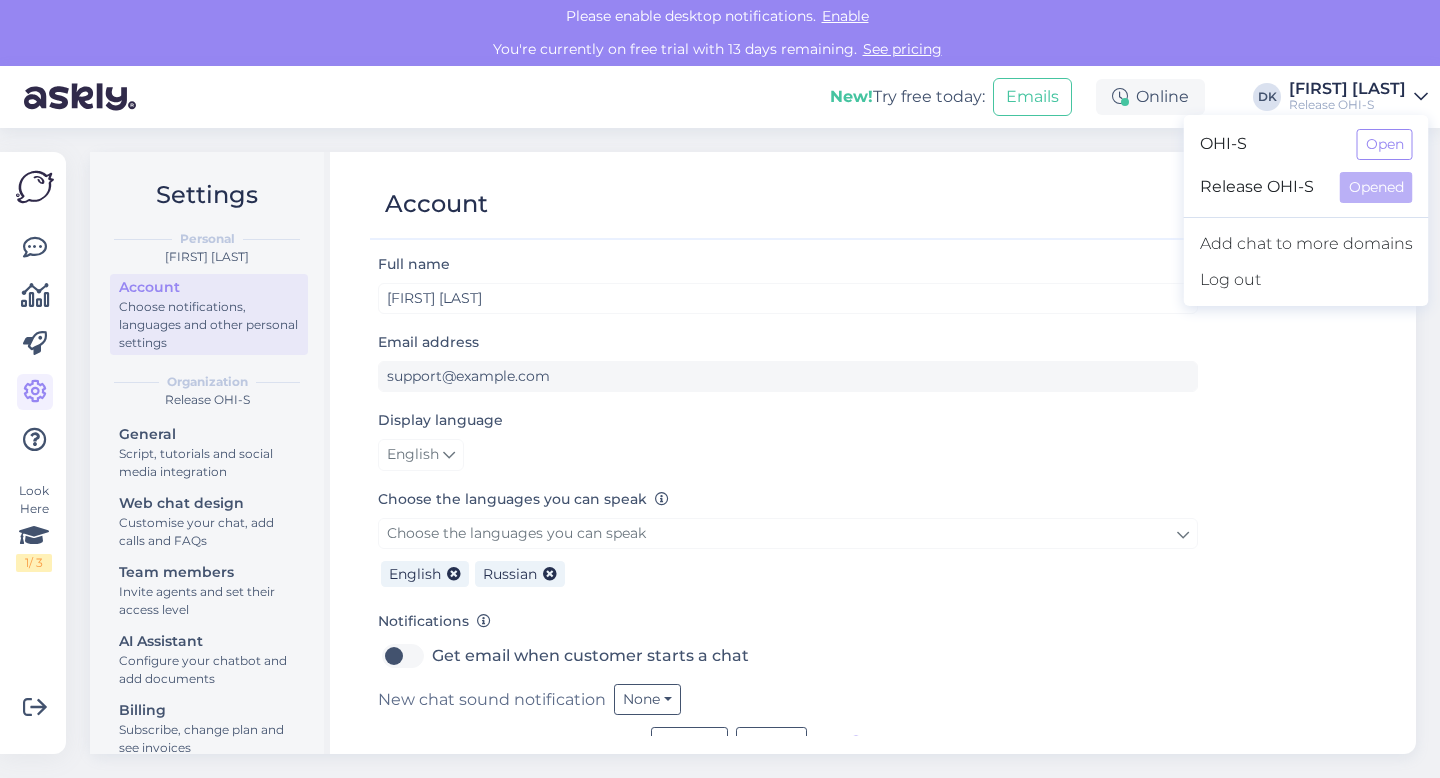 click on "Account Save" at bounding box center [867, 204] 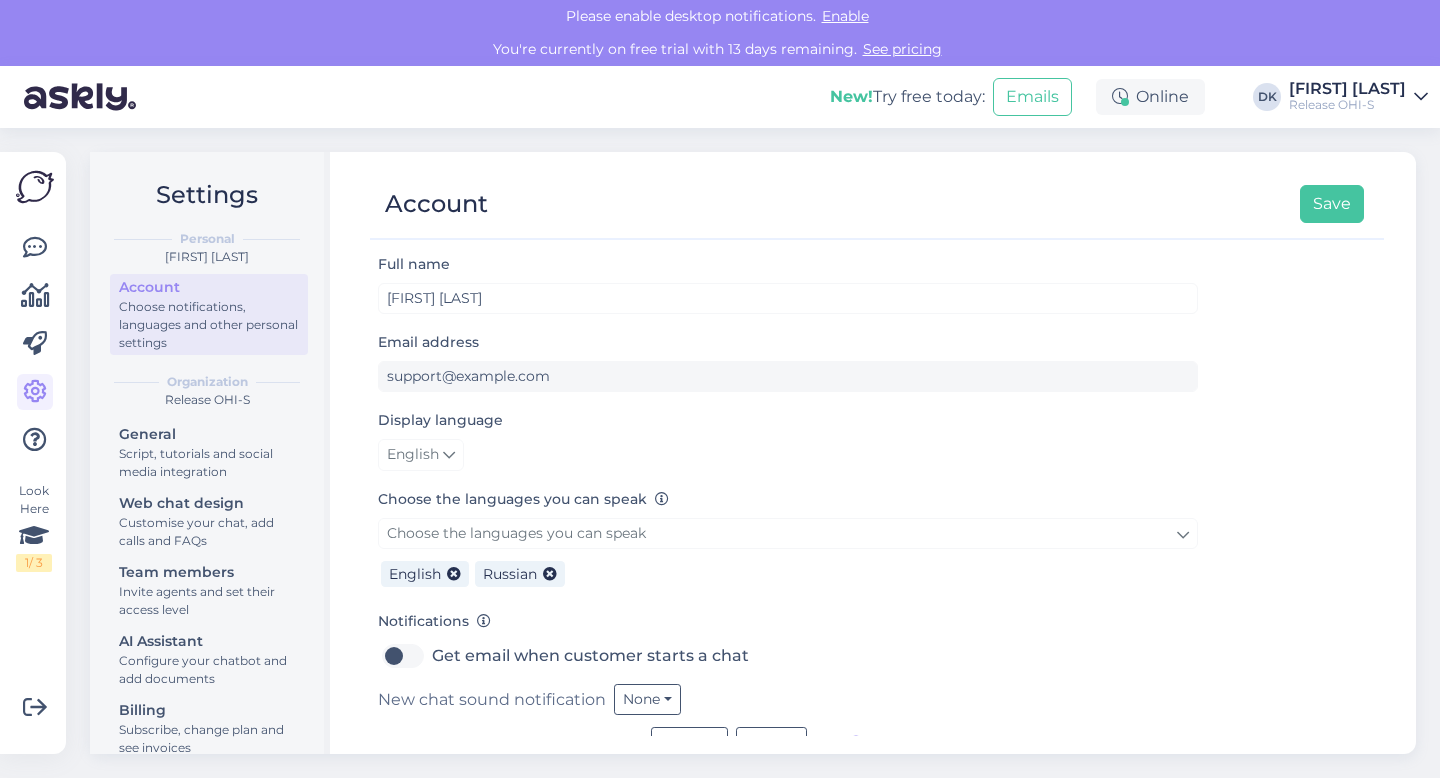 click on "[FIRSTNAME] [LASTNAME] Release OHI-S" at bounding box center [1358, 97] 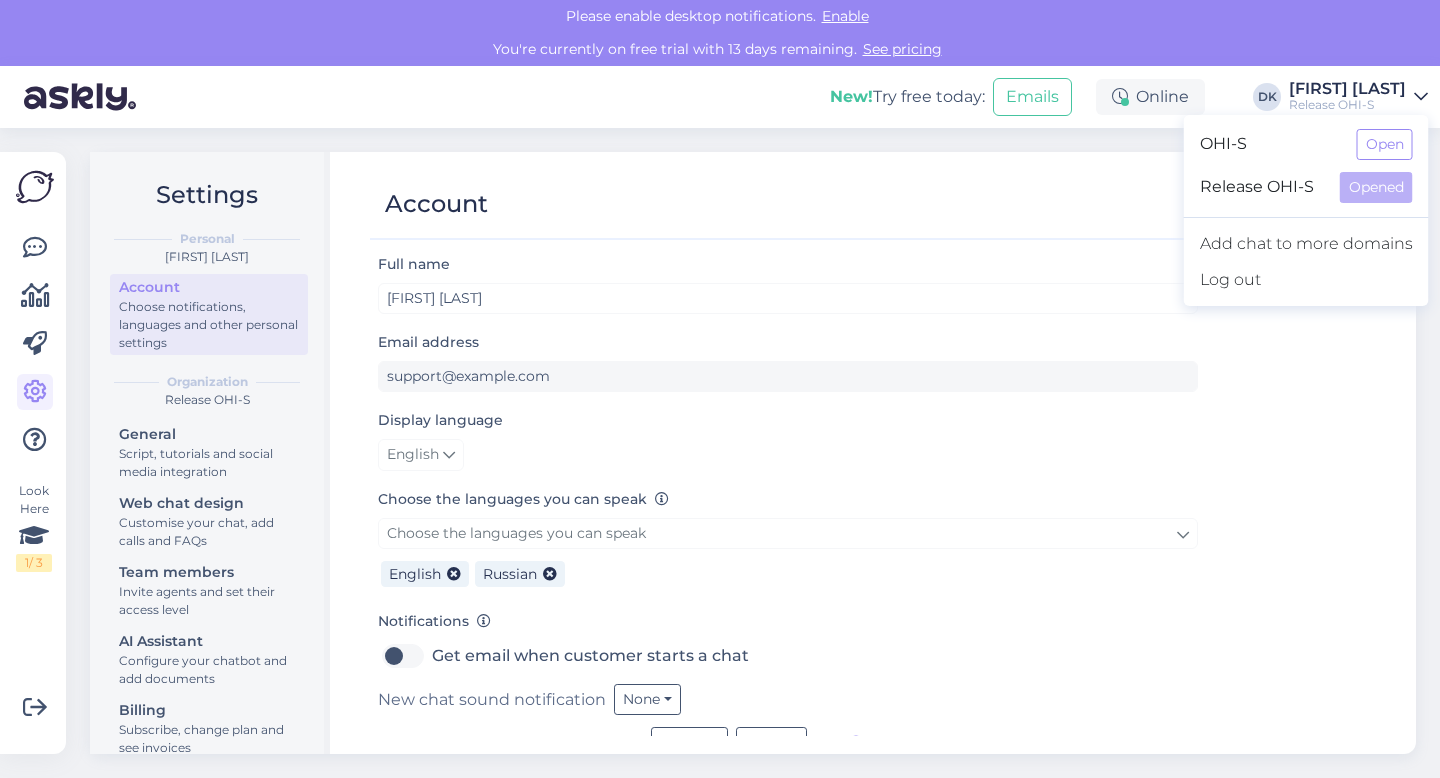 scroll, scrollTop: 38, scrollLeft: 0, axis: vertical 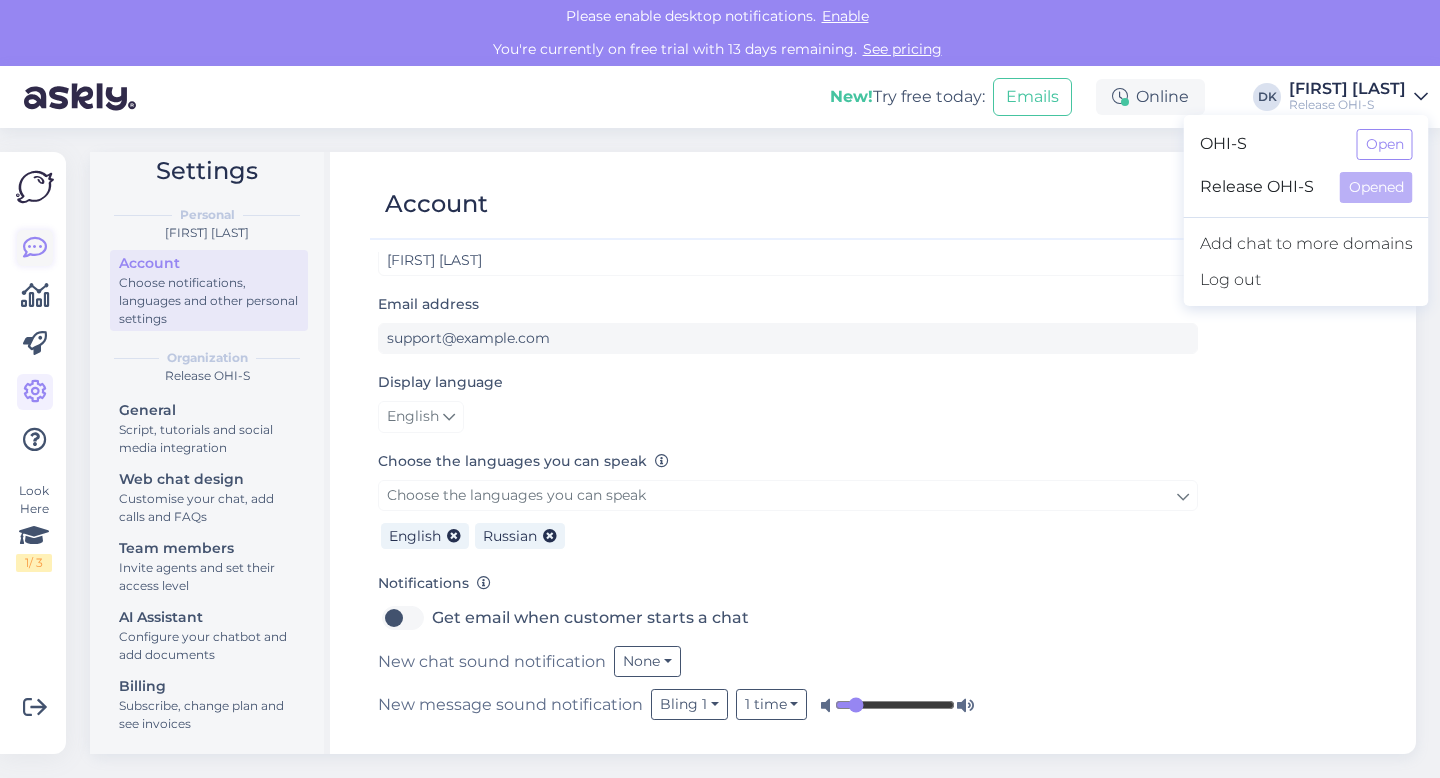 click at bounding box center (35, 248) 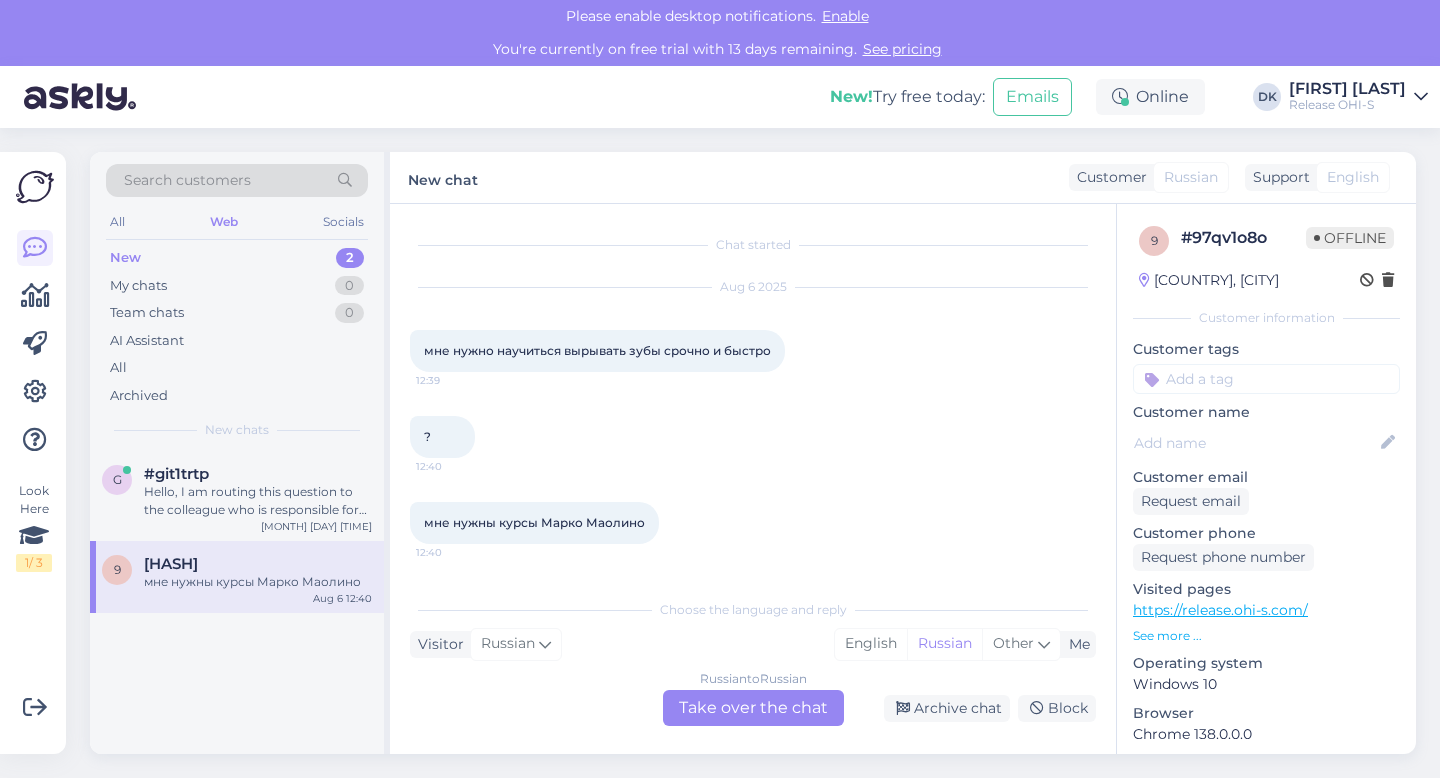 click on "Look Here 1  / 3 Get more Your checklist to get more value from Askly. Close     Connect FB and IG messages     Add your languages     Add your working hours To reply from your smartphone download Askly Chat app for iOS and Android devices." at bounding box center (33, 453) 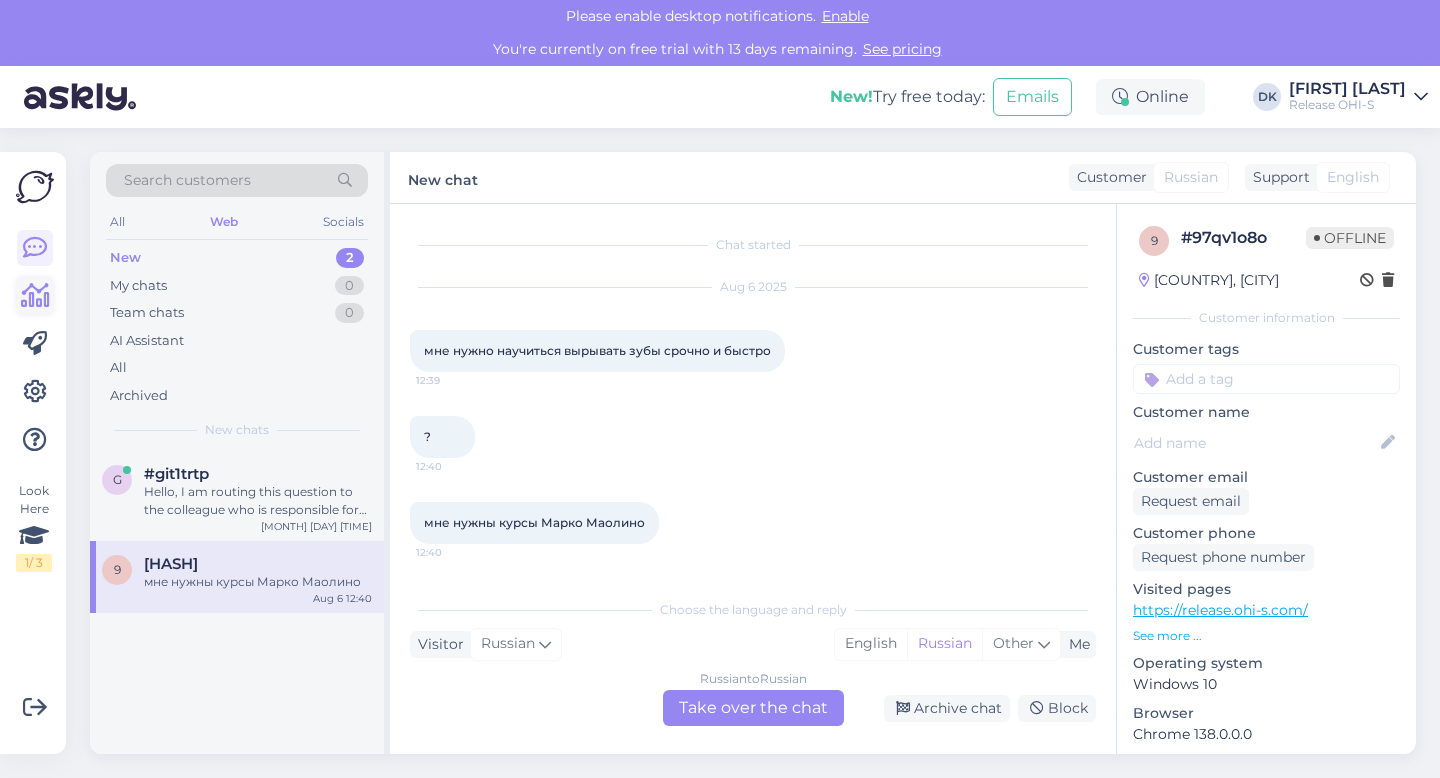 click at bounding box center (35, 296) 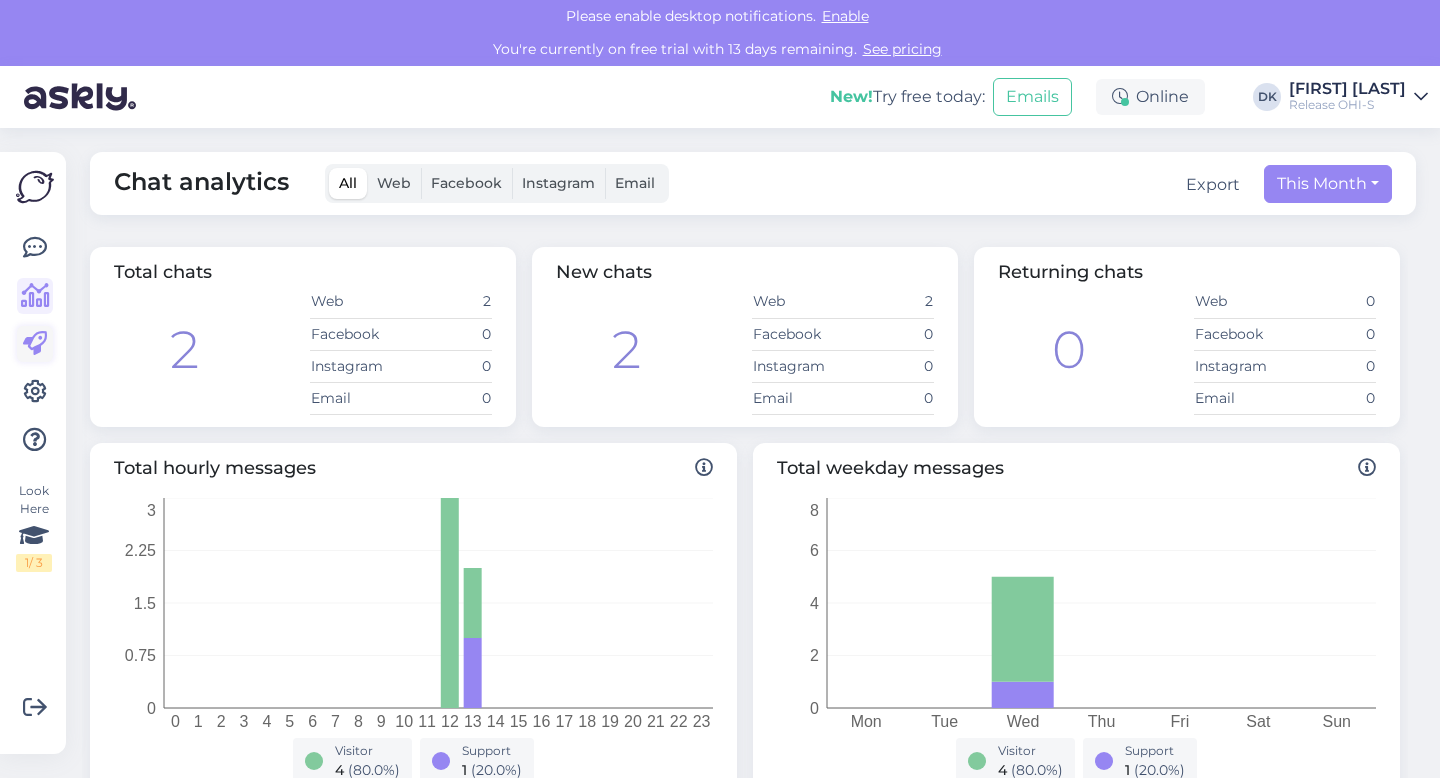 click at bounding box center (35, 344) 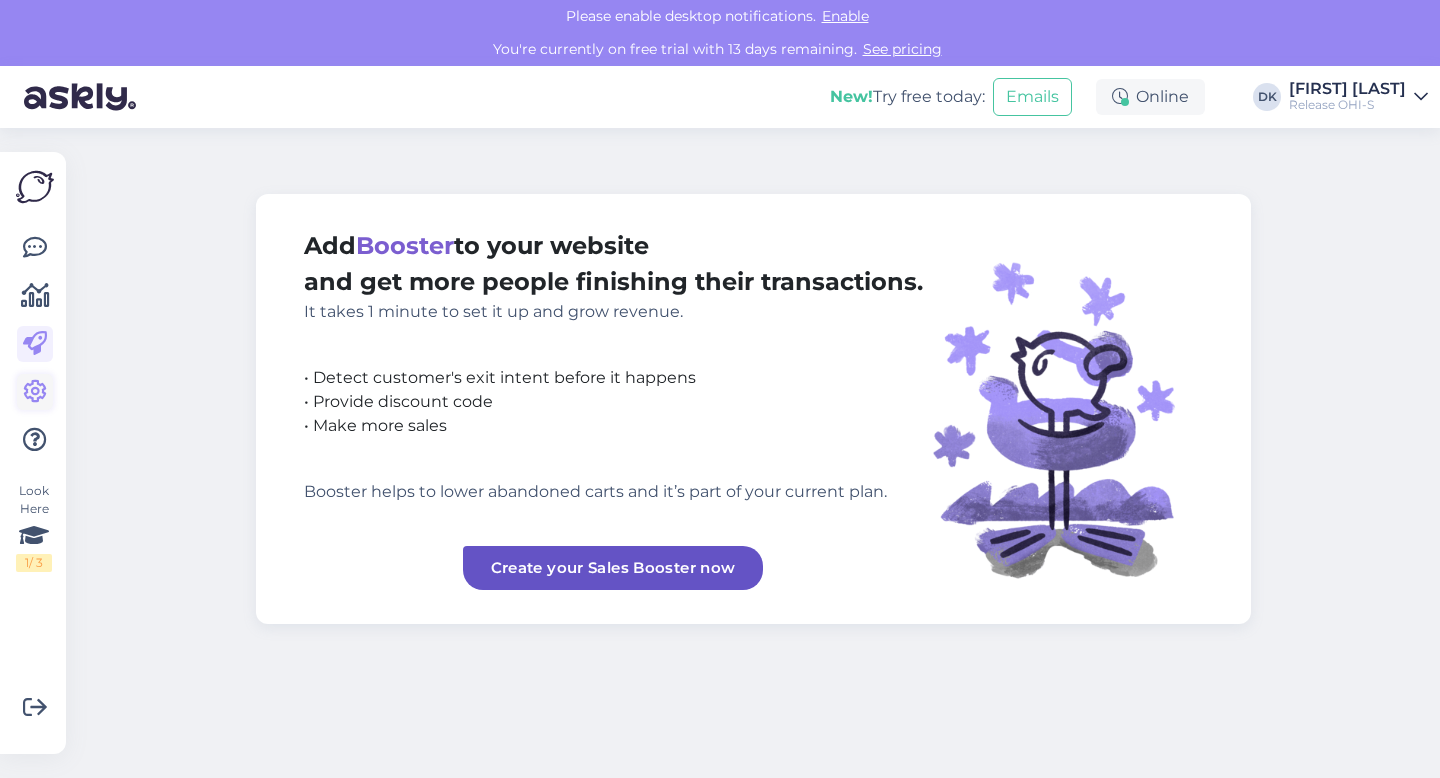 click at bounding box center [35, 392] 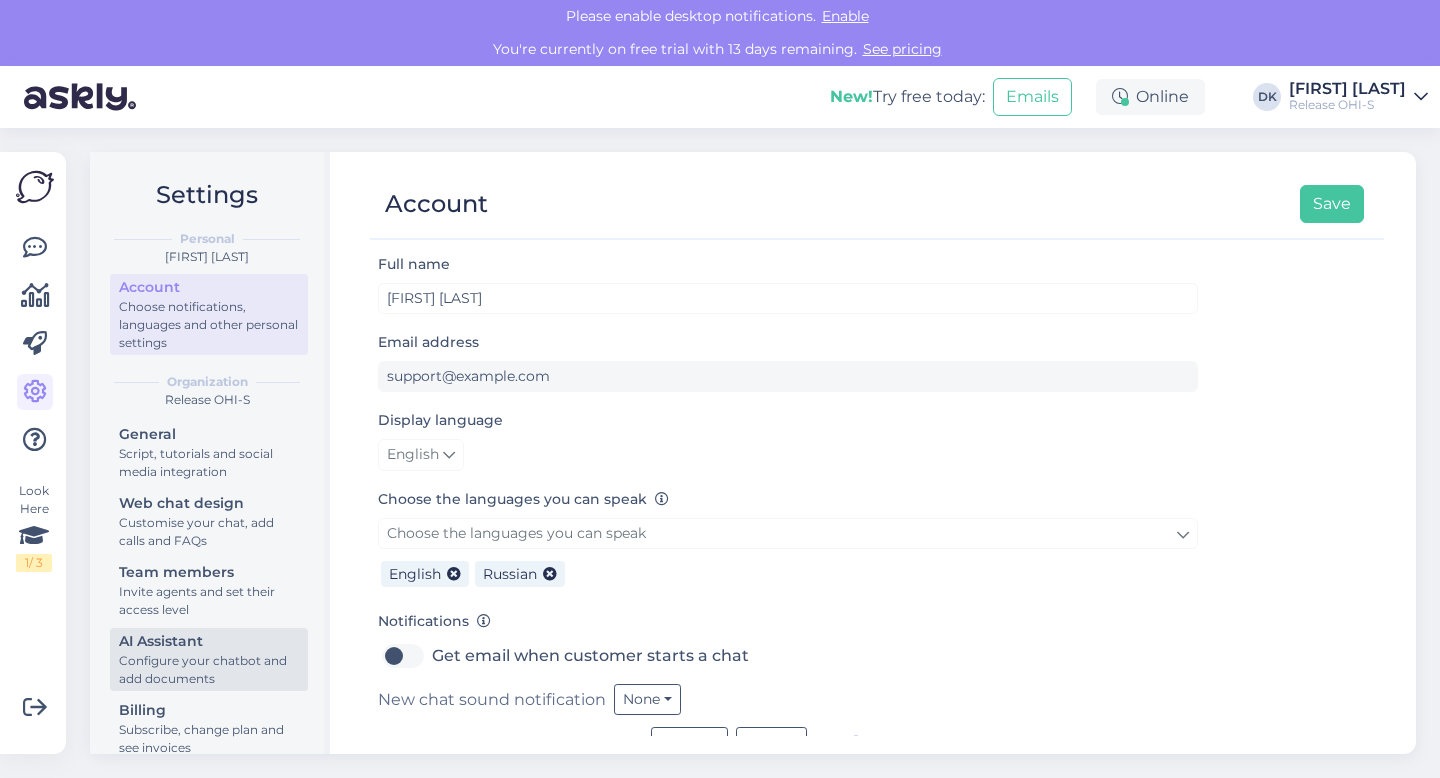click on "AI Assistant" at bounding box center (209, 641) 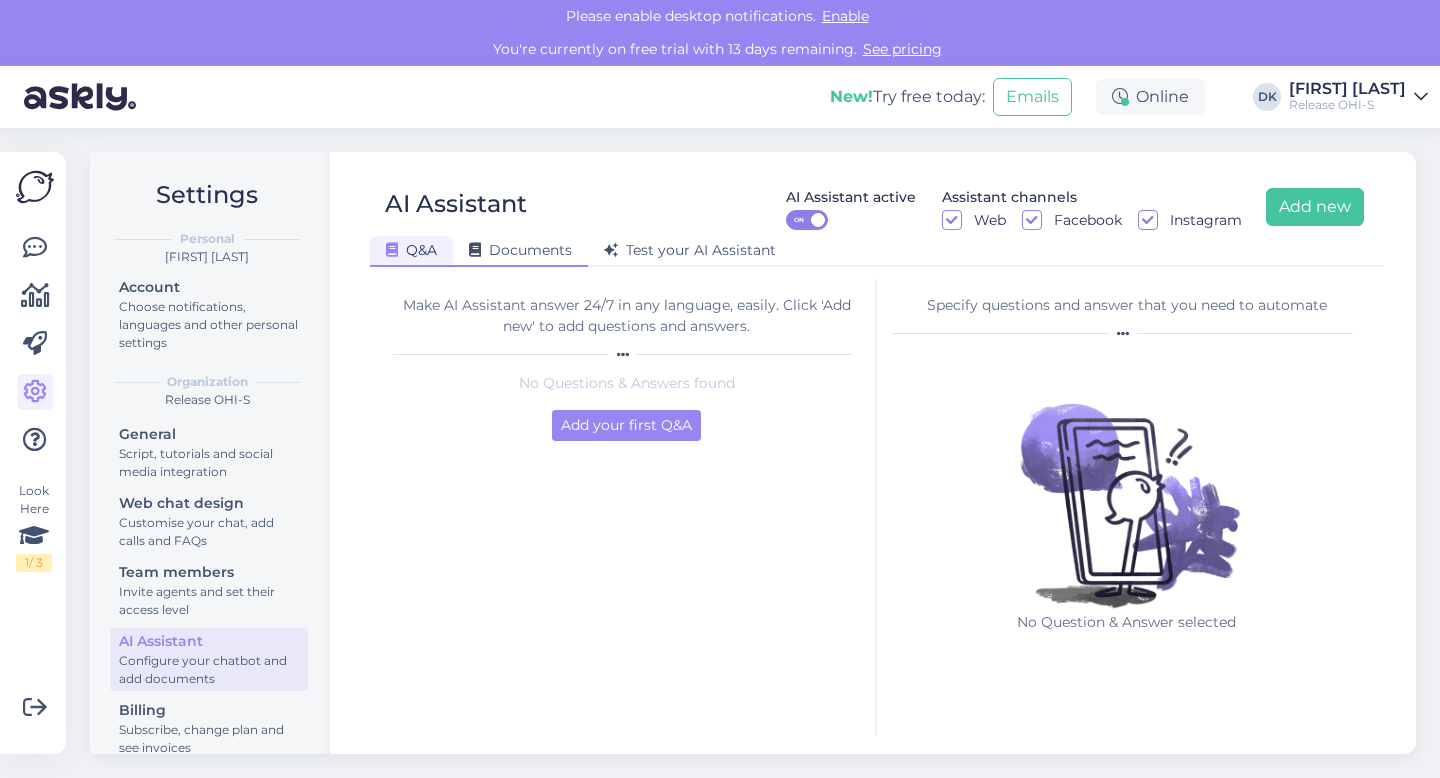 click on "Documents" at bounding box center (520, 250) 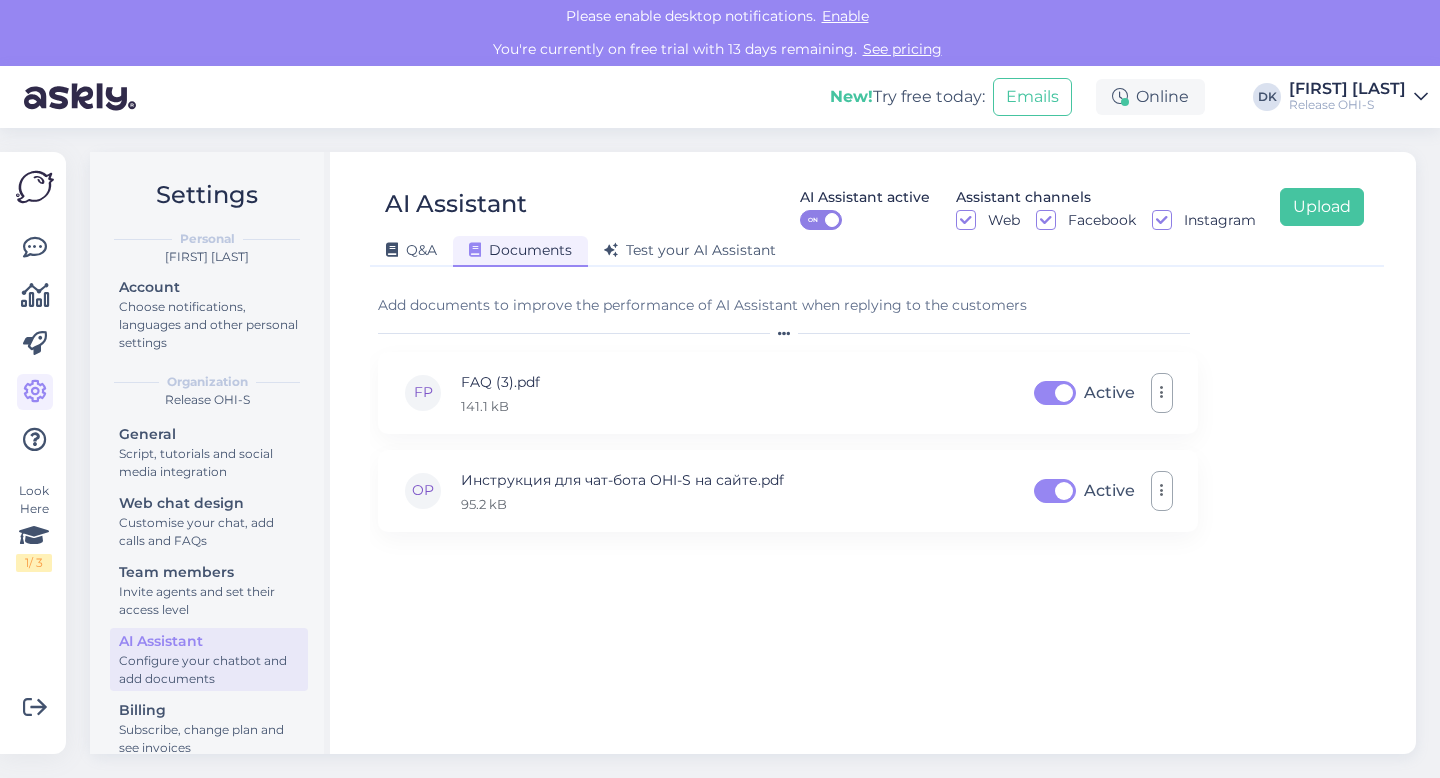 click on "Add documents to improve the performance of AI Assistant when replying to the customers FP FAQ (3).pdf 141.1 kB Active OP Инструкция для чат‑бота OHI‑S на сайте.pdf 95.2 kB Active" at bounding box center (788, 507) 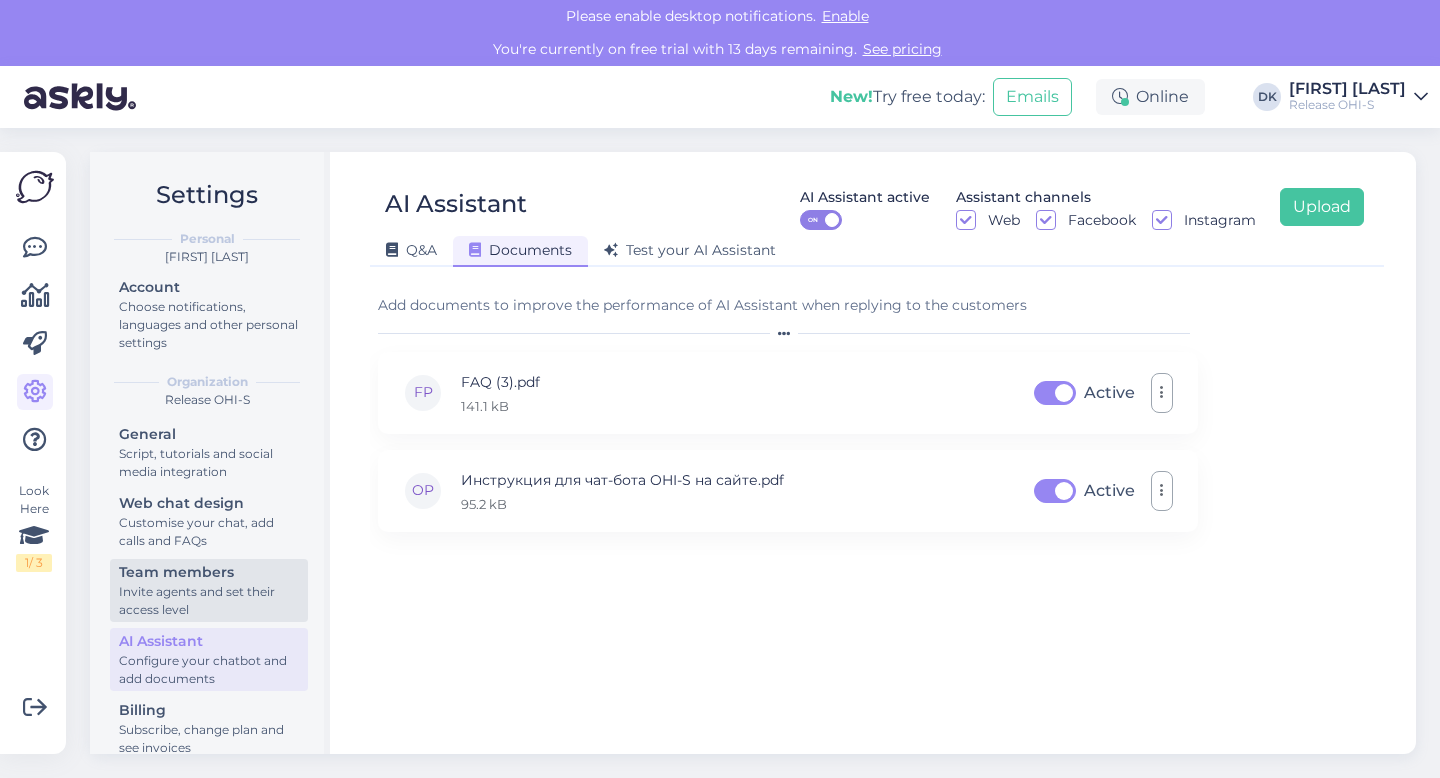 click on "Invite agents and set their access level" at bounding box center [209, 601] 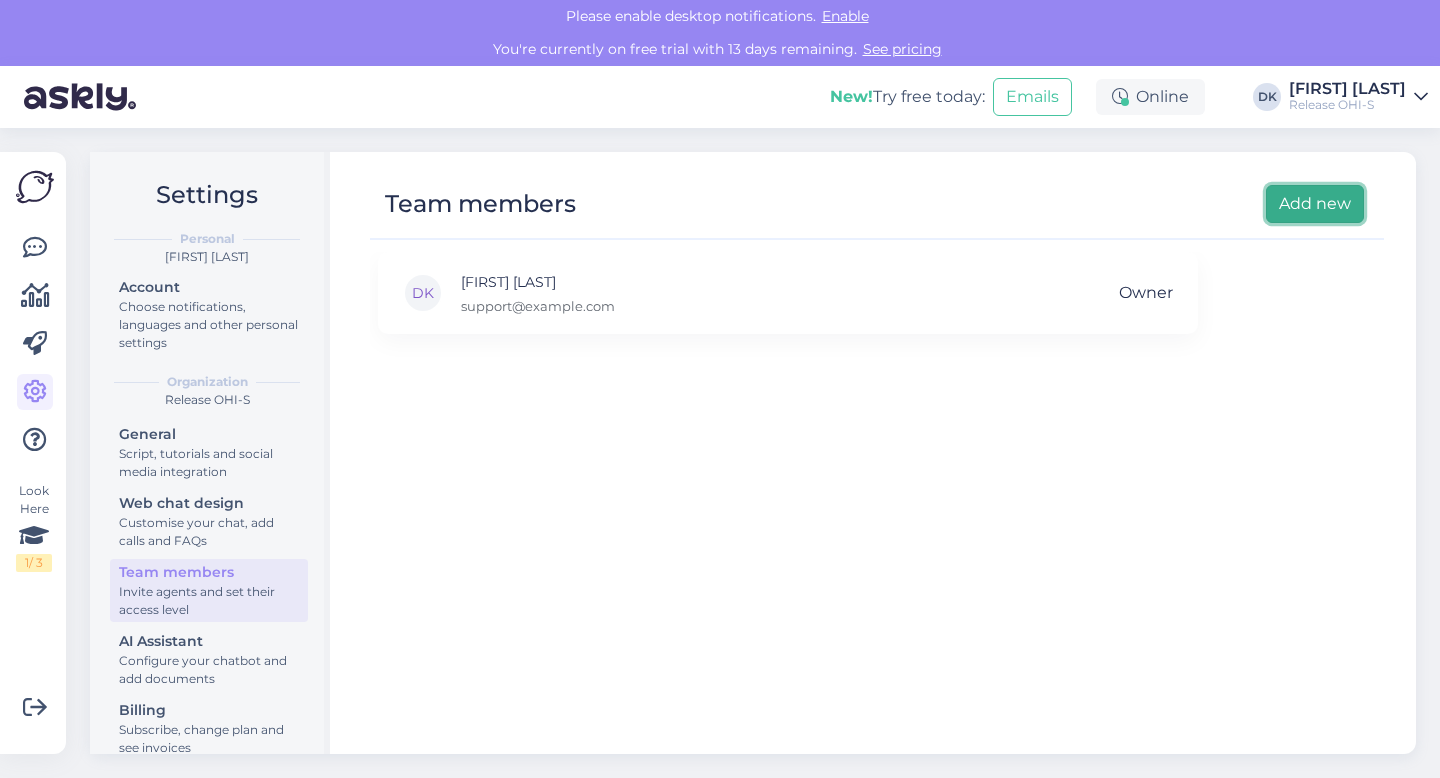 click on "Add new" at bounding box center (1315, 204) 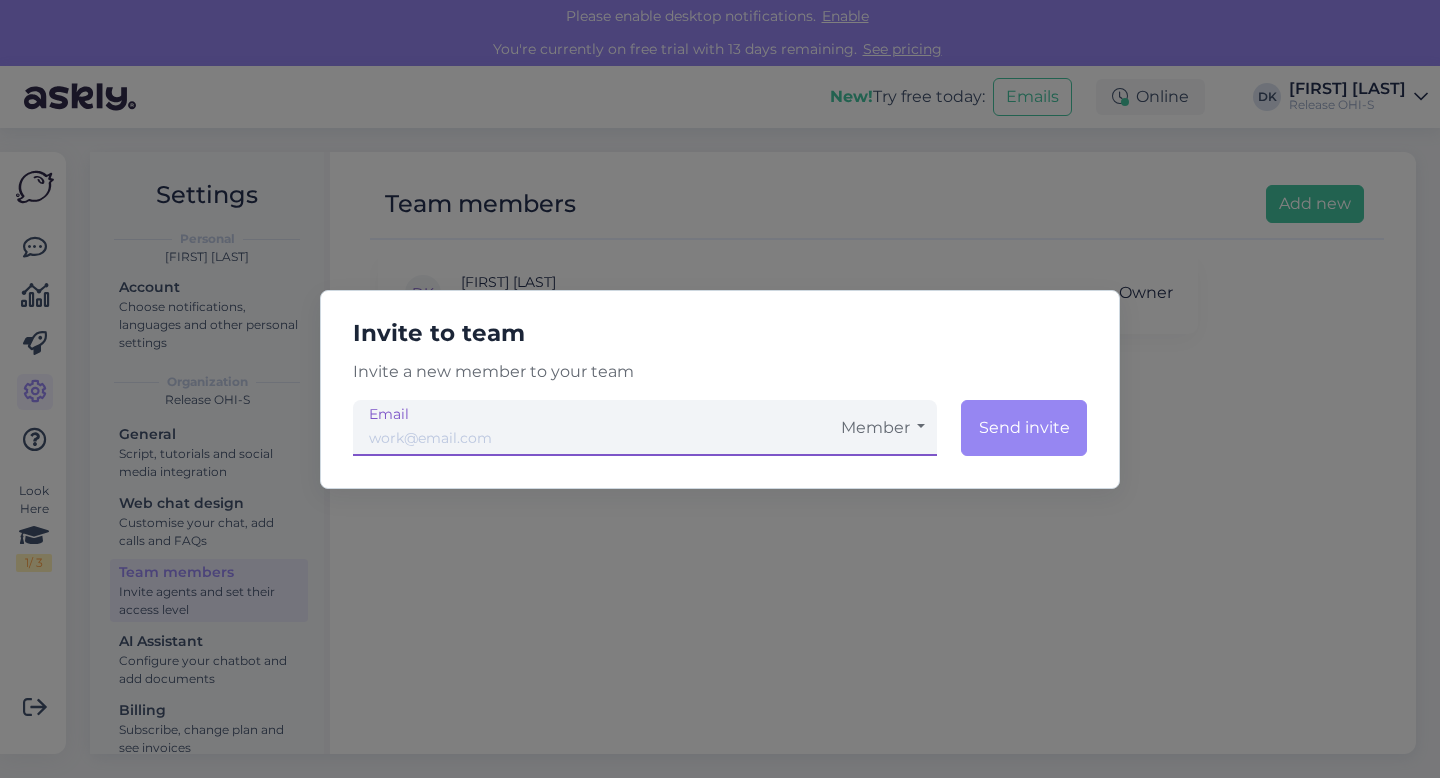 click on "Invite to team Invite a new member to your team Member Send invite Email" at bounding box center [720, 389] 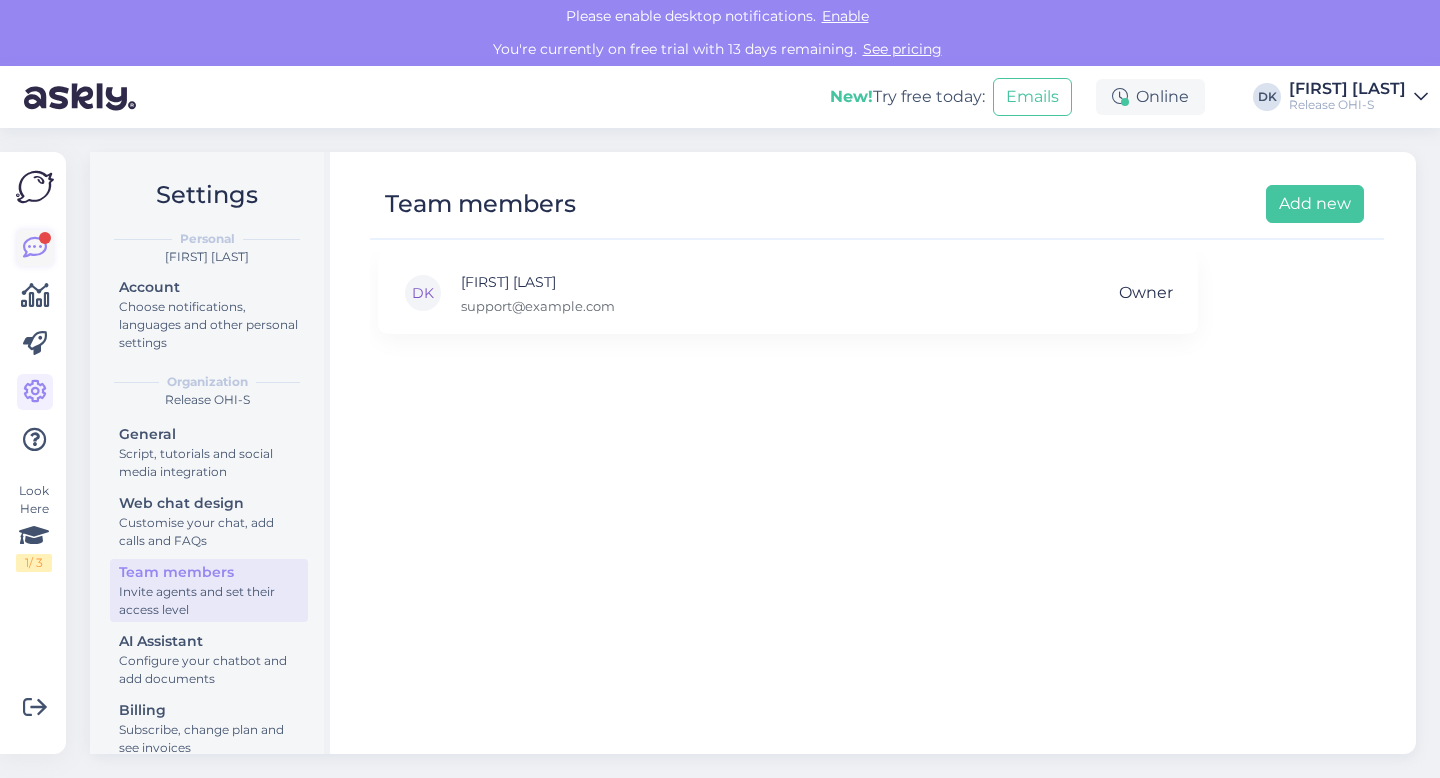 click at bounding box center [35, 248] 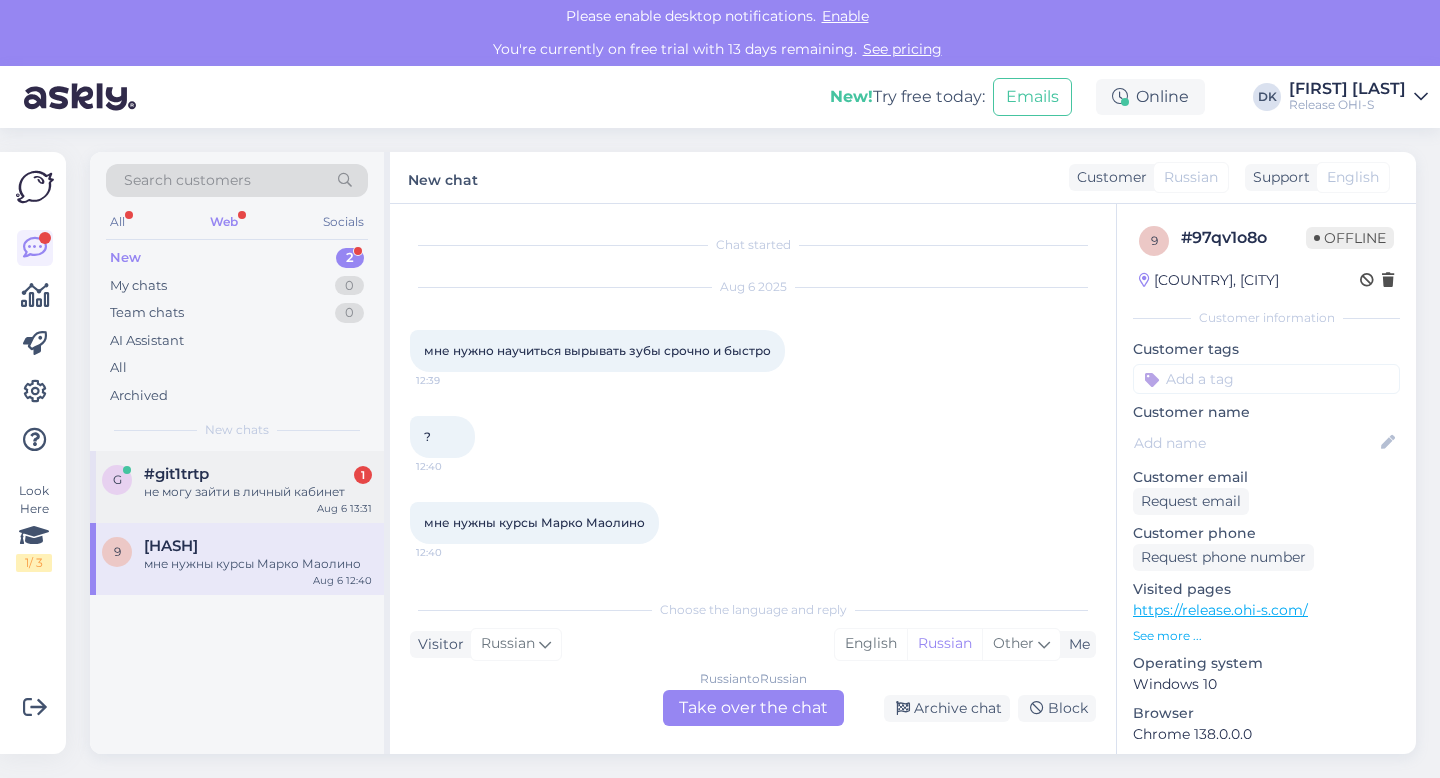 click on "#git1trtp 1" at bounding box center (258, 474) 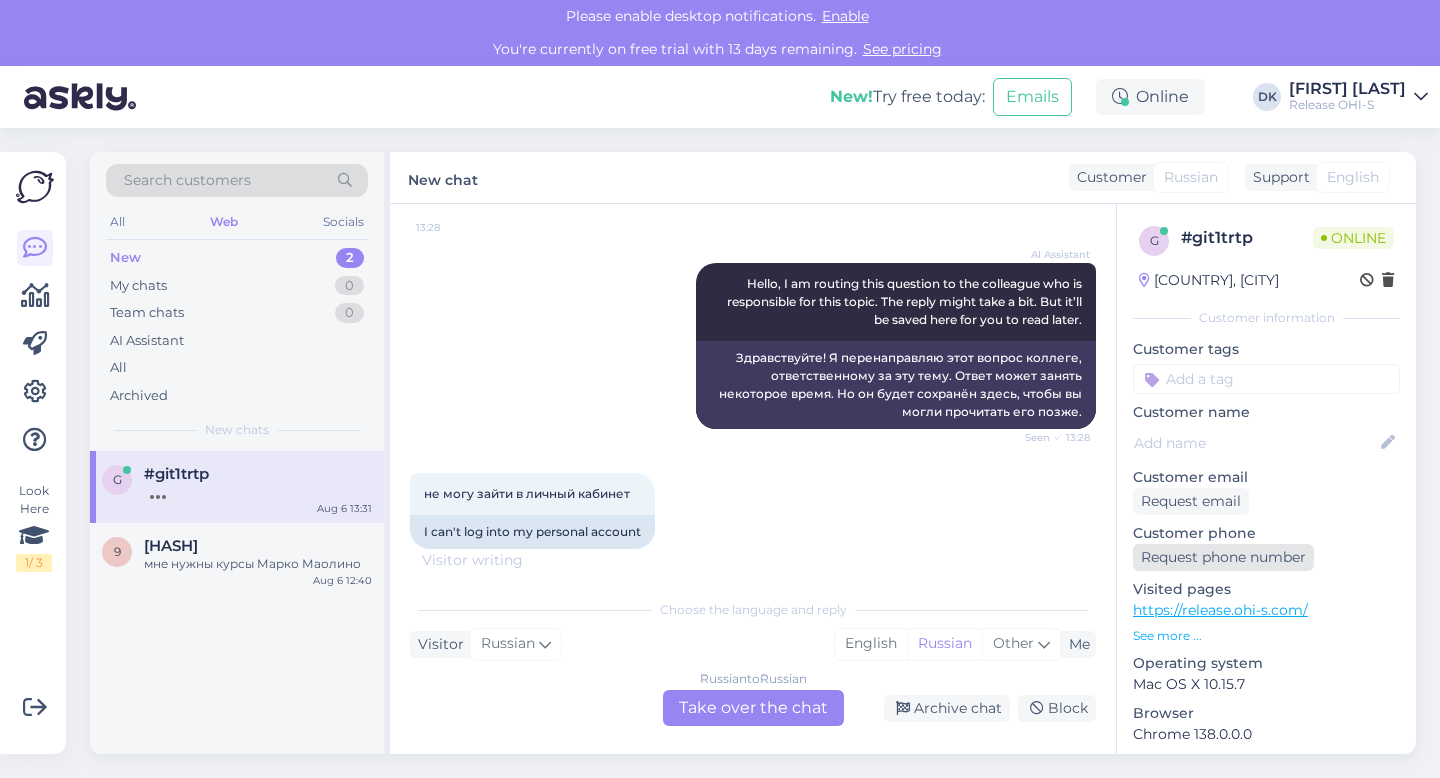 scroll, scrollTop: 307, scrollLeft: 0, axis: vertical 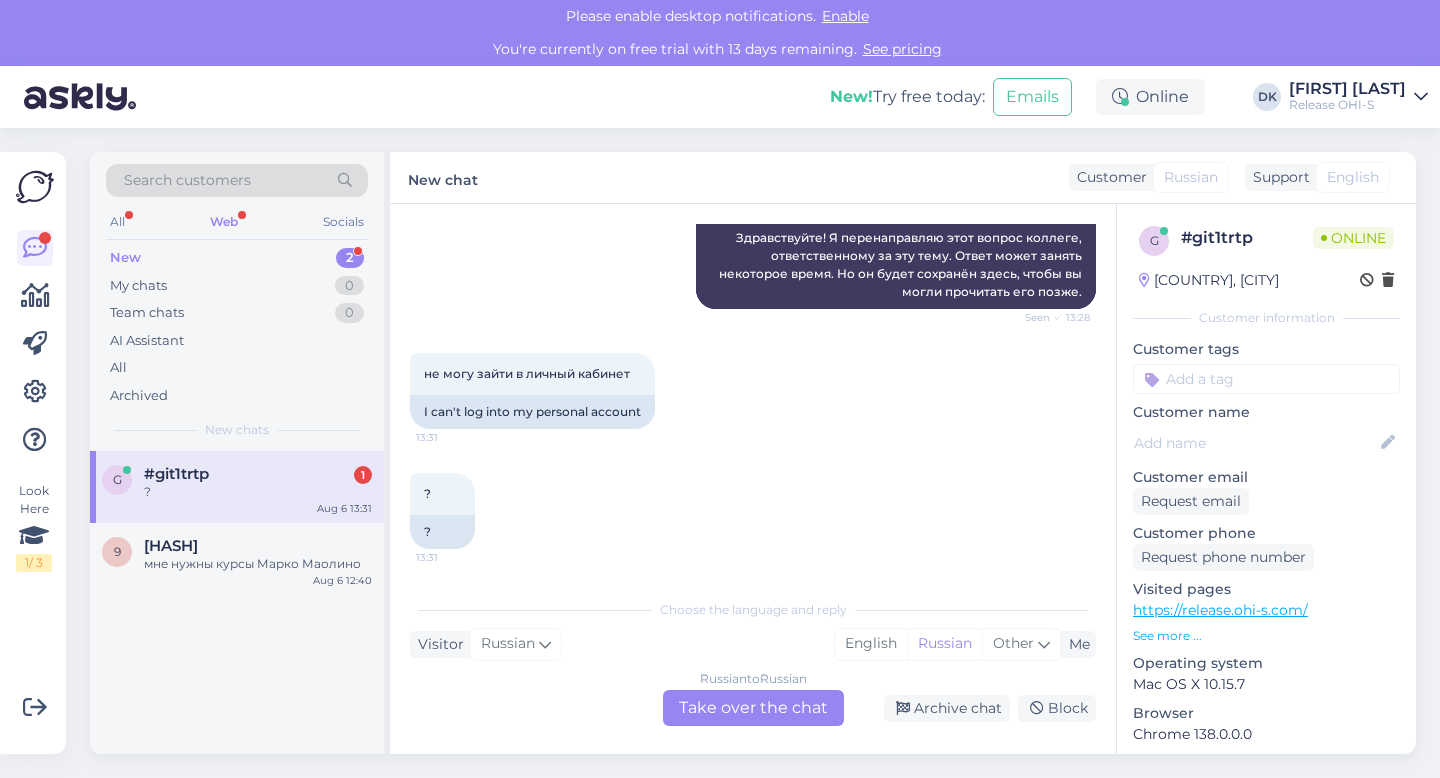 click on "All Web Socials" at bounding box center [237, 224] 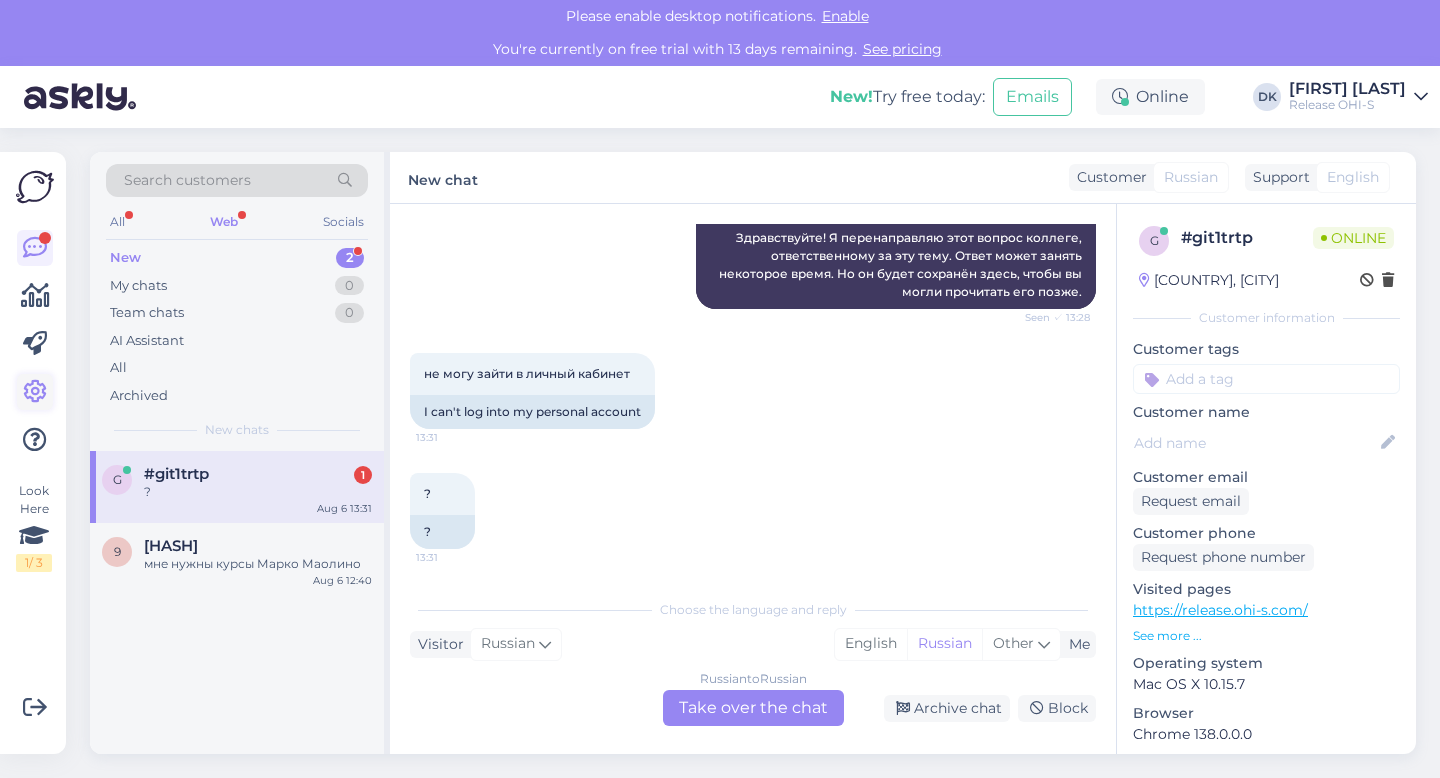 click at bounding box center (35, 392) 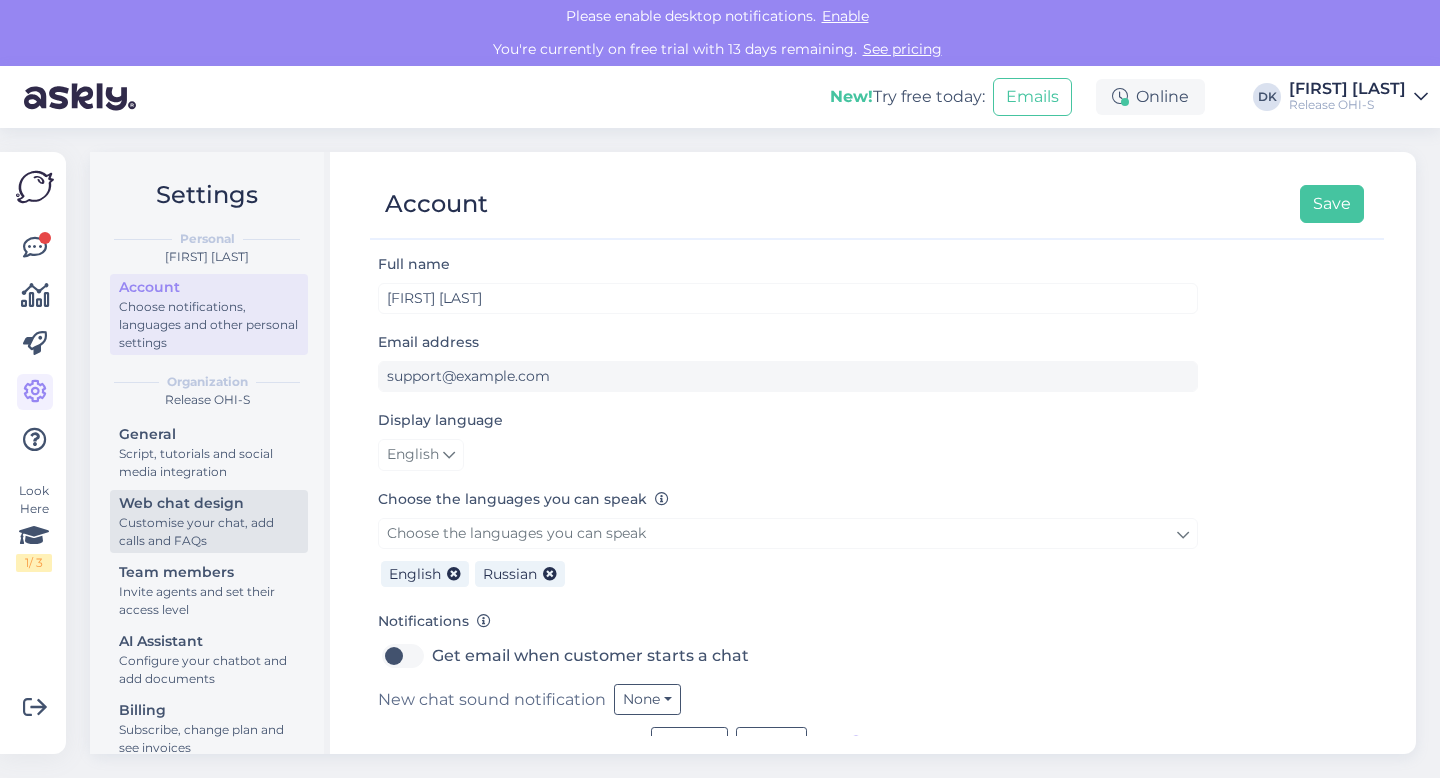 scroll, scrollTop: 24, scrollLeft: 0, axis: vertical 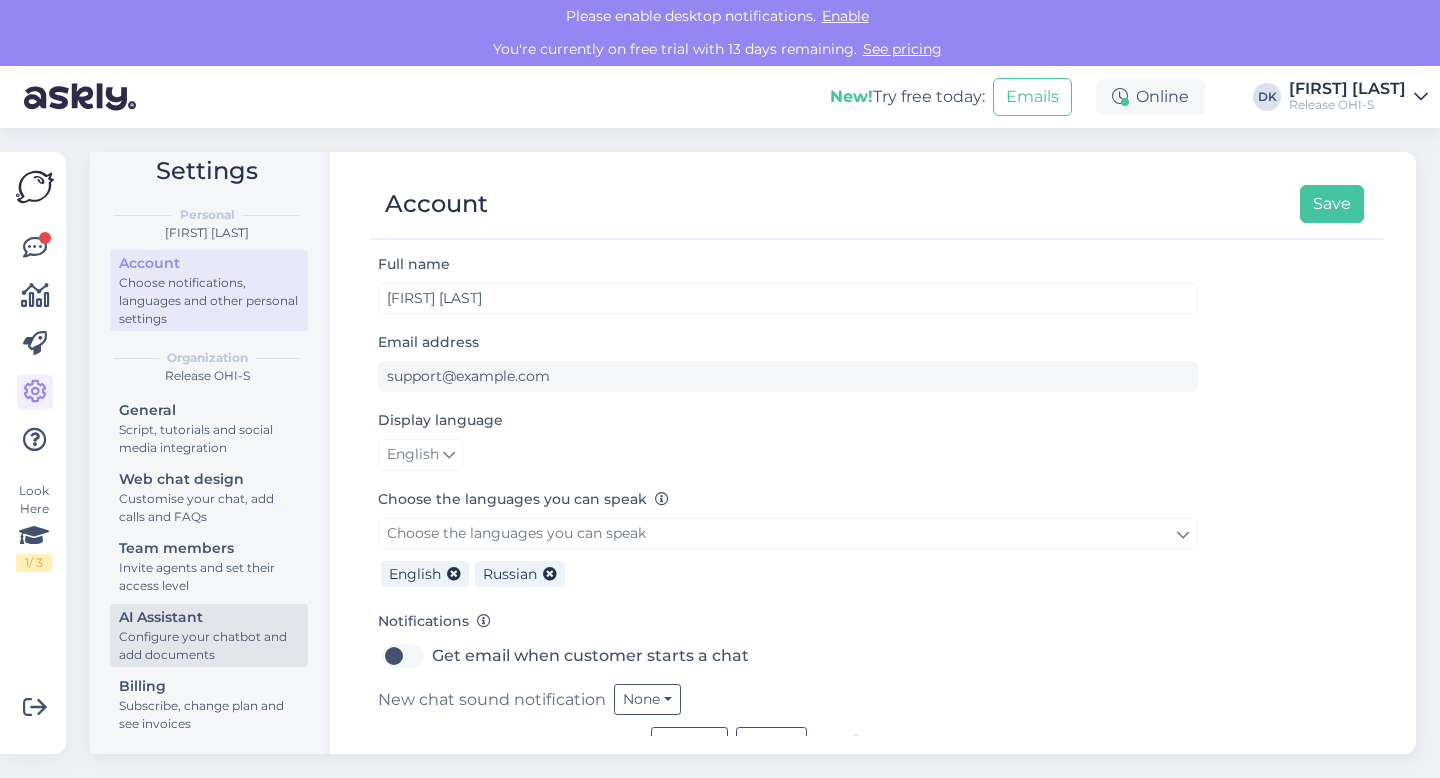 click on "Configure your chatbot and add documents" at bounding box center [209, 646] 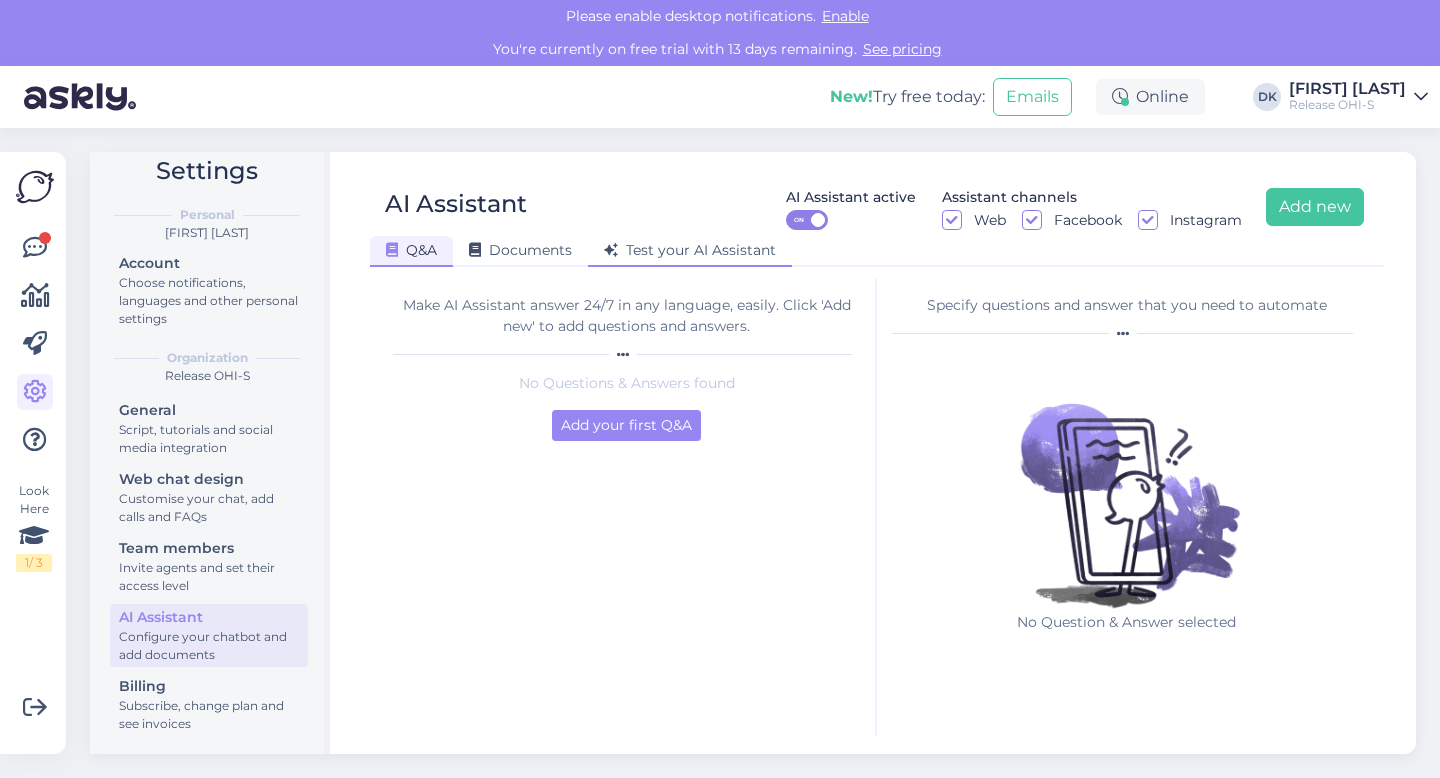 click on "Test your AI Assistant" at bounding box center (690, 250) 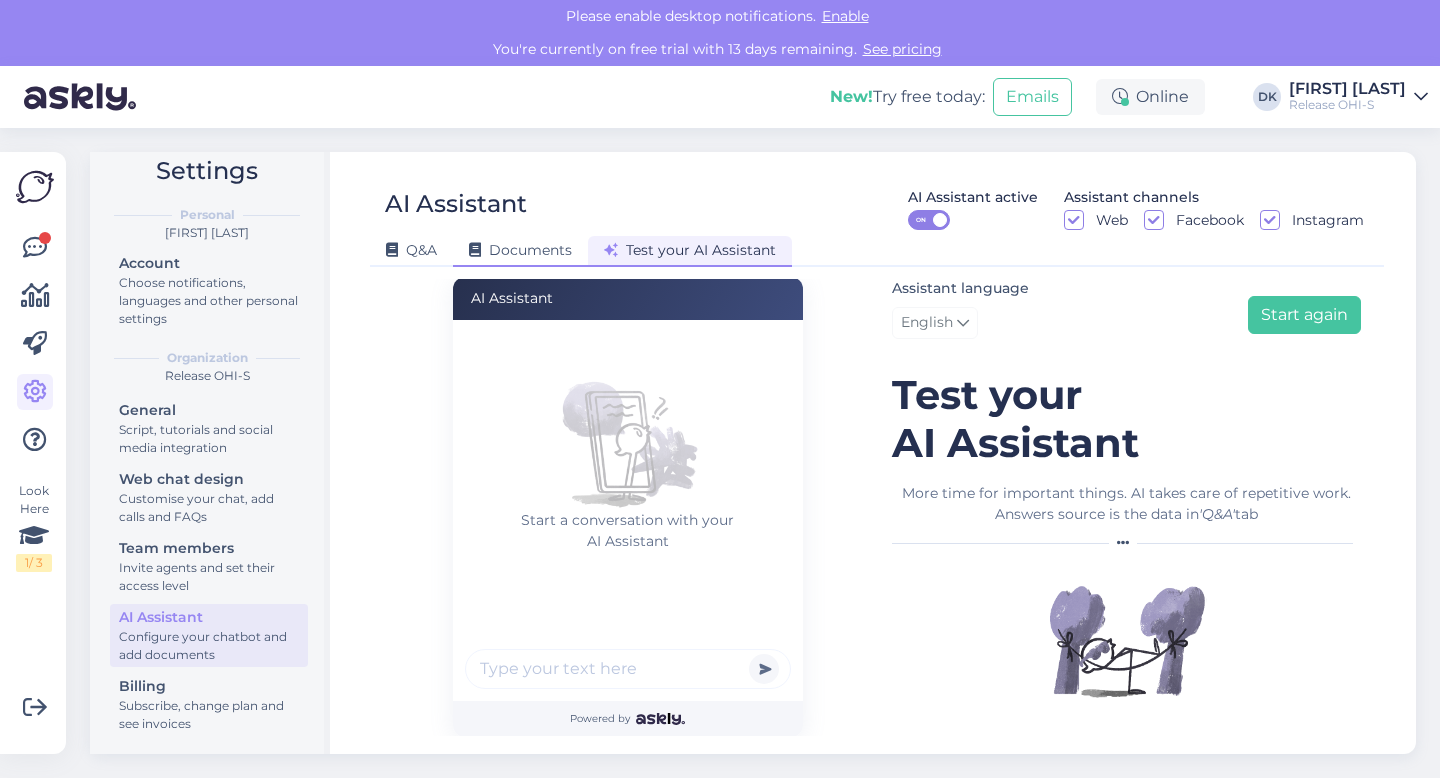 click on "Documents" at bounding box center [520, 251] 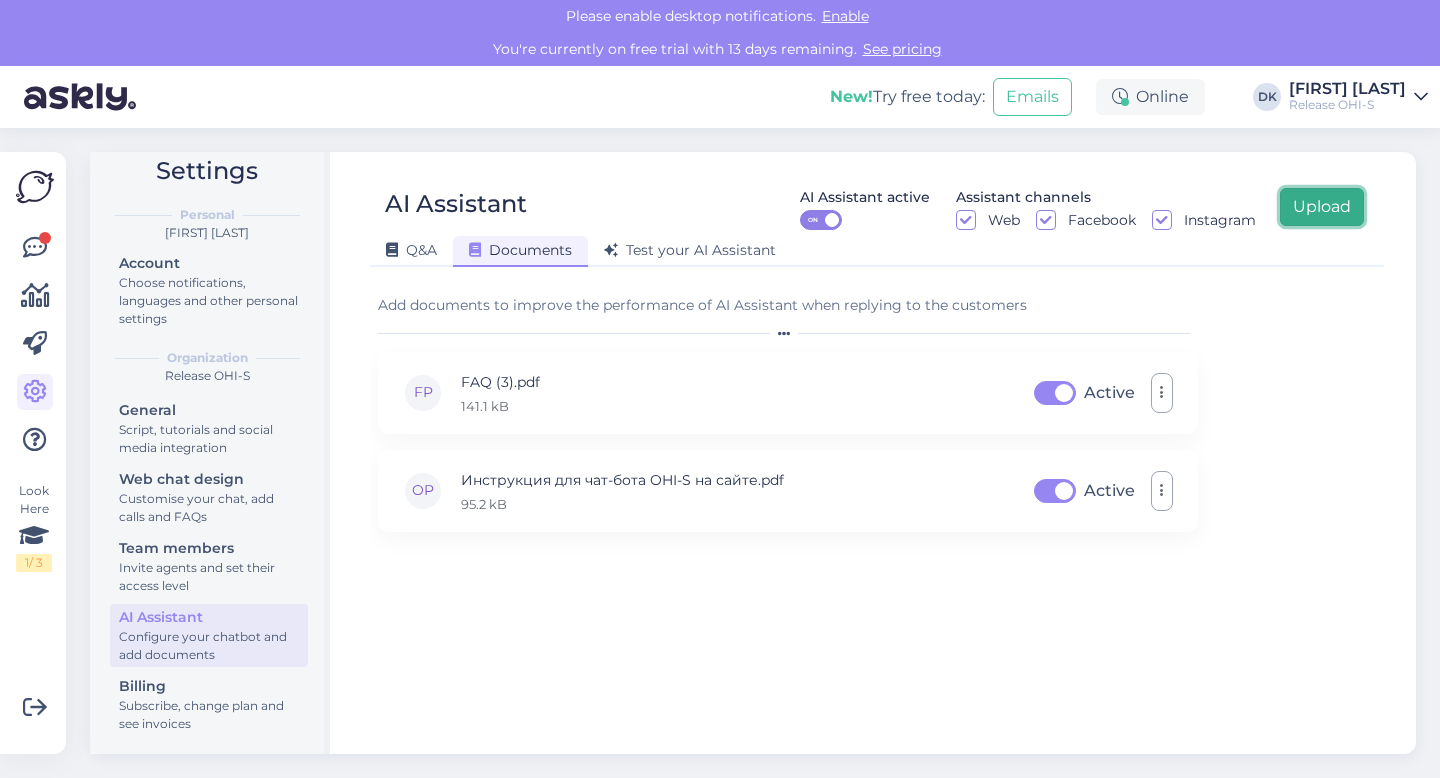 click on "Upload" at bounding box center (1322, 207) 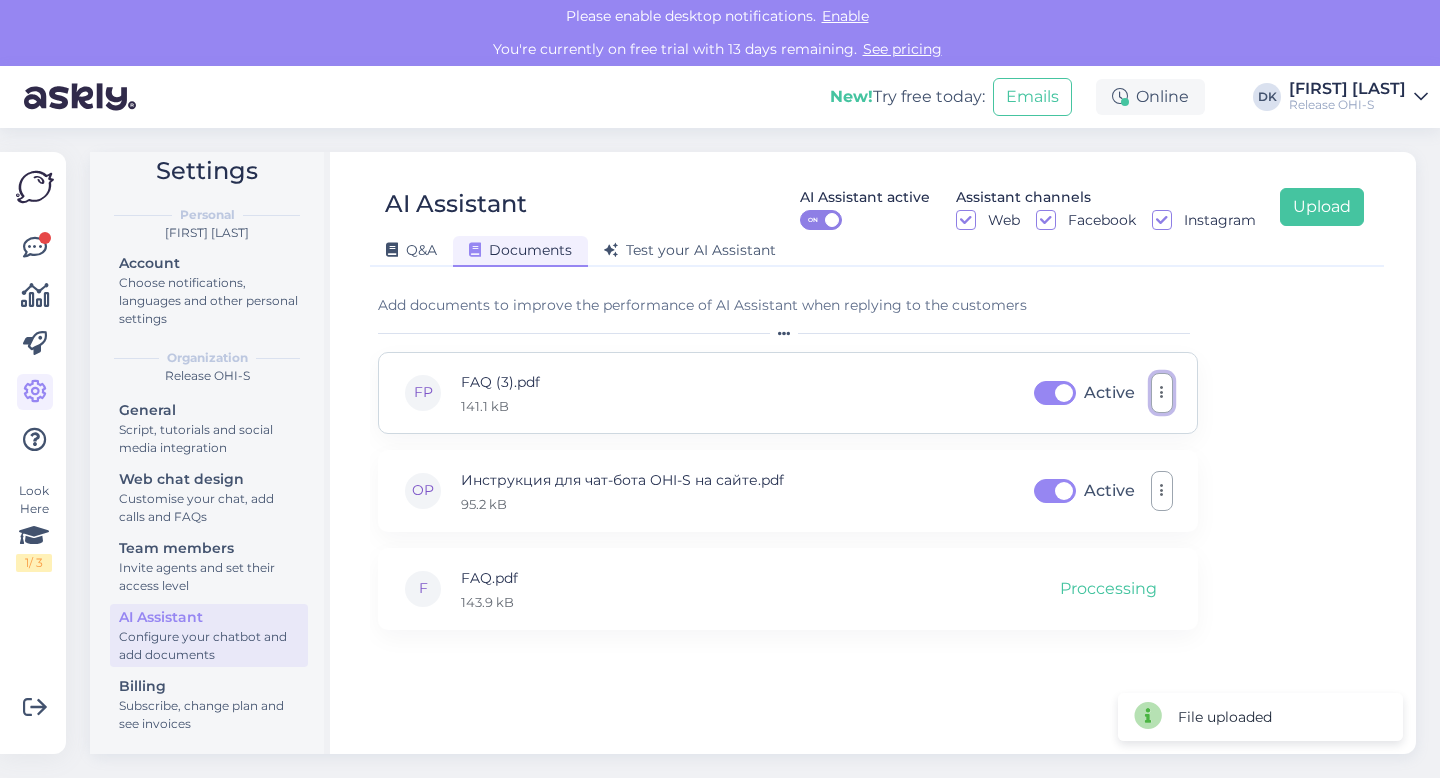 click at bounding box center (1162, 393) 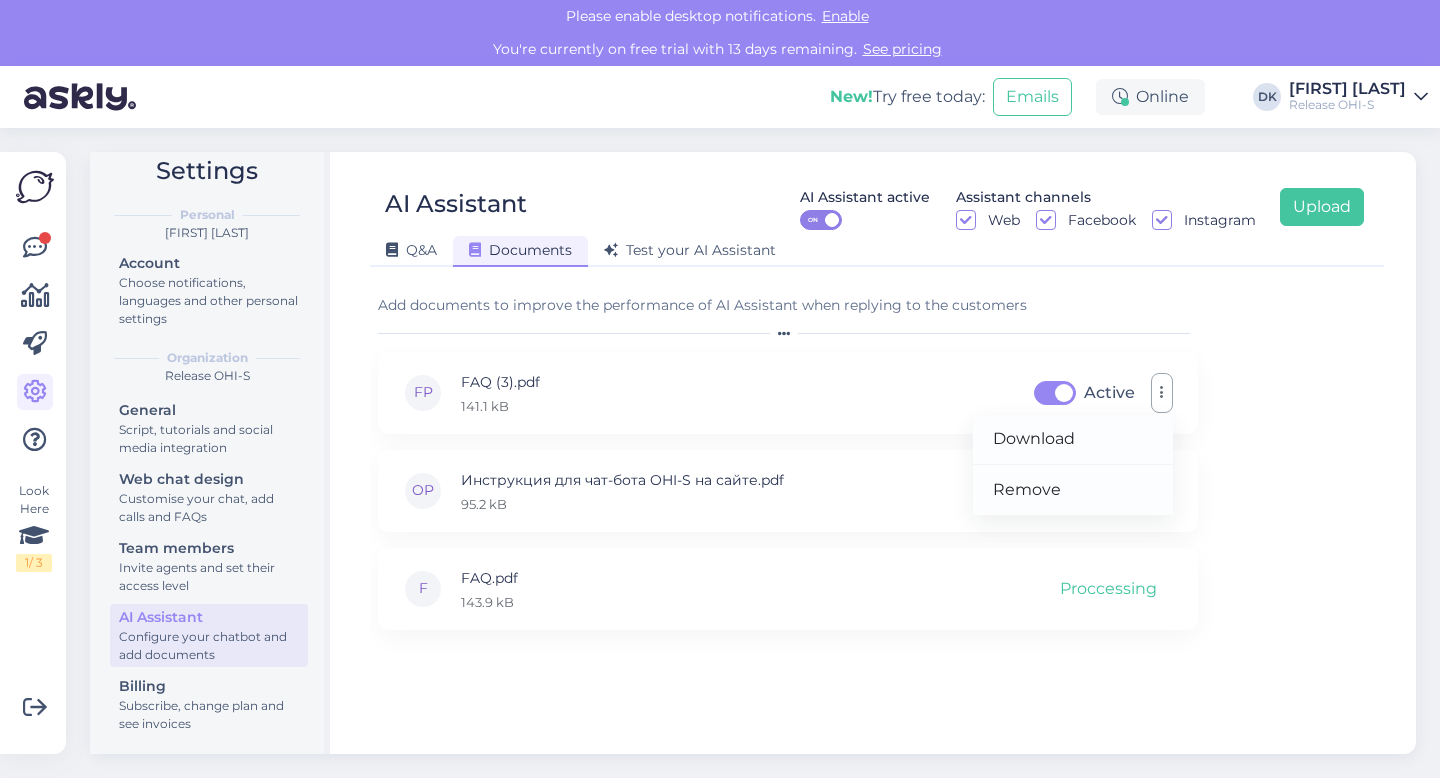 click on "Add documents to improve the performance of AI Assistant when replying to the customers FP FAQ (3).pdf 141.1 kB Active Download Remove OP Инструкция для чат‑бота OHI‑S на сайте.pdf 95.2 kB Active F FAQ.pdf 143.9 kB Proccessing" at bounding box center (877, 507) 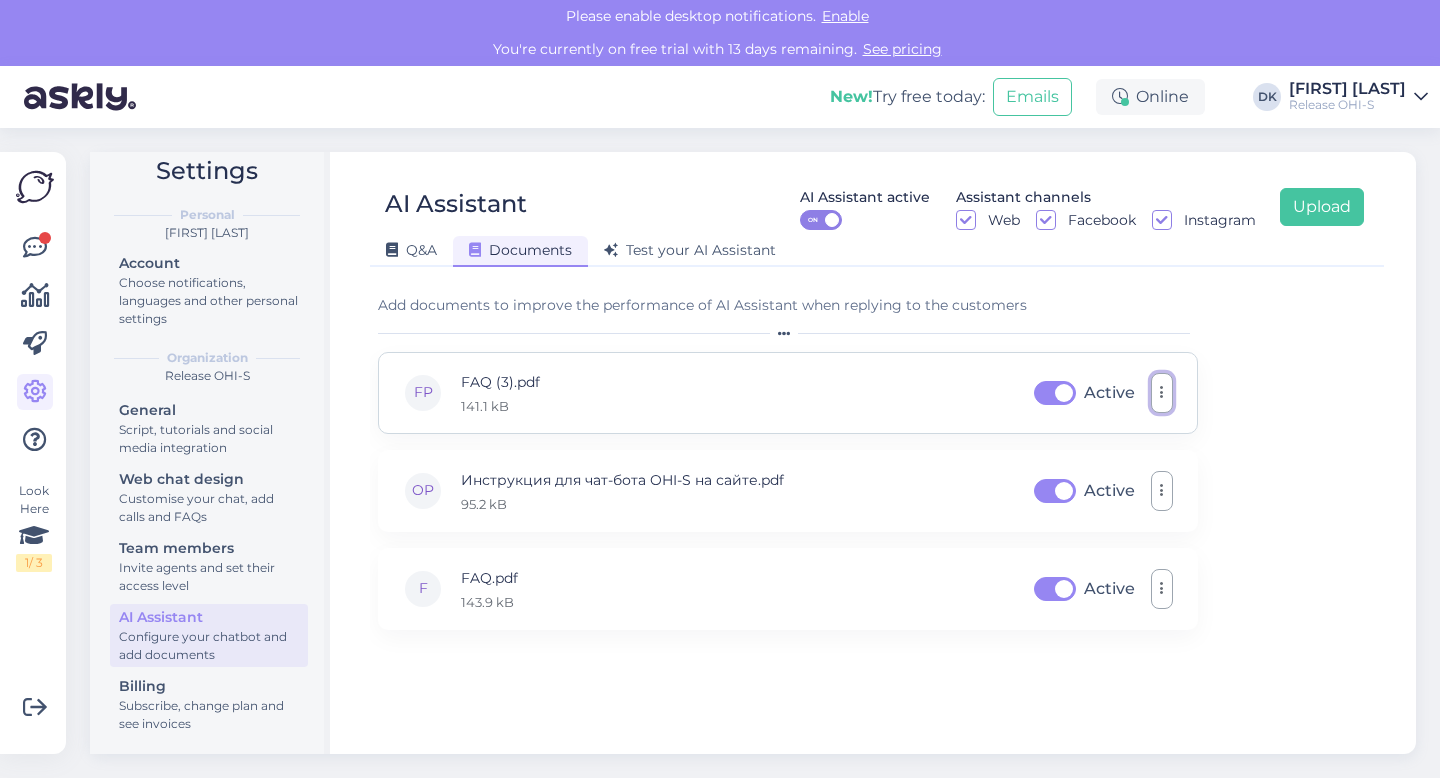 click at bounding box center (1162, 393) 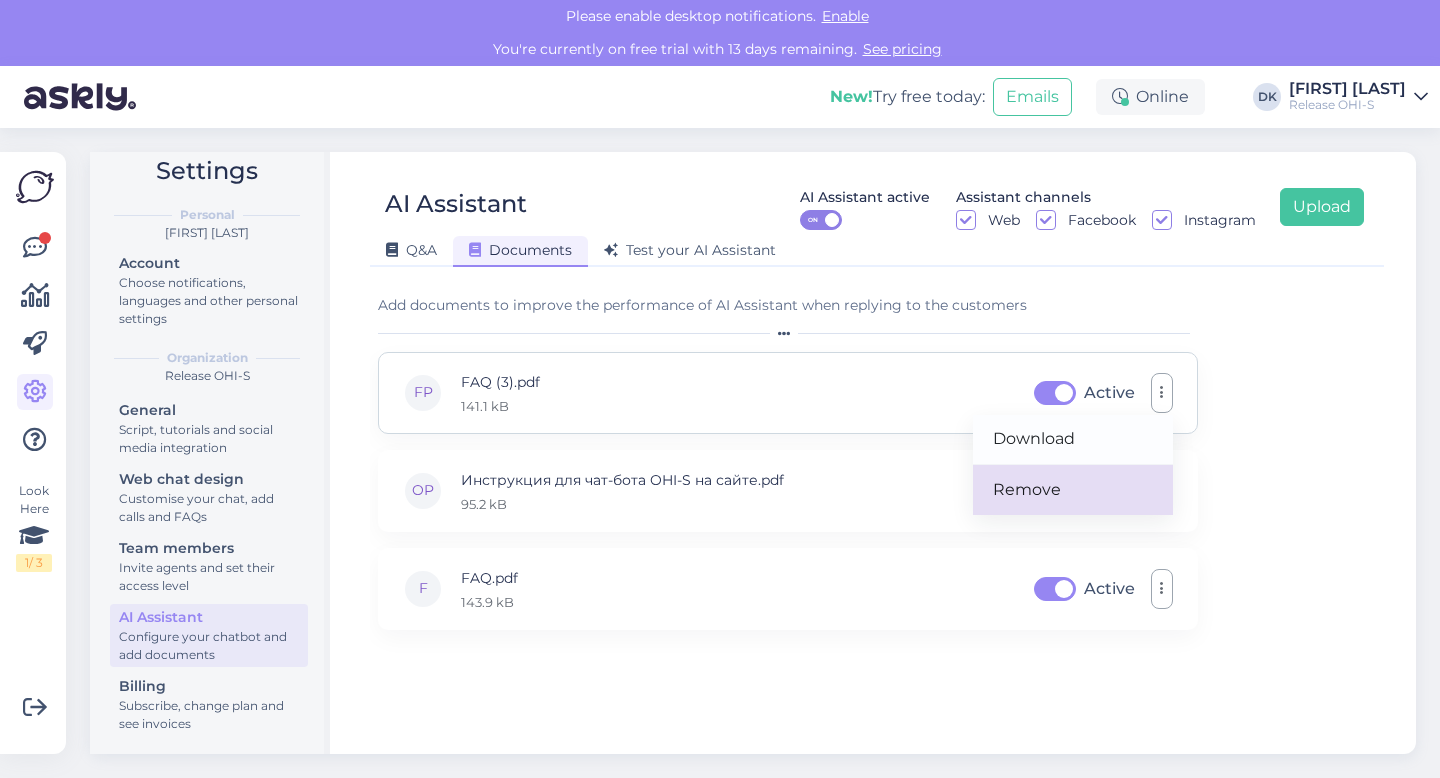click on "Remove" at bounding box center [1073, 490] 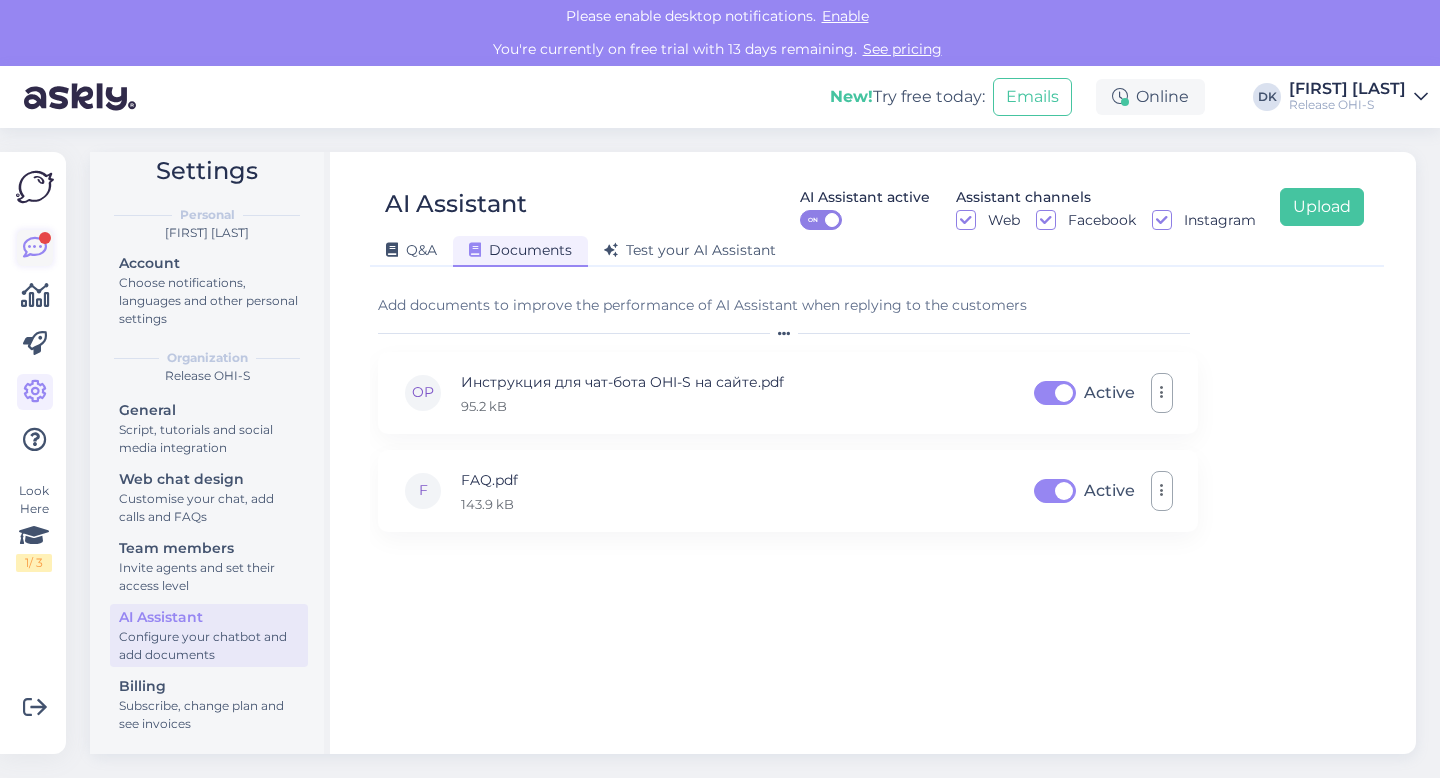 click at bounding box center [35, 248] 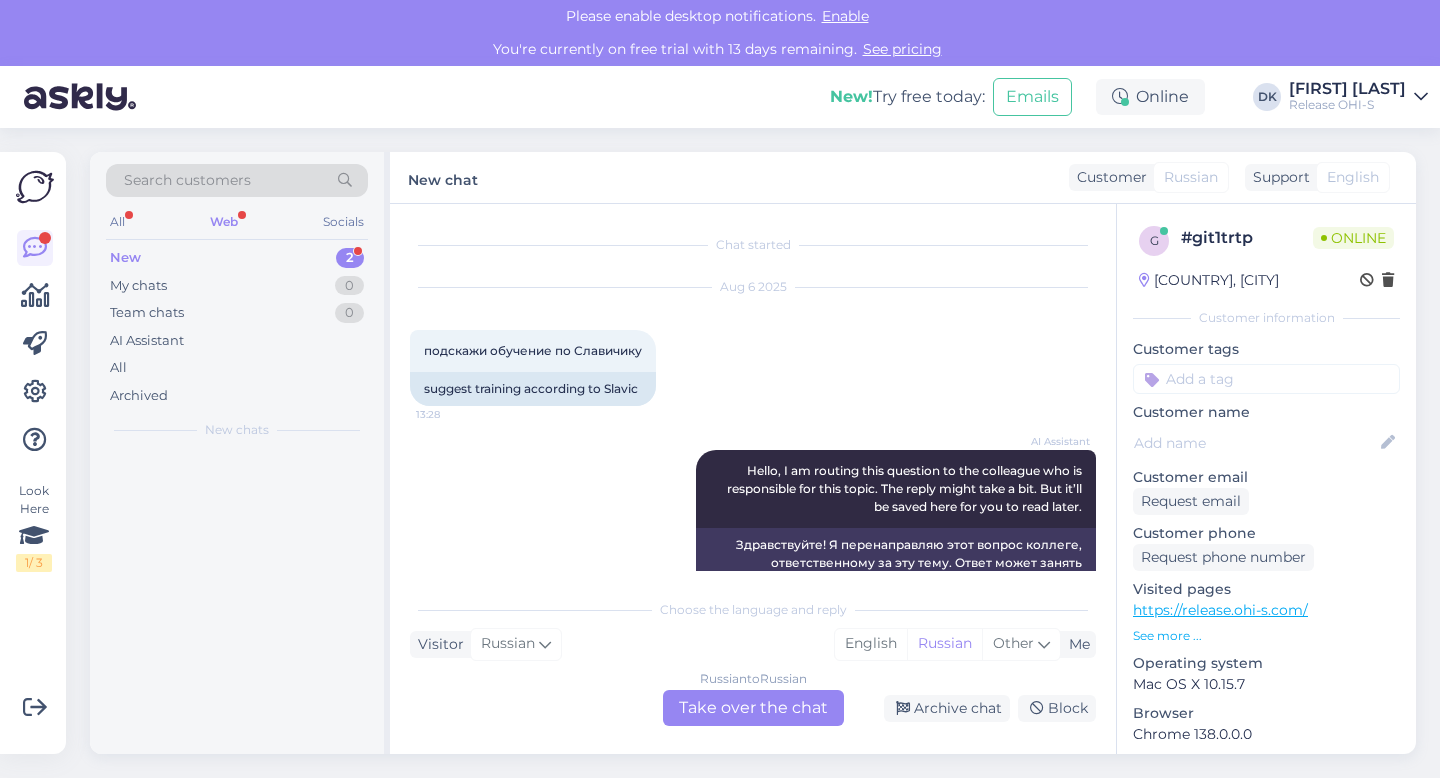 scroll, scrollTop: 307, scrollLeft: 0, axis: vertical 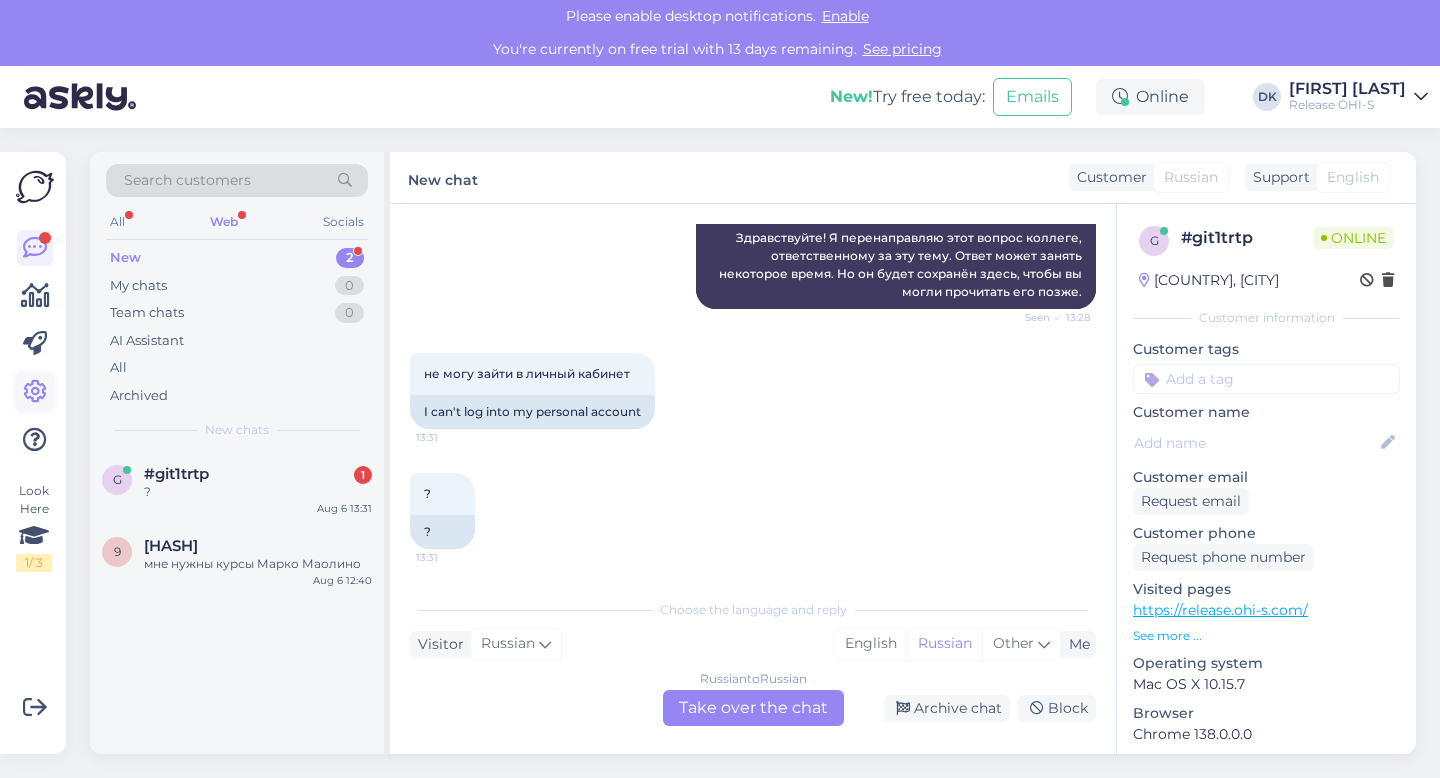 click at bounding box center [35, 392] 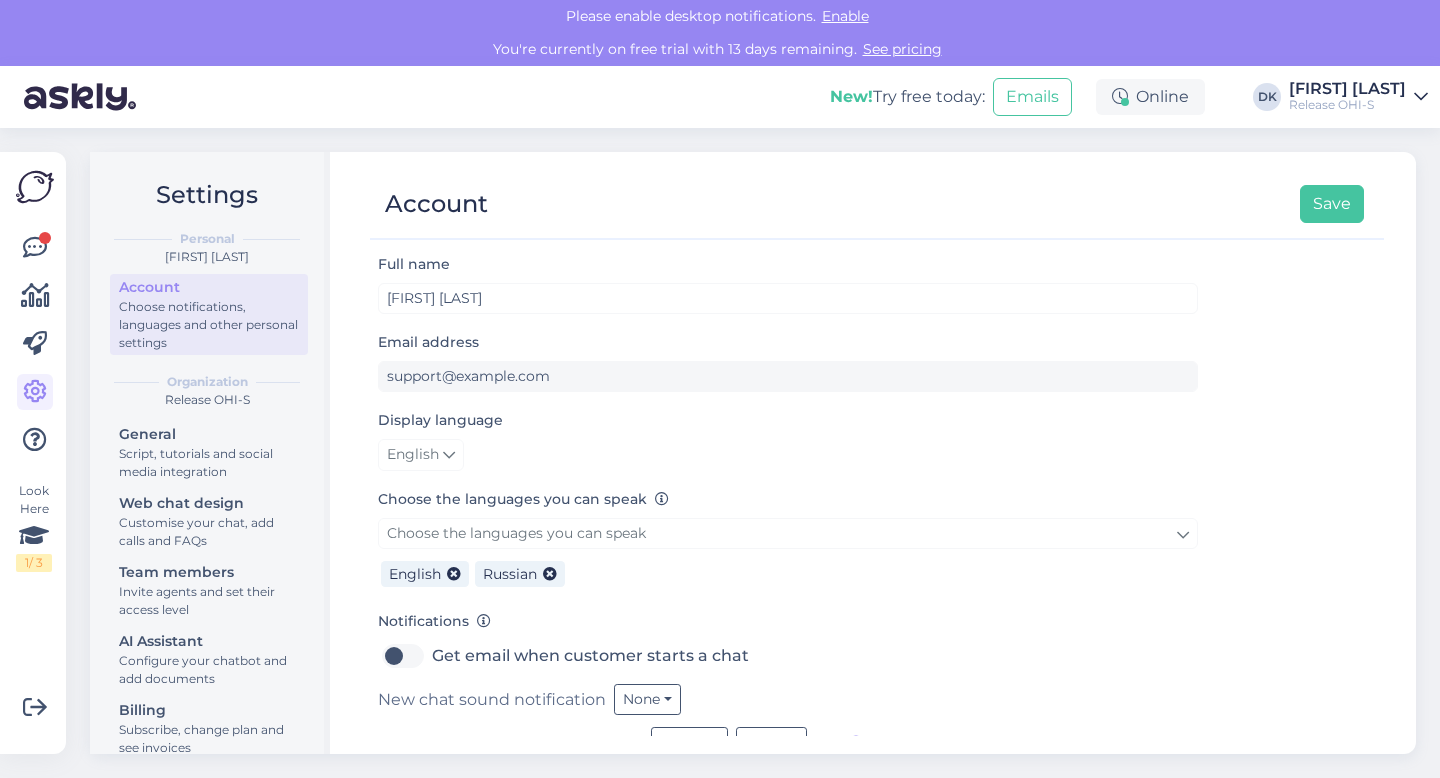 click on "General Script, tutorials and social media integration Web chat design Customise your chat, add calls and FAQs Team members Invite agents and set their access level AI Assistant Configure your chatbot and add documents Billing Subscribe, change plan and see invoices" at bounding box center (209, 593) 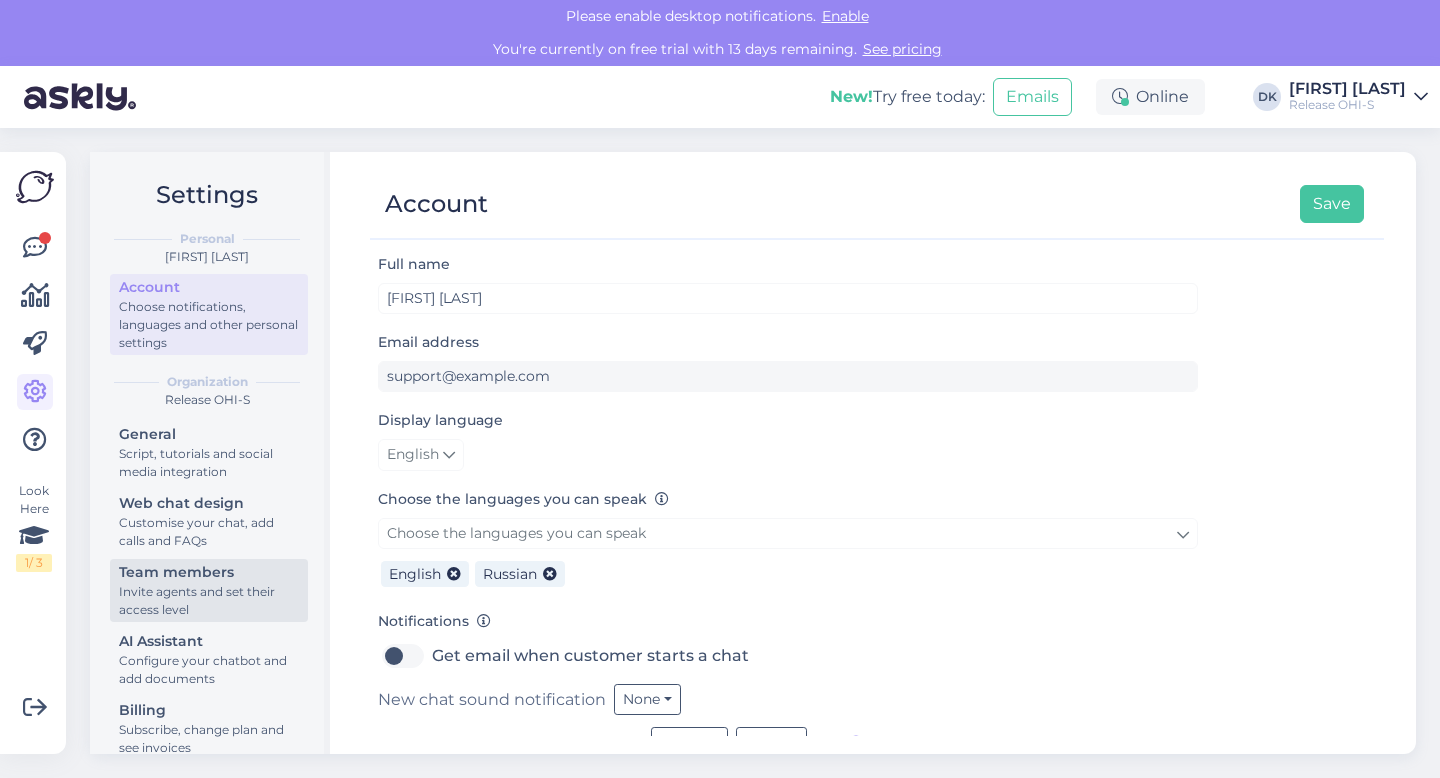 click on "Team members" at bounding box center [209, 572] 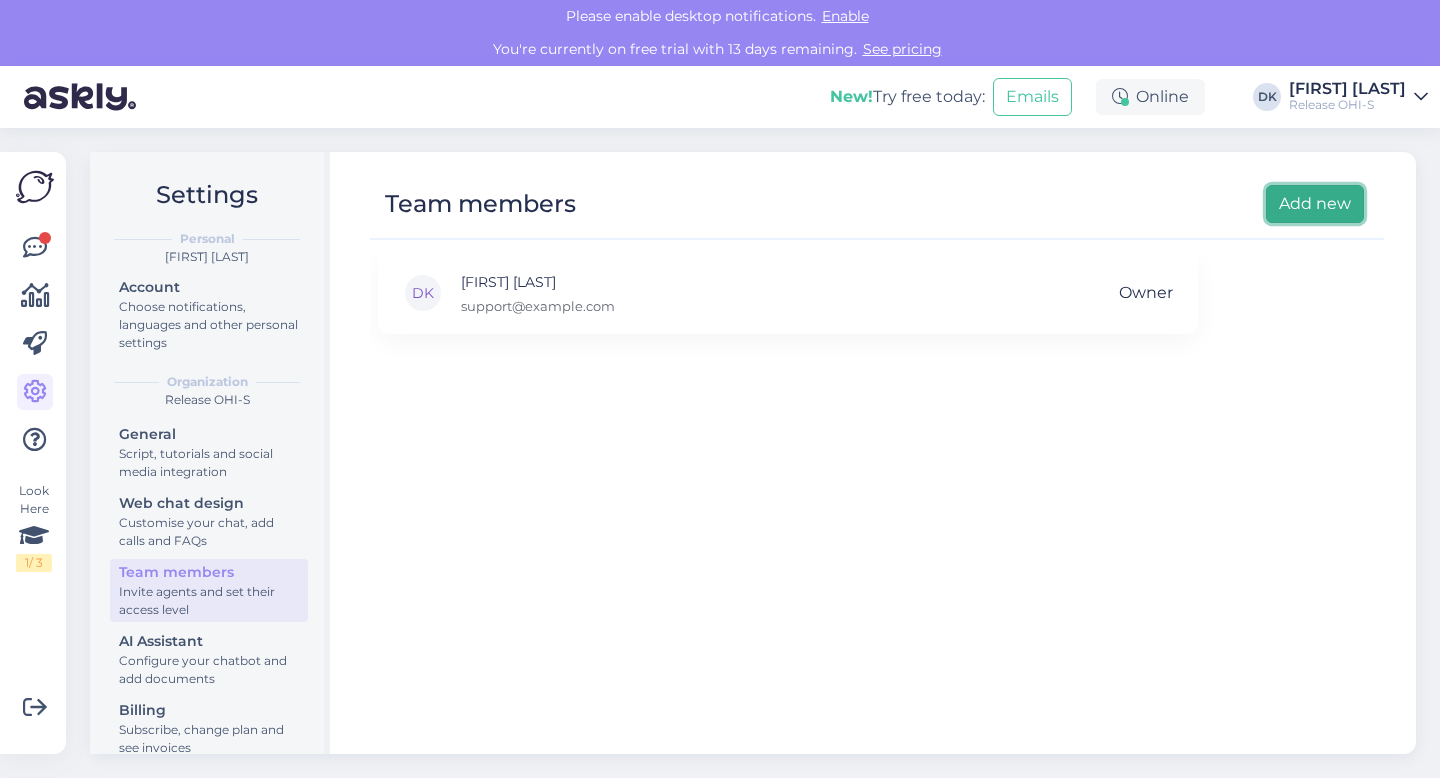 click on "Add new" at bounding box center [1315, 204] 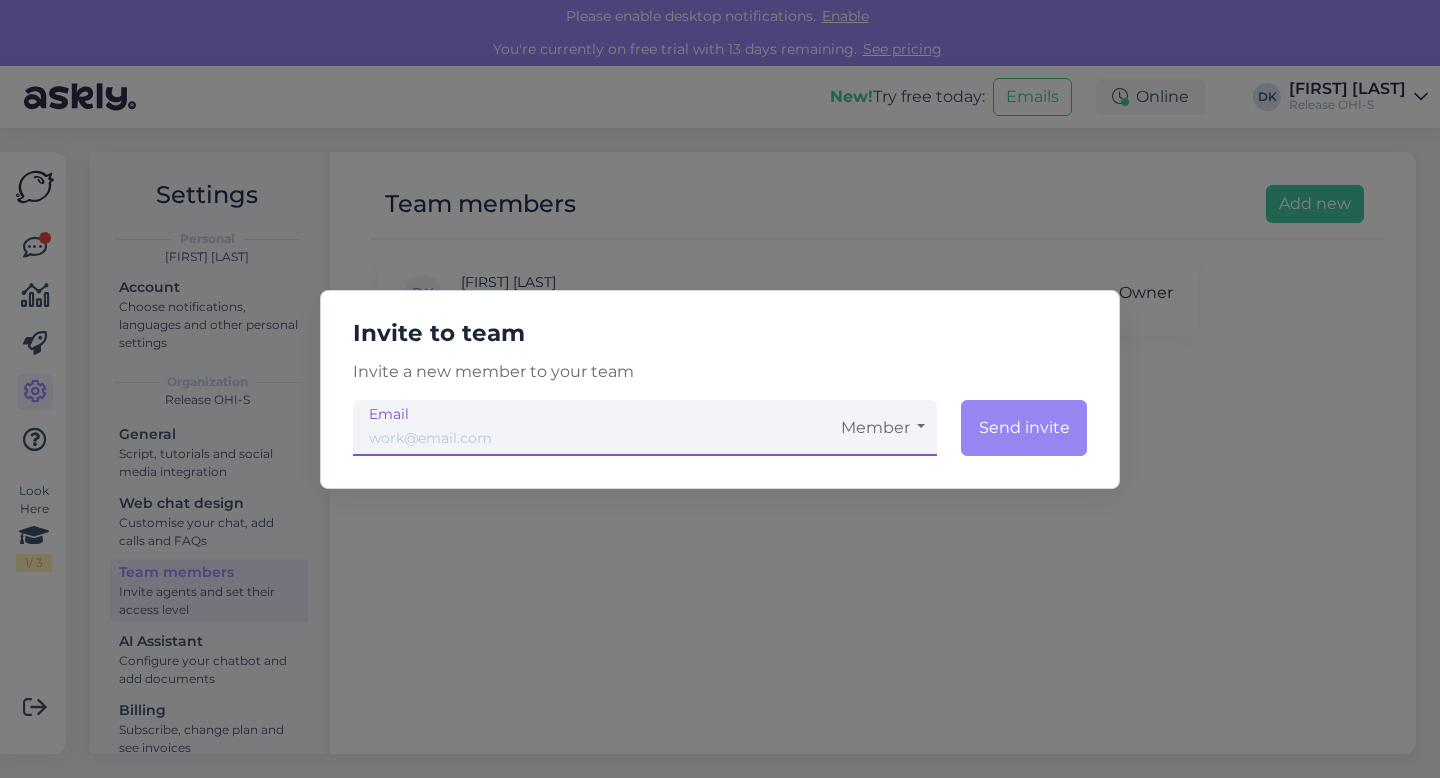click at bounding box center (591, 428) 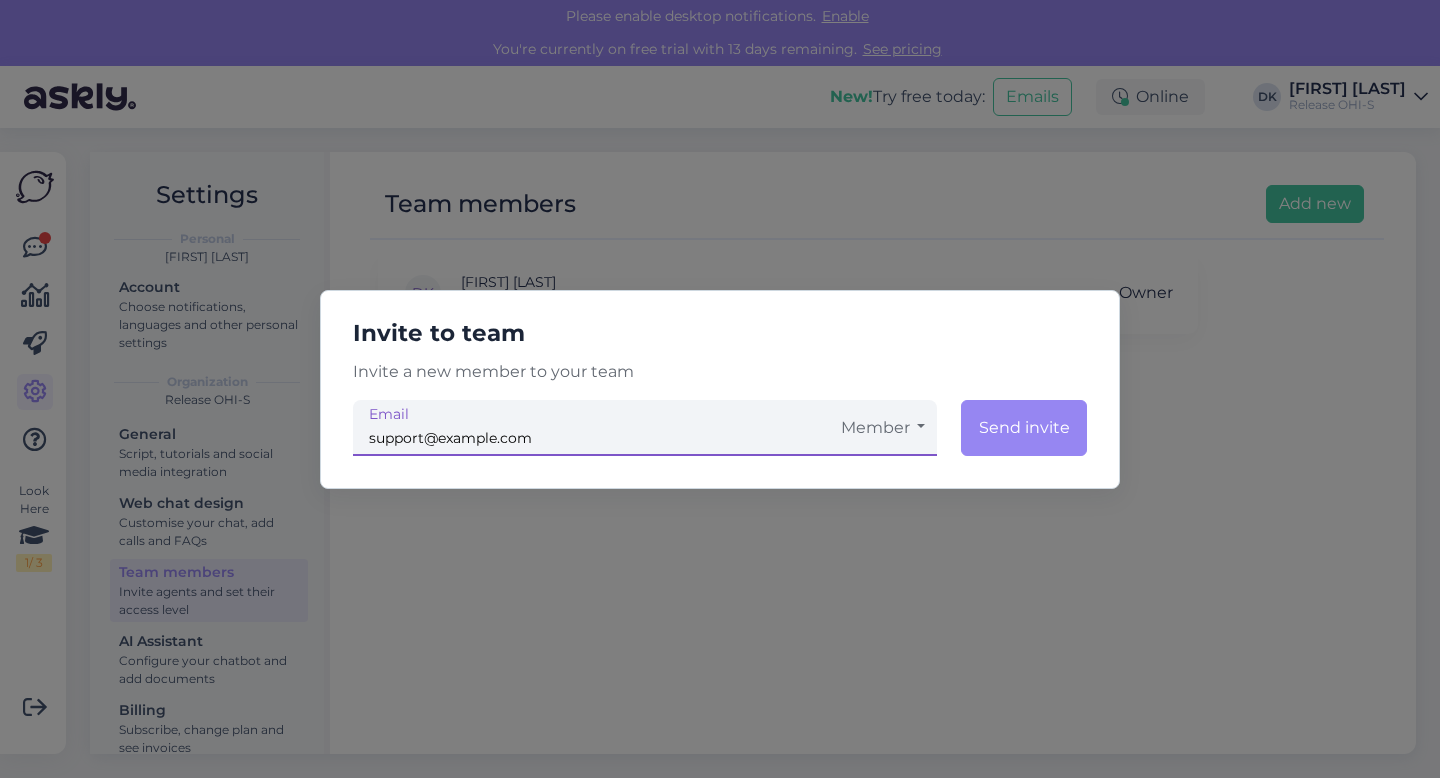 type on "support@example.com" 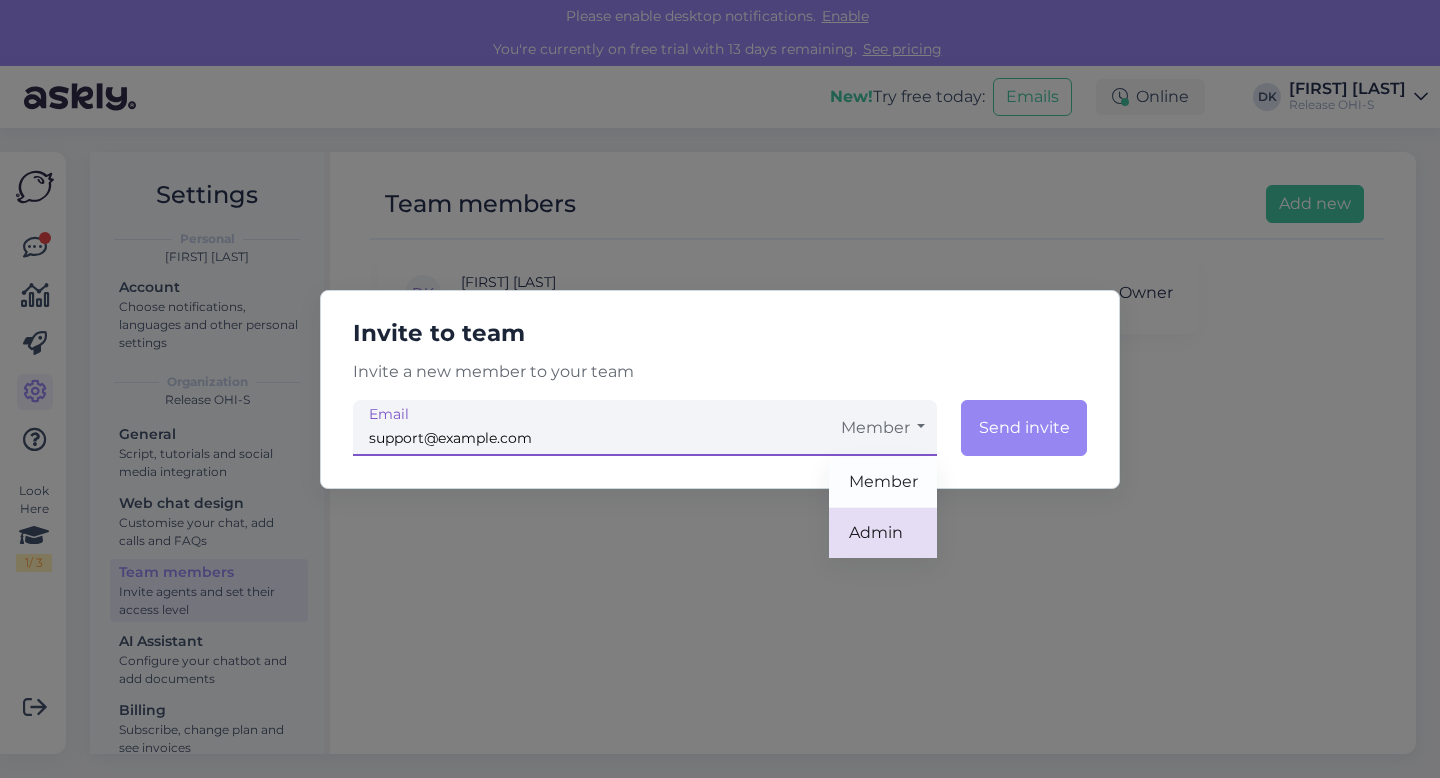 click on "Admin" at bounding box center (883, 533) 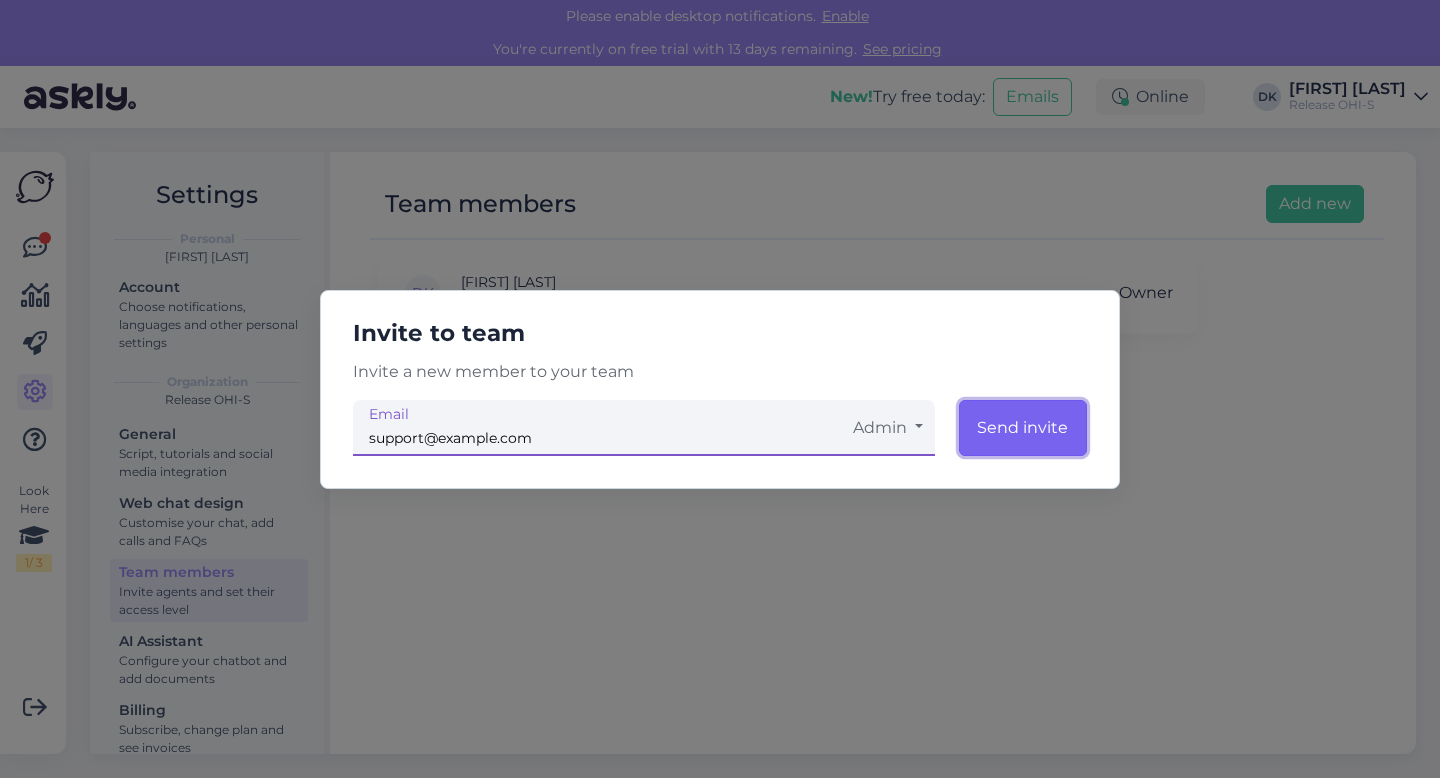 click on "Send invite" at bounding box center (1023, 428) 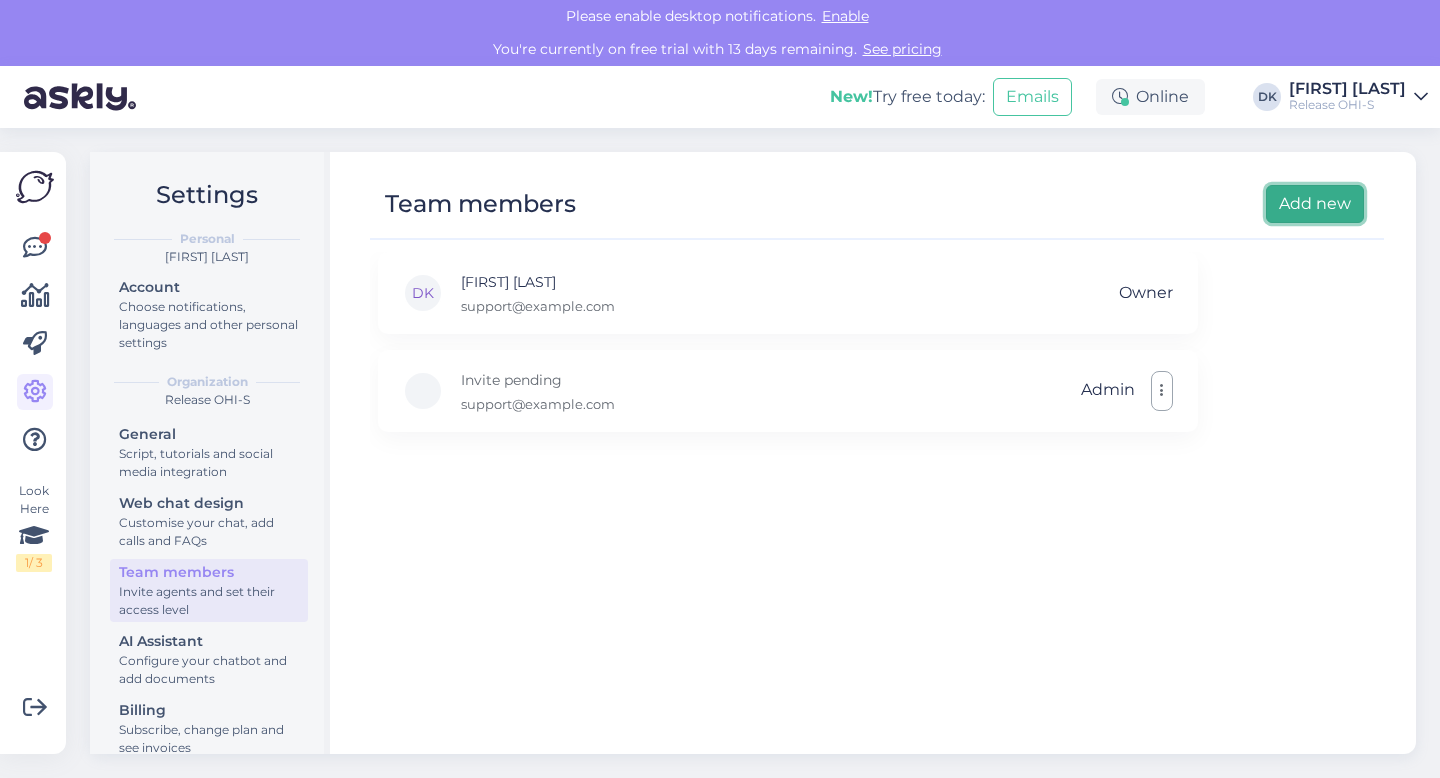 click on "Add new" at bounding box center (1315, 204) 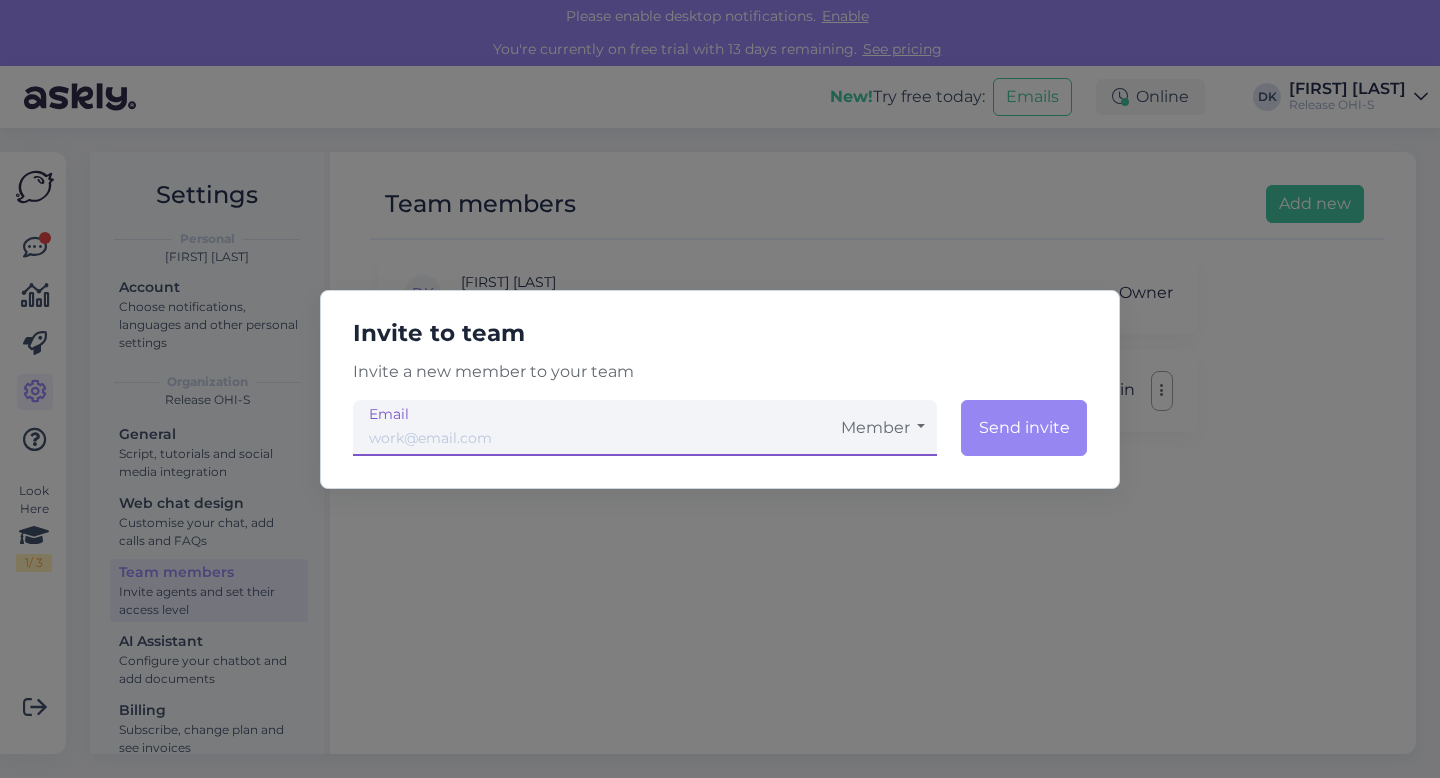 click at bounding box center [591, 428] 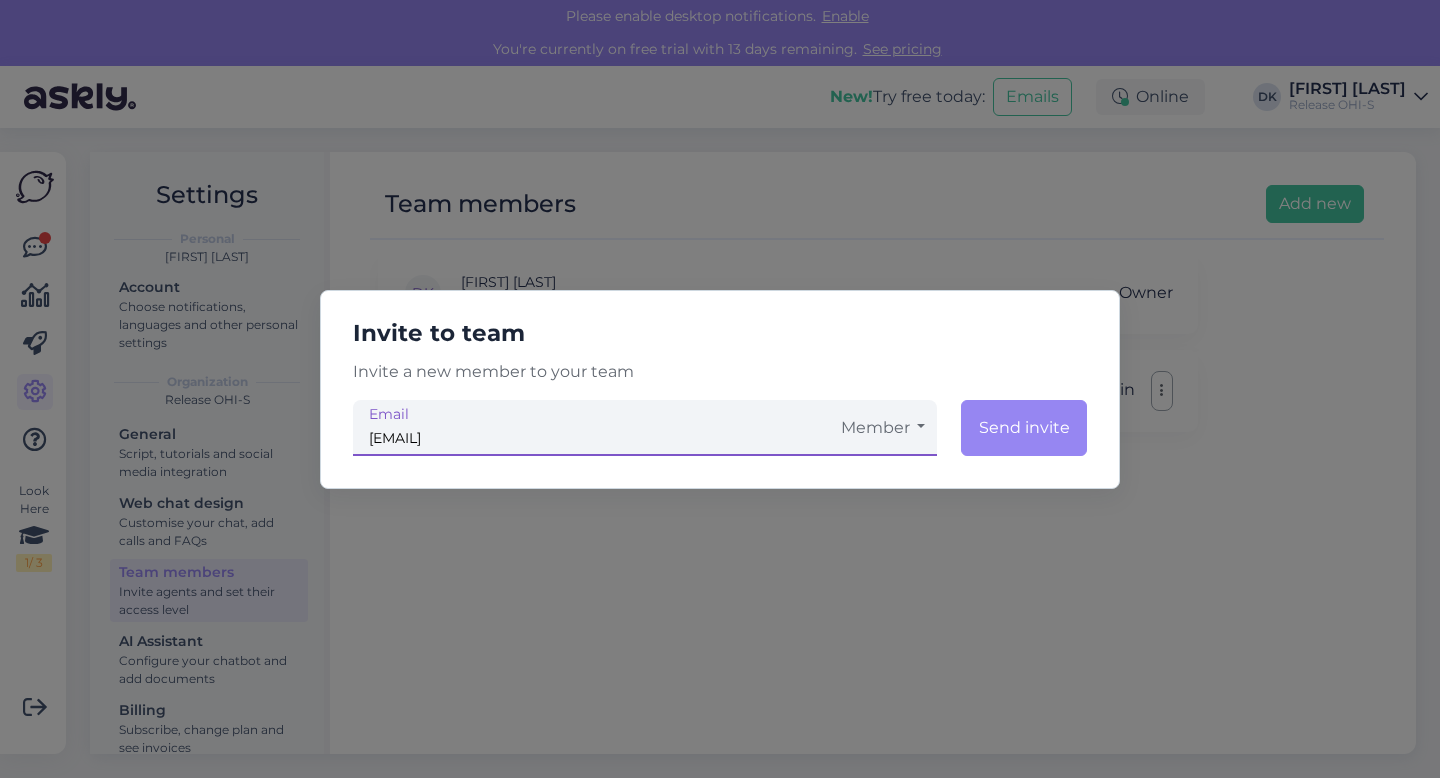 type on "[EMAIL]" 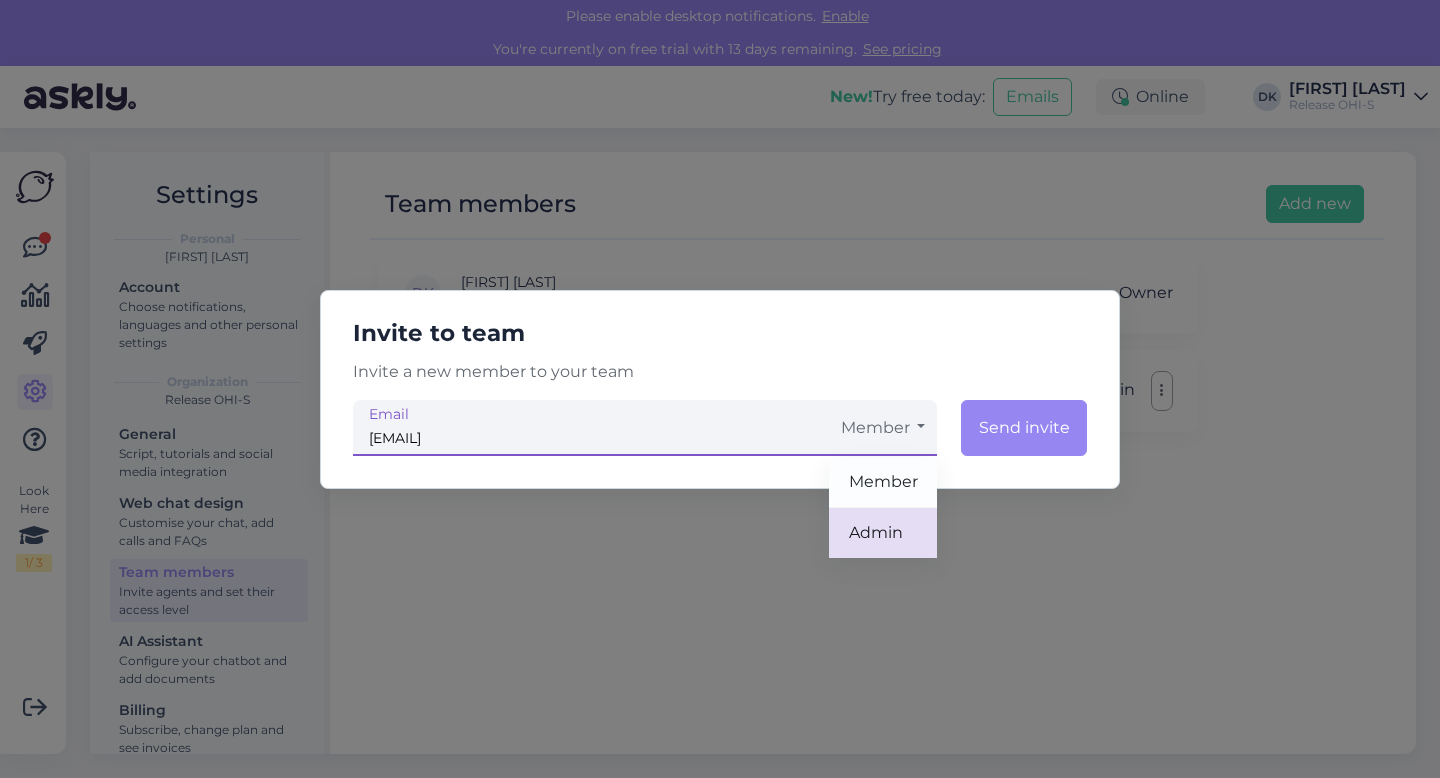 click on "Admin" at bounding box center [883, 533] 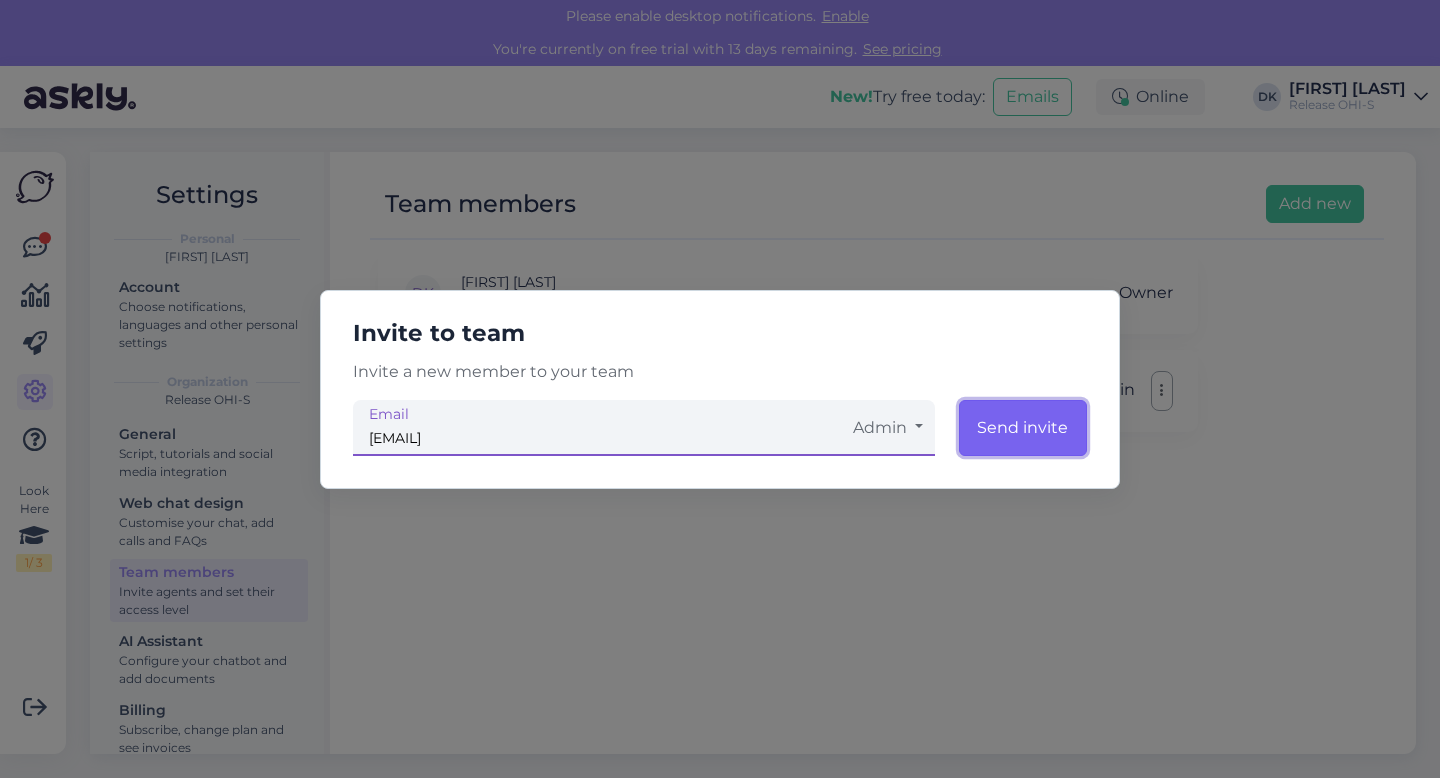 click on "Send invite" at bounding box center (1023, 428) 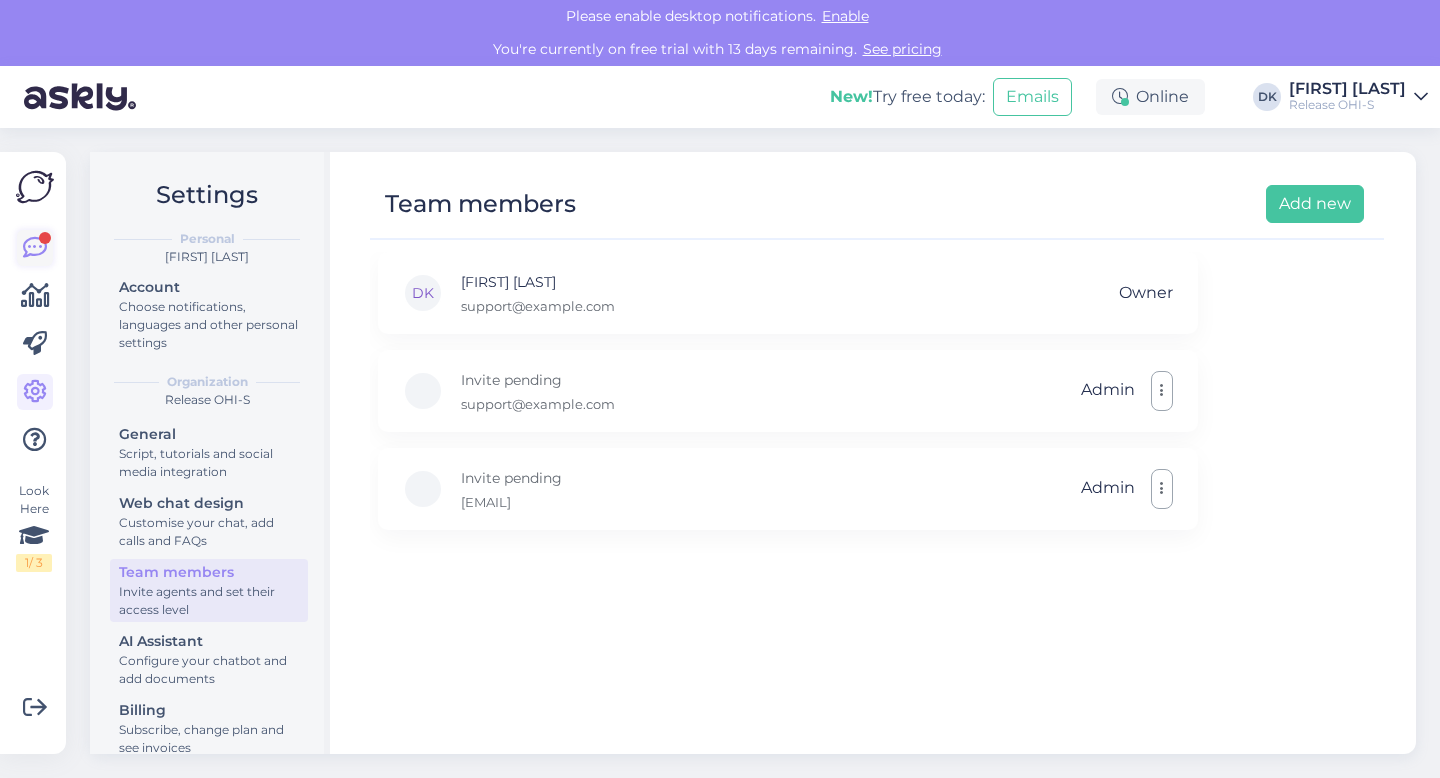 click at bounding box center [35, 248] 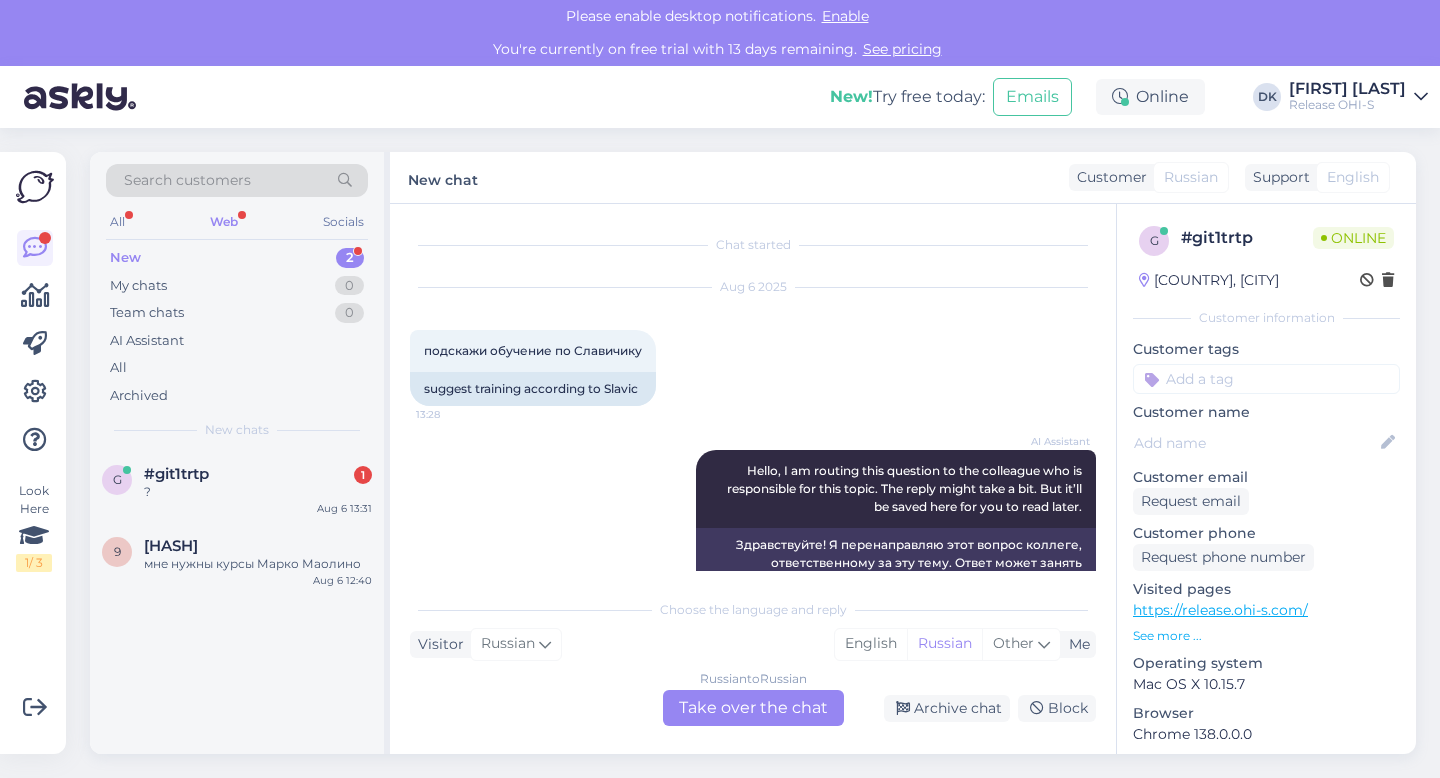 scroll, scrollTop: 307, scrollLeft: 0, axis: vertical 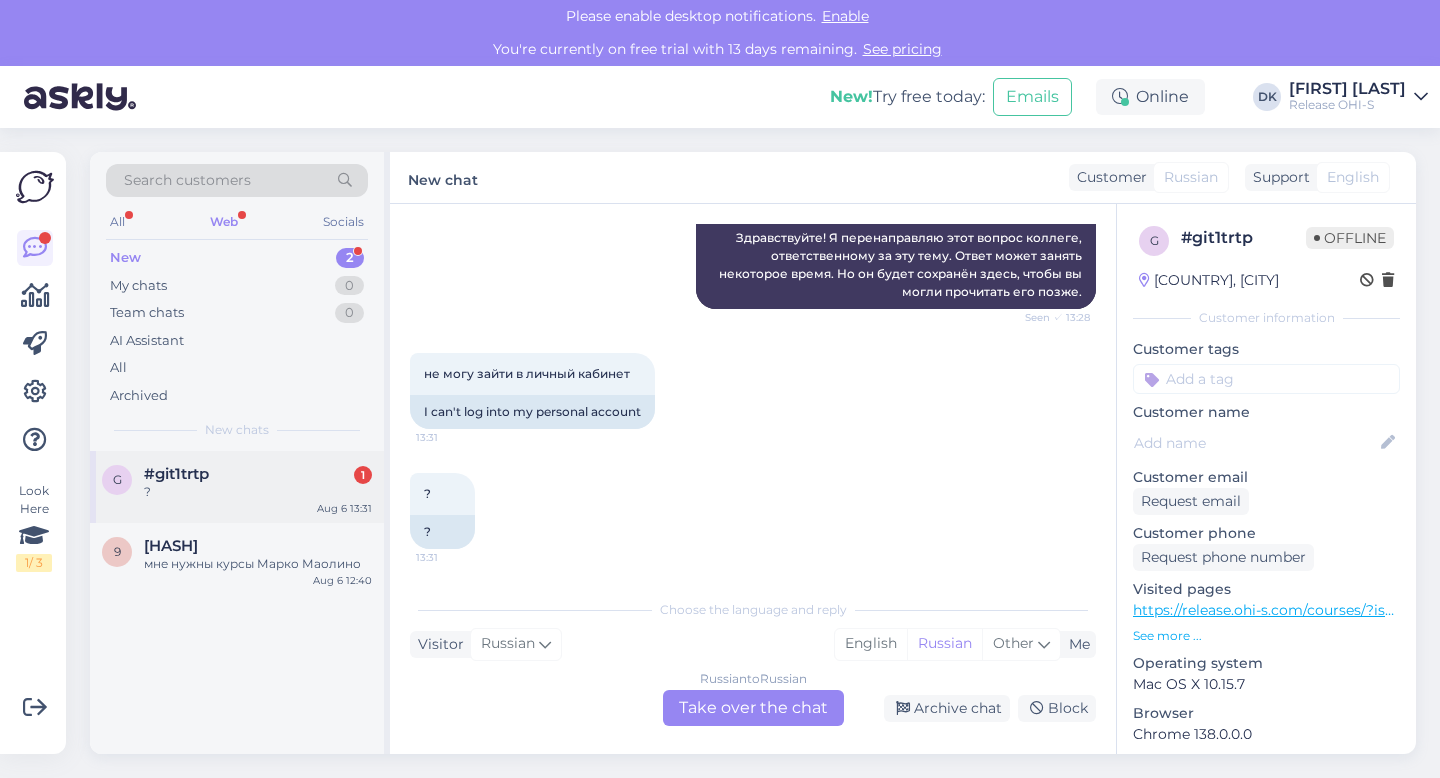 click on "#git1trtp" at bounding box center (176, 474) 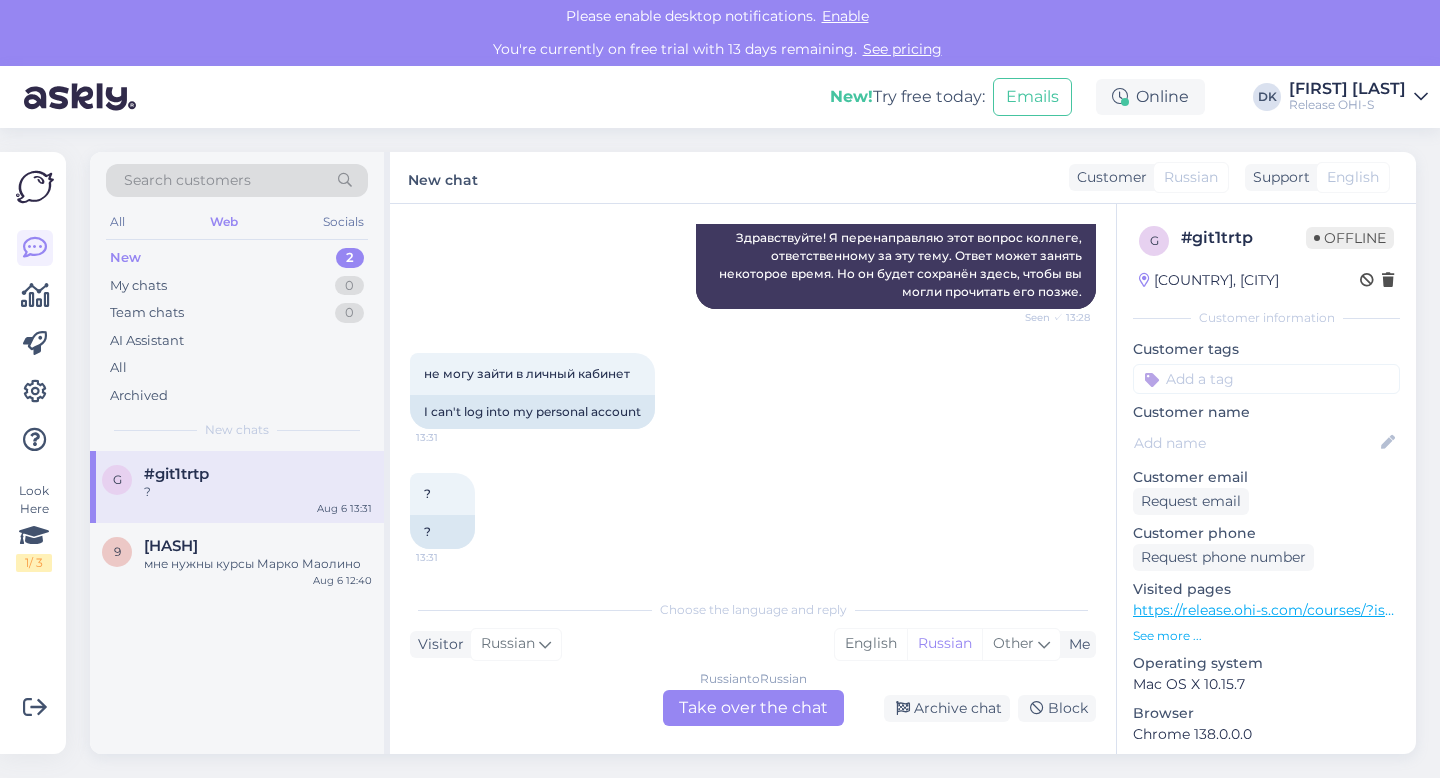 click on "[FIRST] [LAST]" at bounding box center [1347, 89] 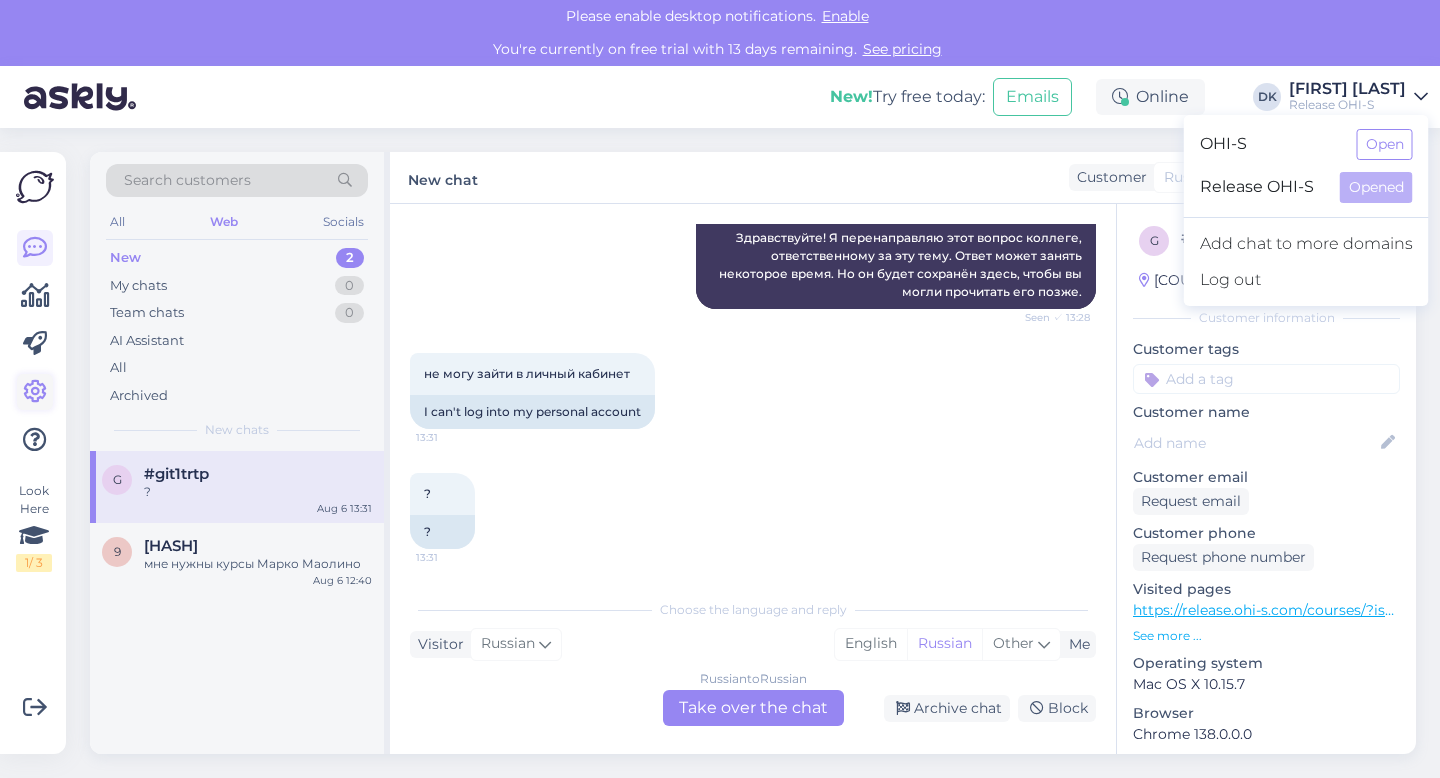 click at bounding box center (35, 392) 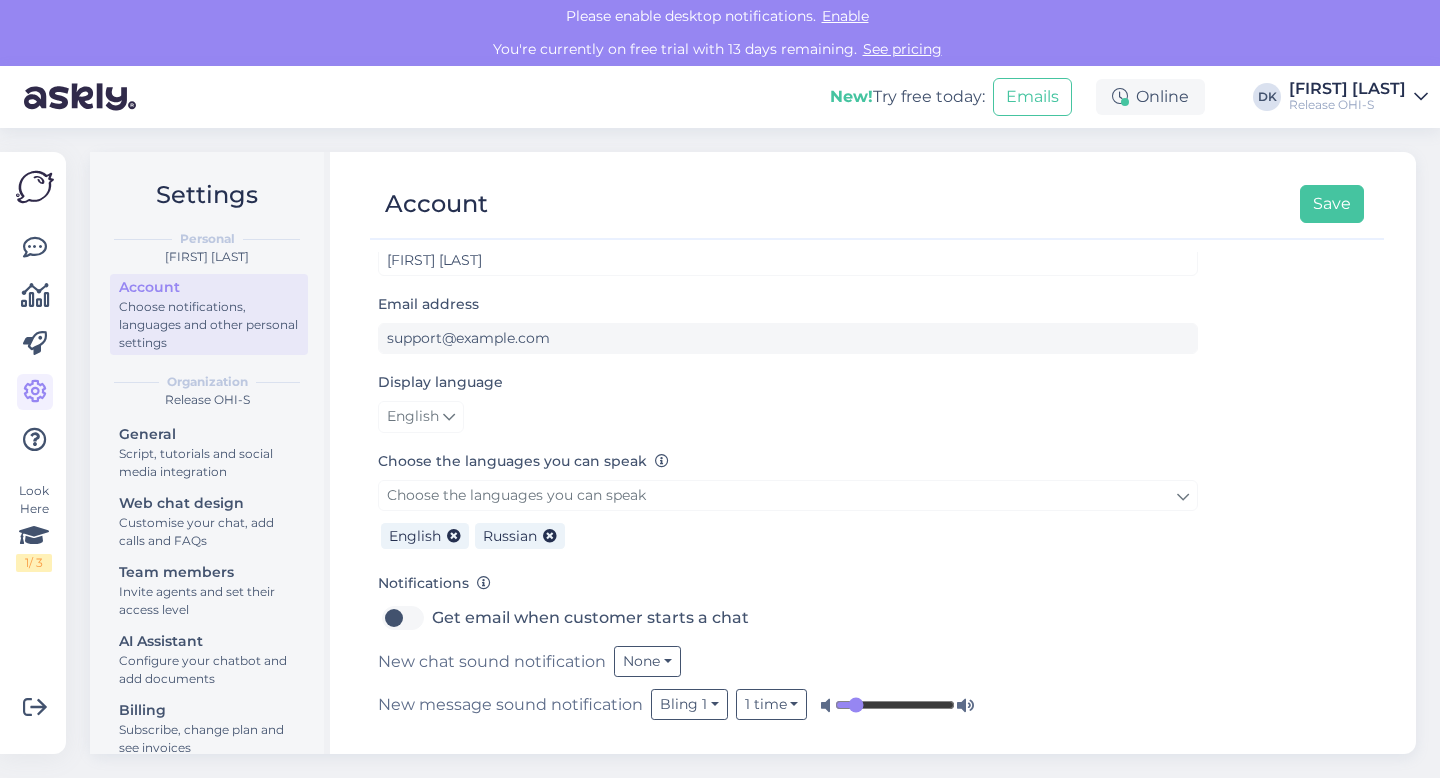 scroll, scrollTop: 0, scrollLeft: 0, axis: both 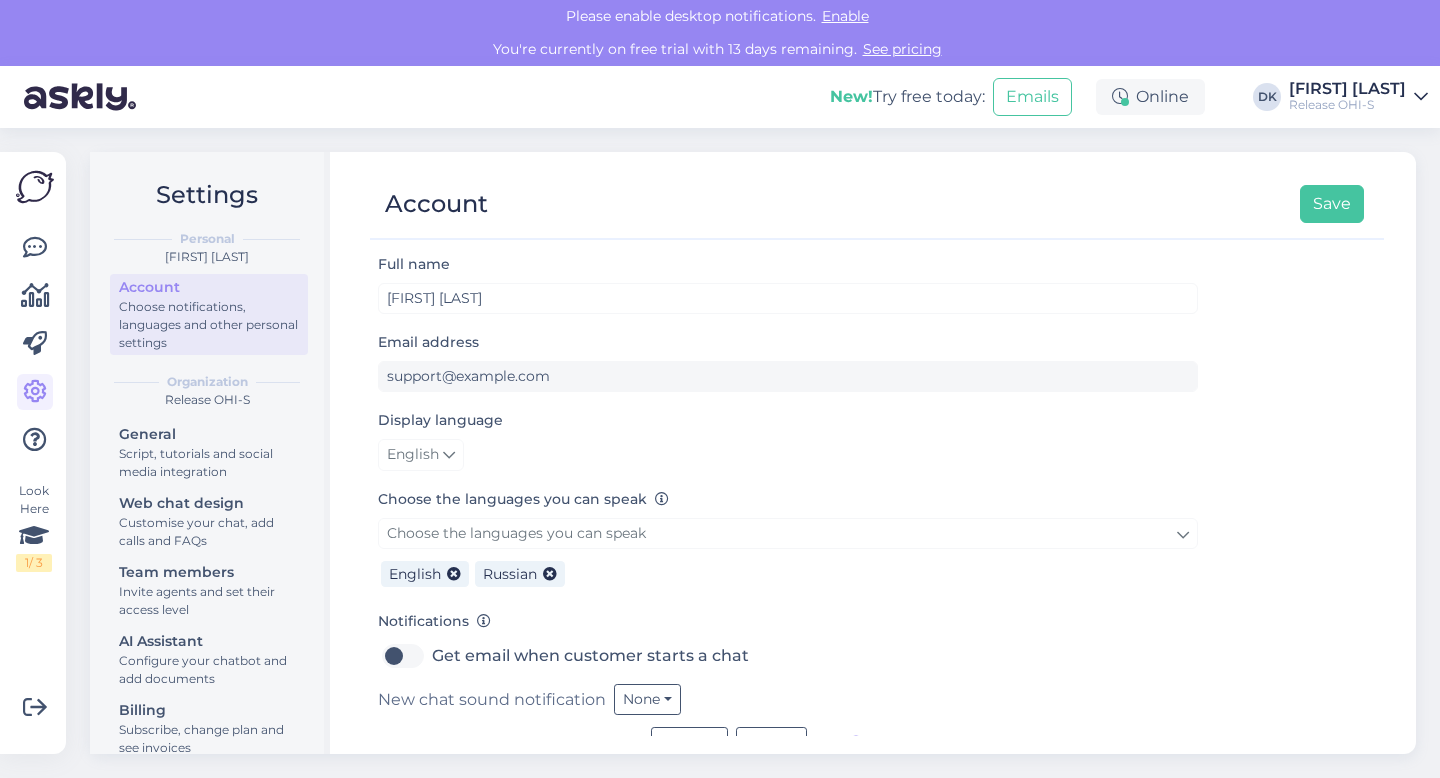 click on "[FIRST] [LAST]" at bounding box center (1347, 89) 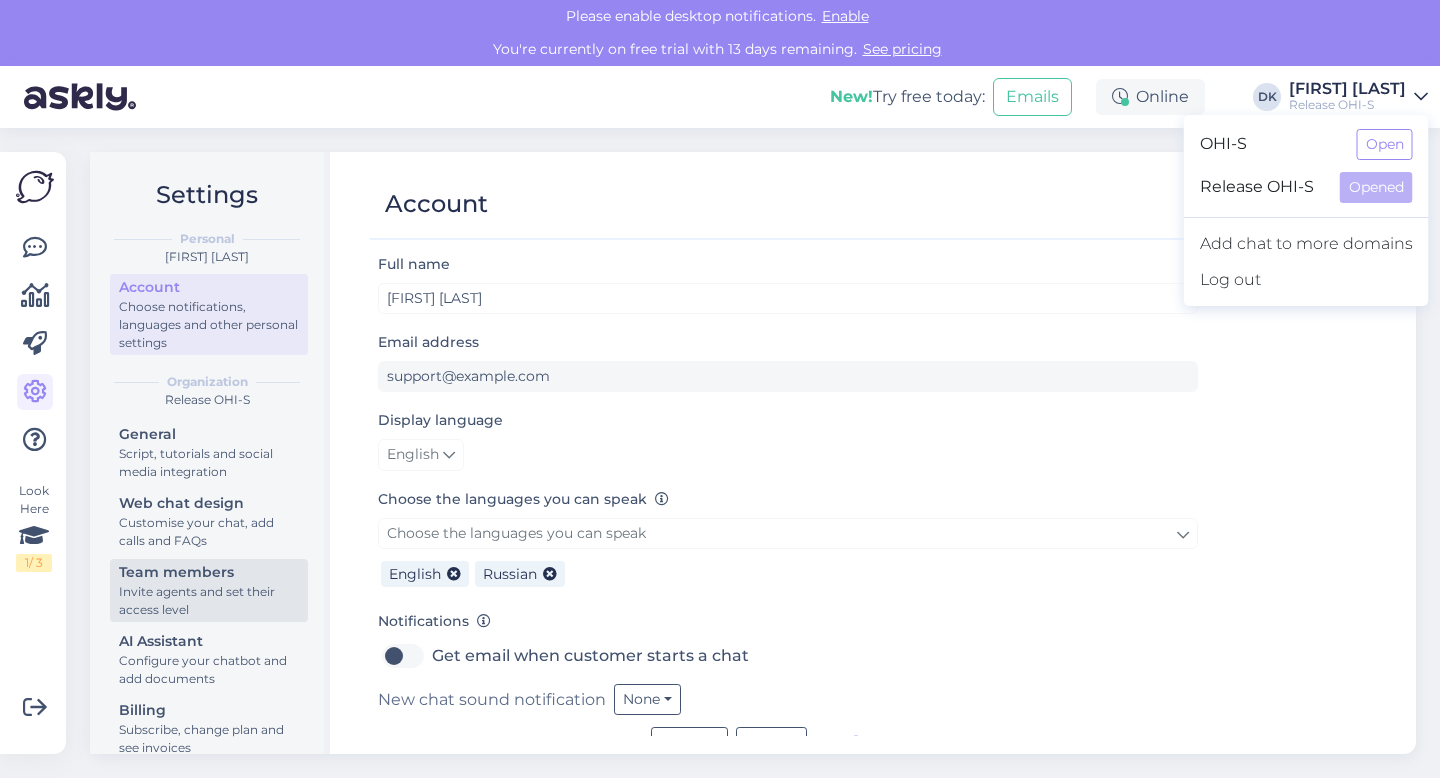 click on "Invite agents and set their access level" at bounding box center (209, 601) 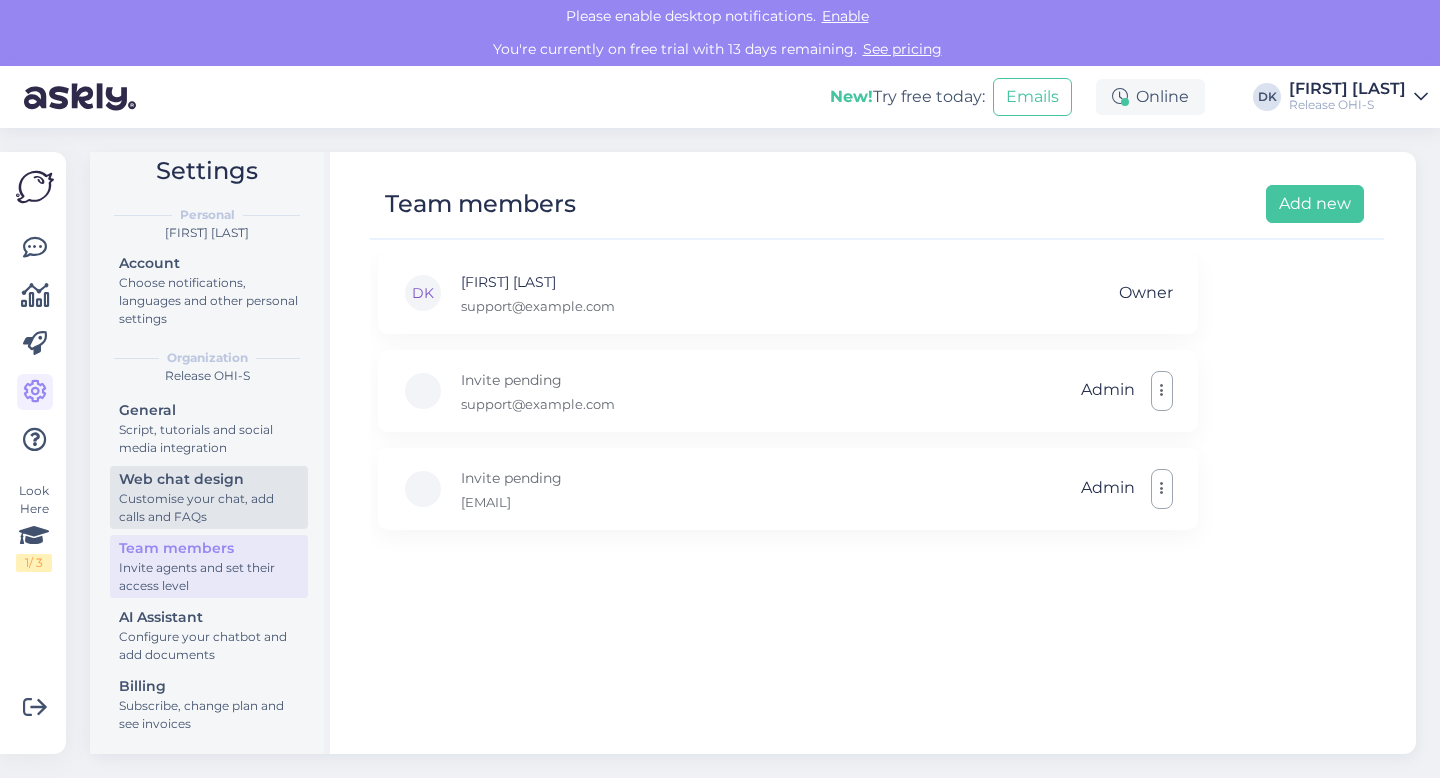 scroll, scrollTop: 0, scrollLeft: 0, axis: both 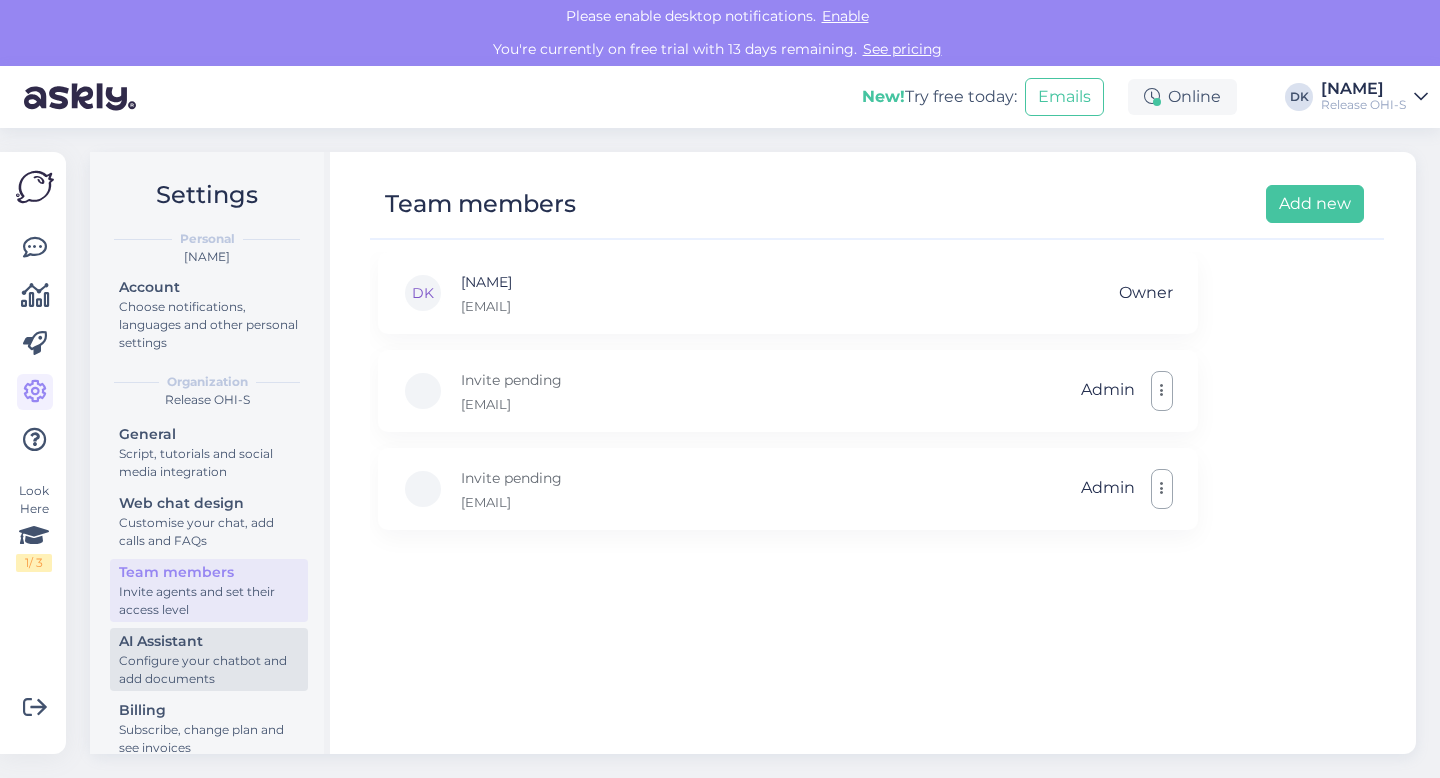 click on "AI Assistant" at bounding box center [209, 641] 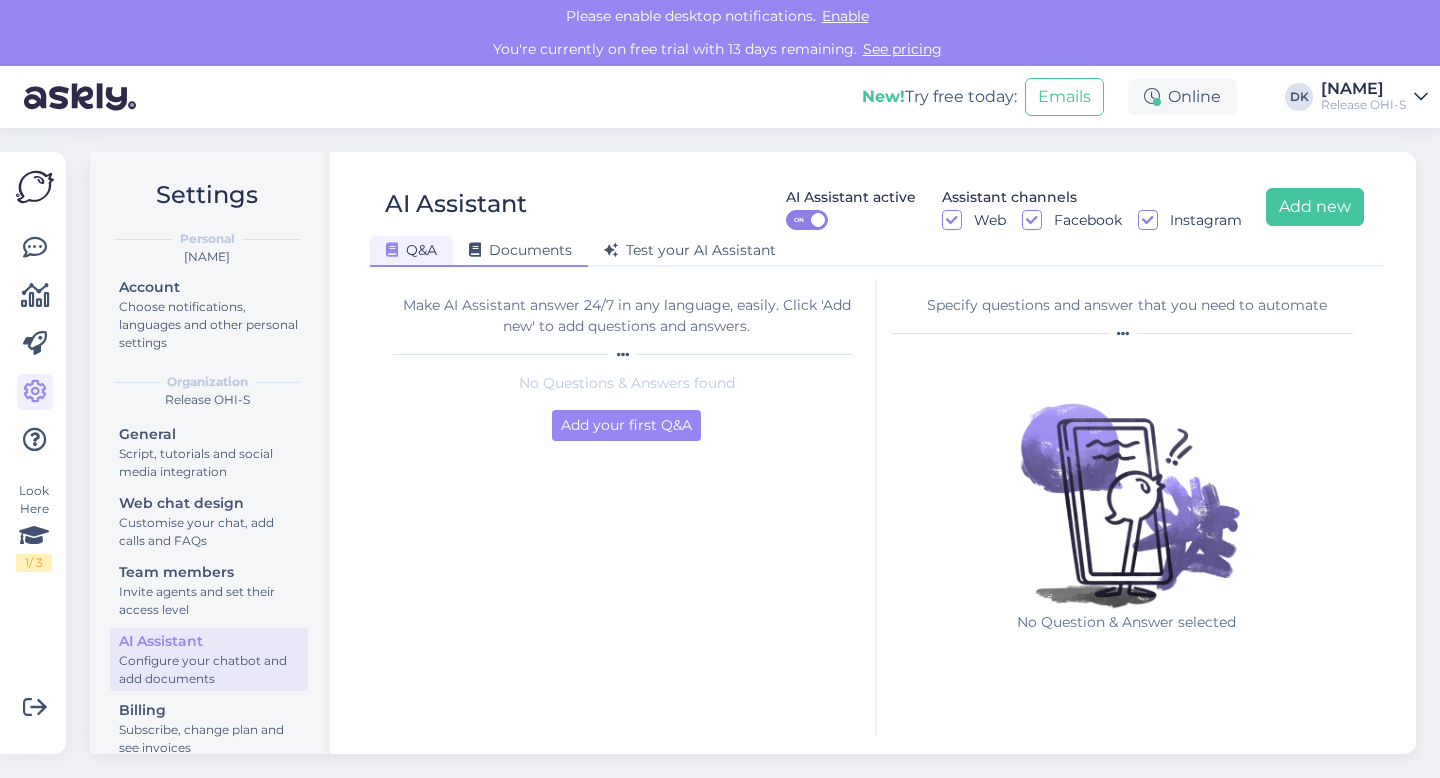 click on "Documents" at bounding box center [520, 250] 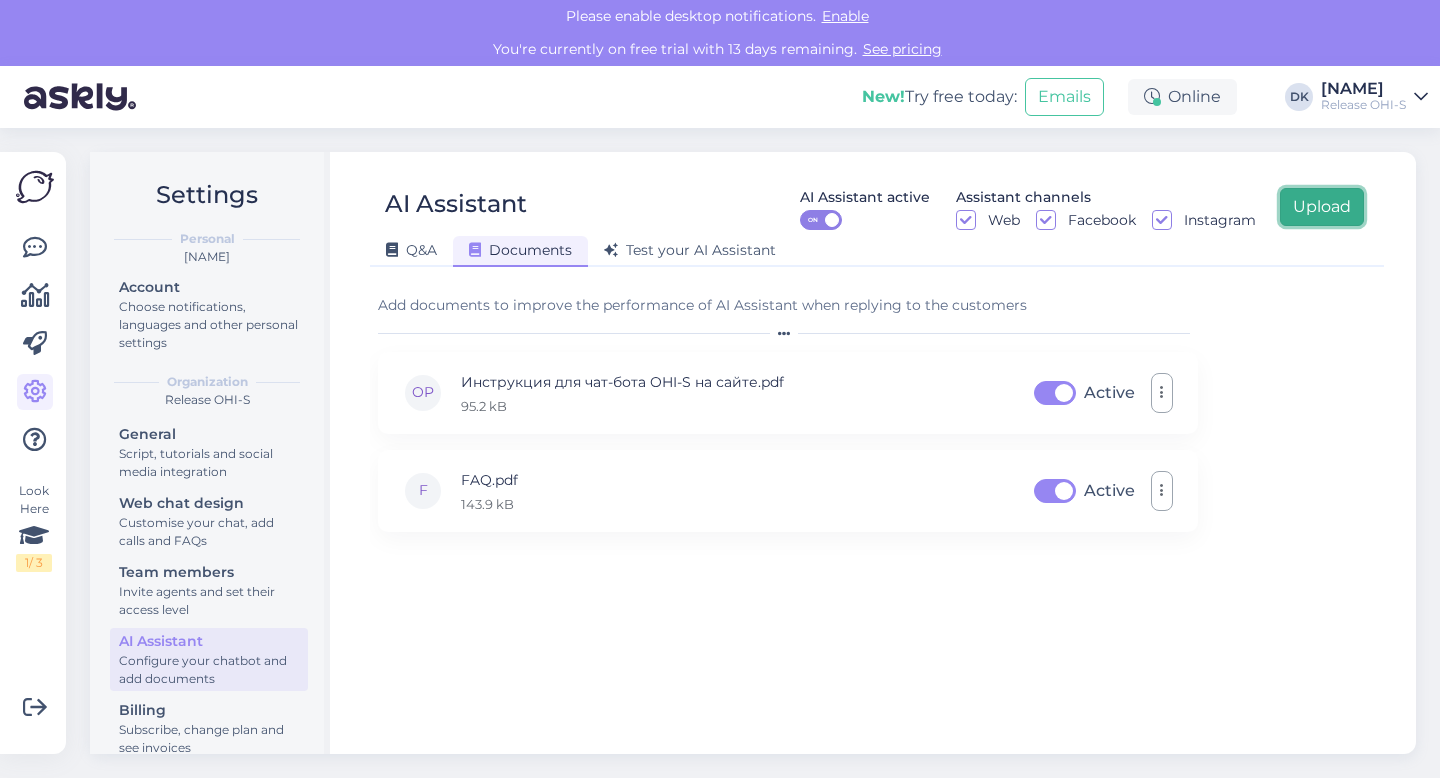 click on "Upload" at bounding box center [1322, 207] 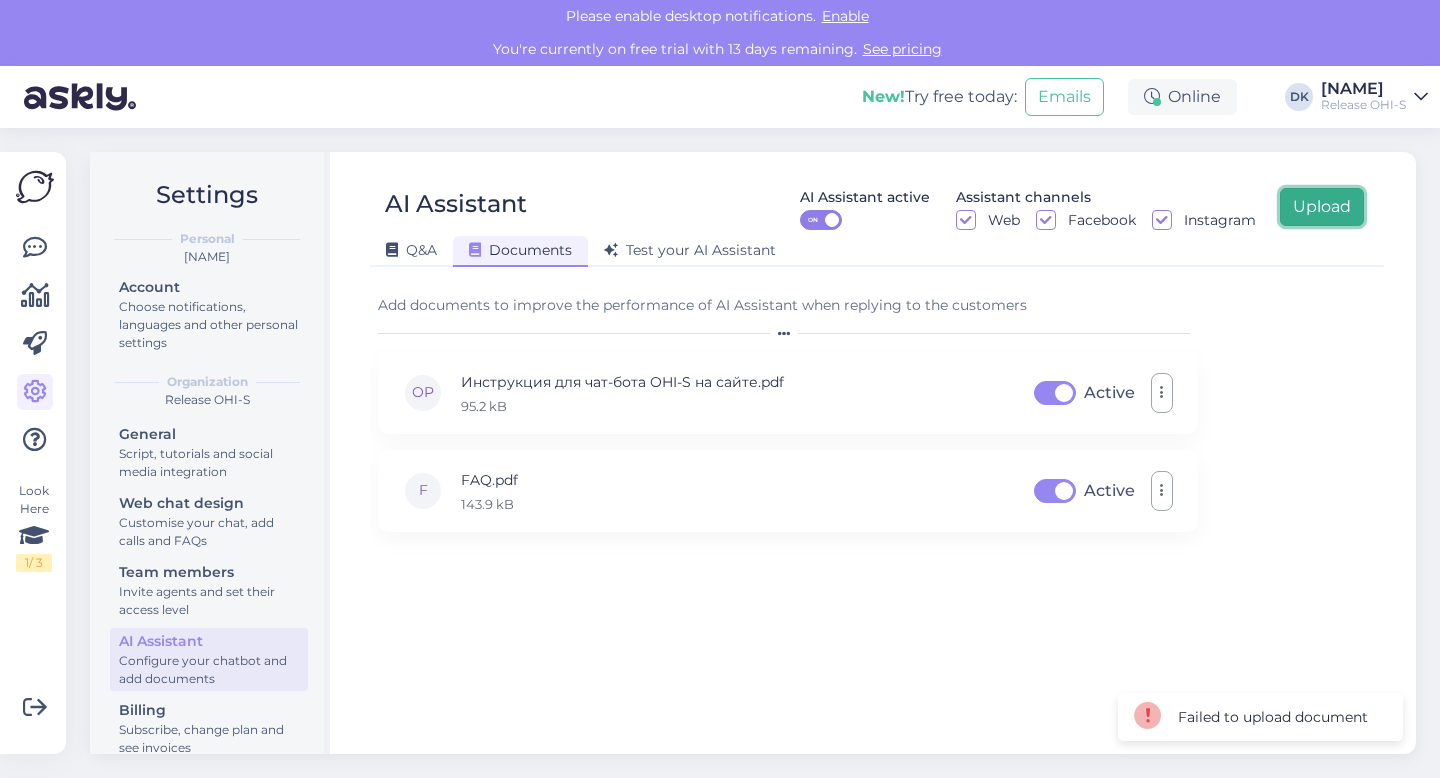 click on "Upload" at bounding box center [1322, 207] 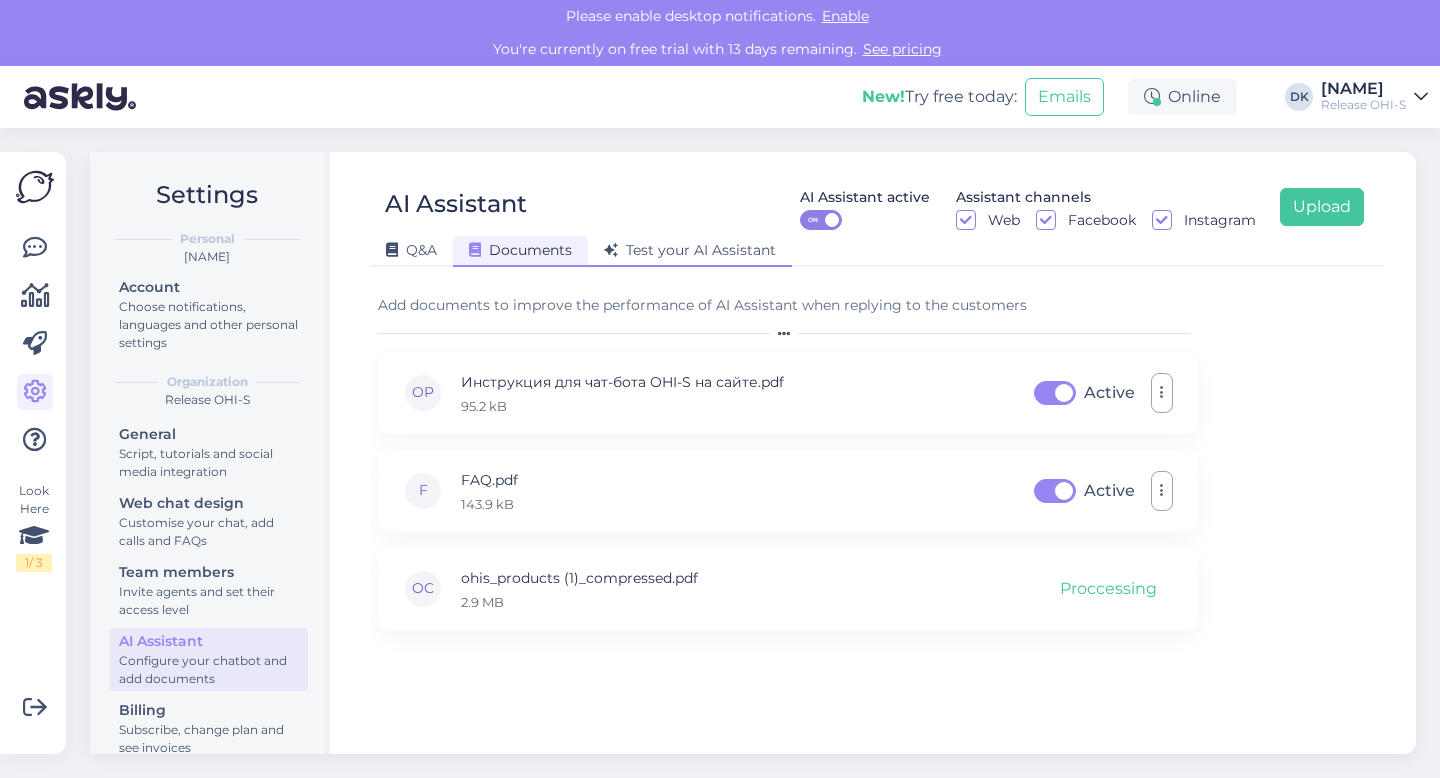 click on "Test your AI Assistant" at bounding box center (690, 250) 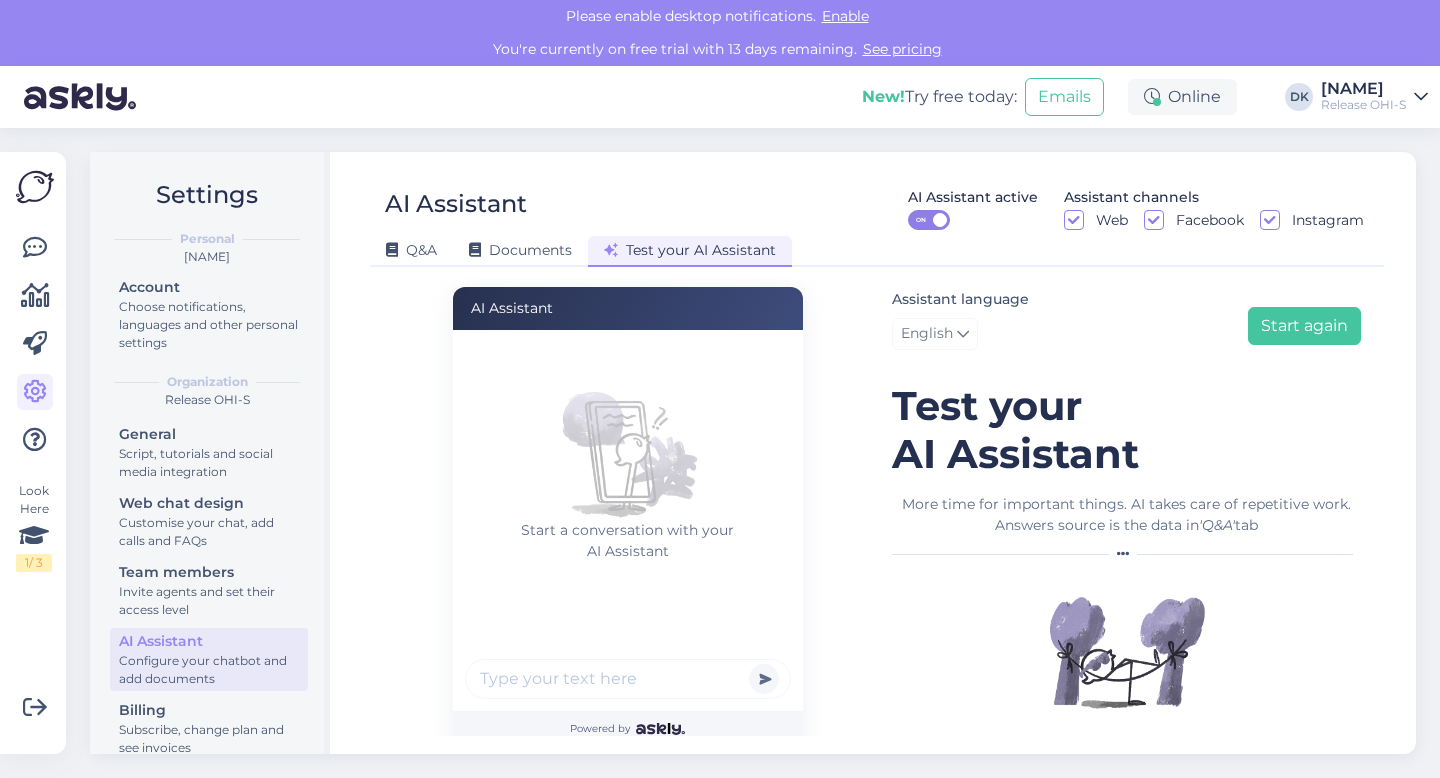 scroll, scrollTop: 11, scrollLeft: 0, axis: vertical 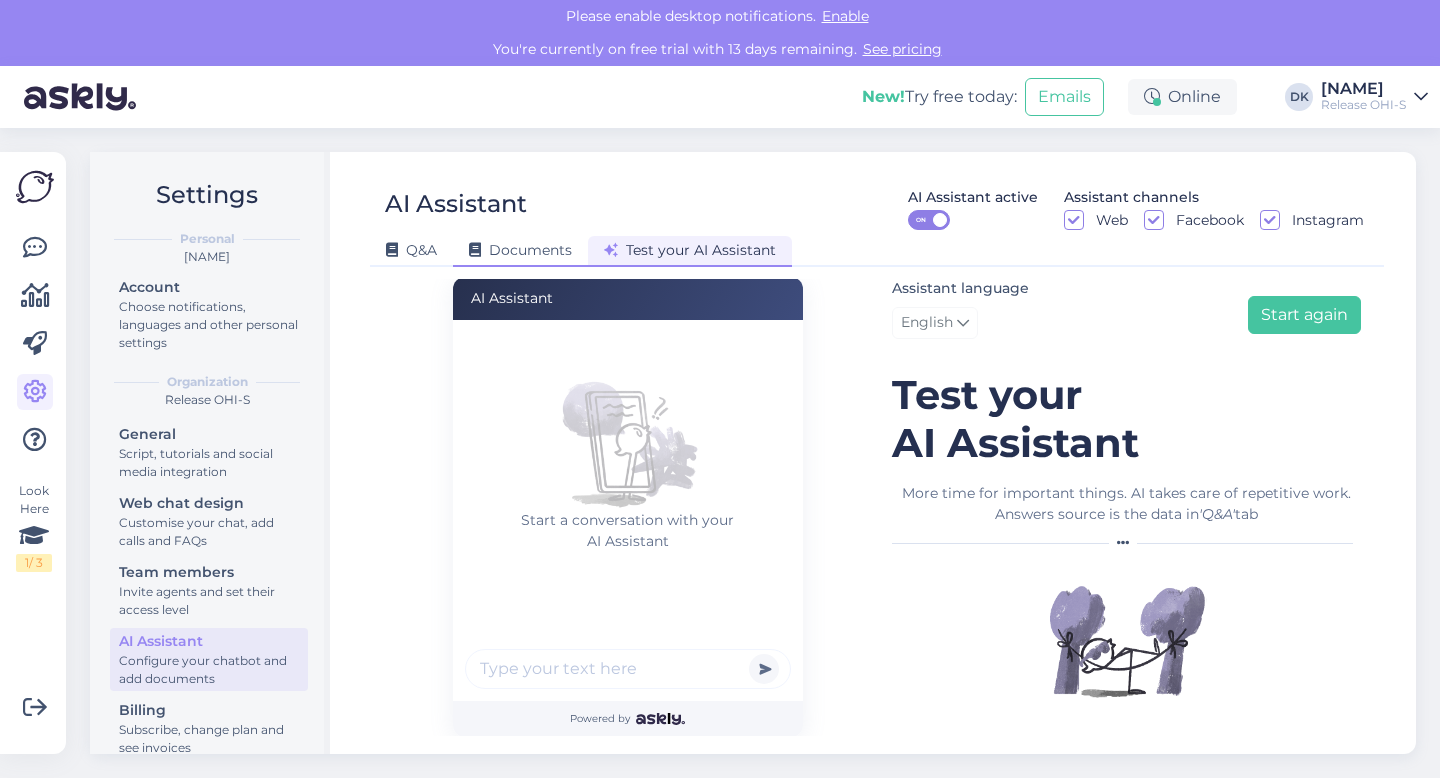 click on "Documents" at bounding box center [520, 250] 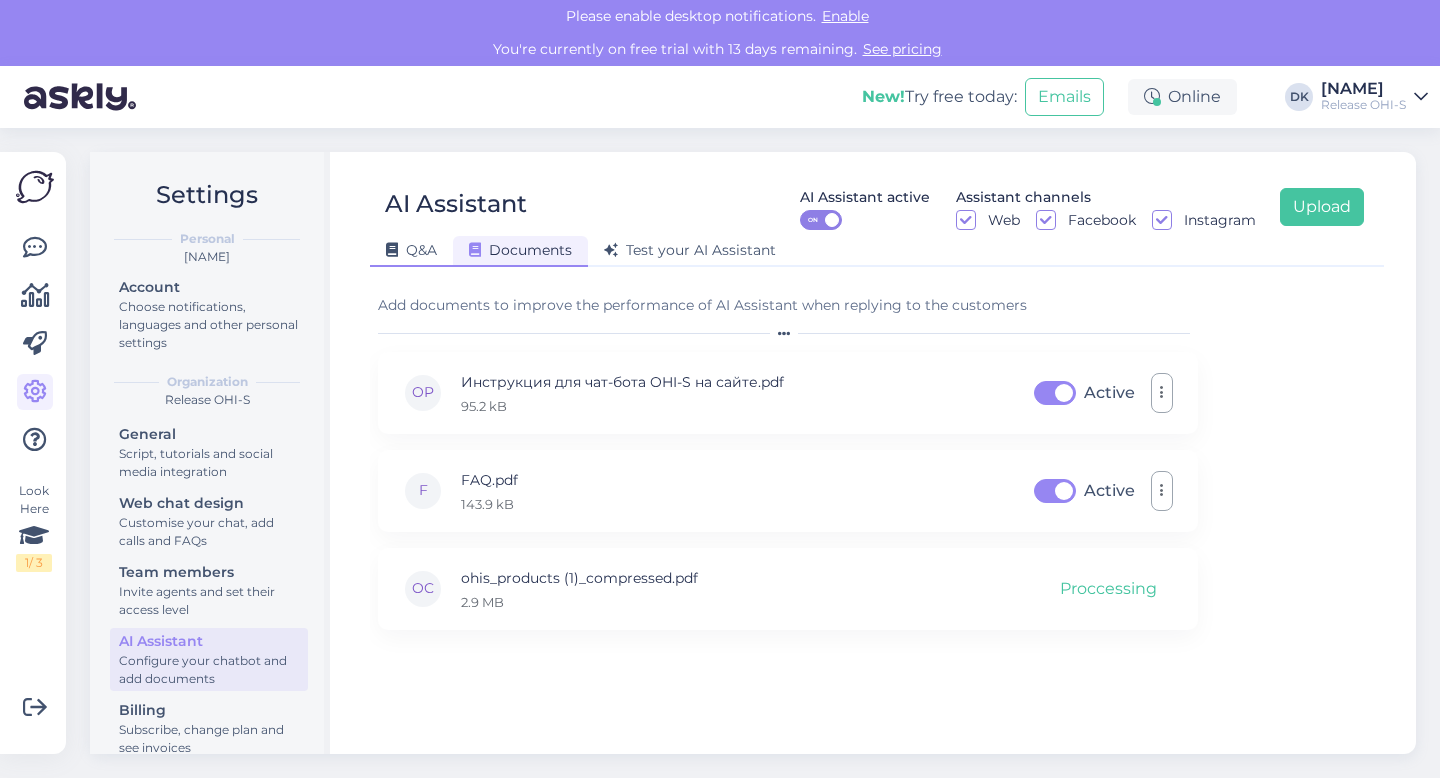 click on "Q&A" at bounding box center (411, 251) 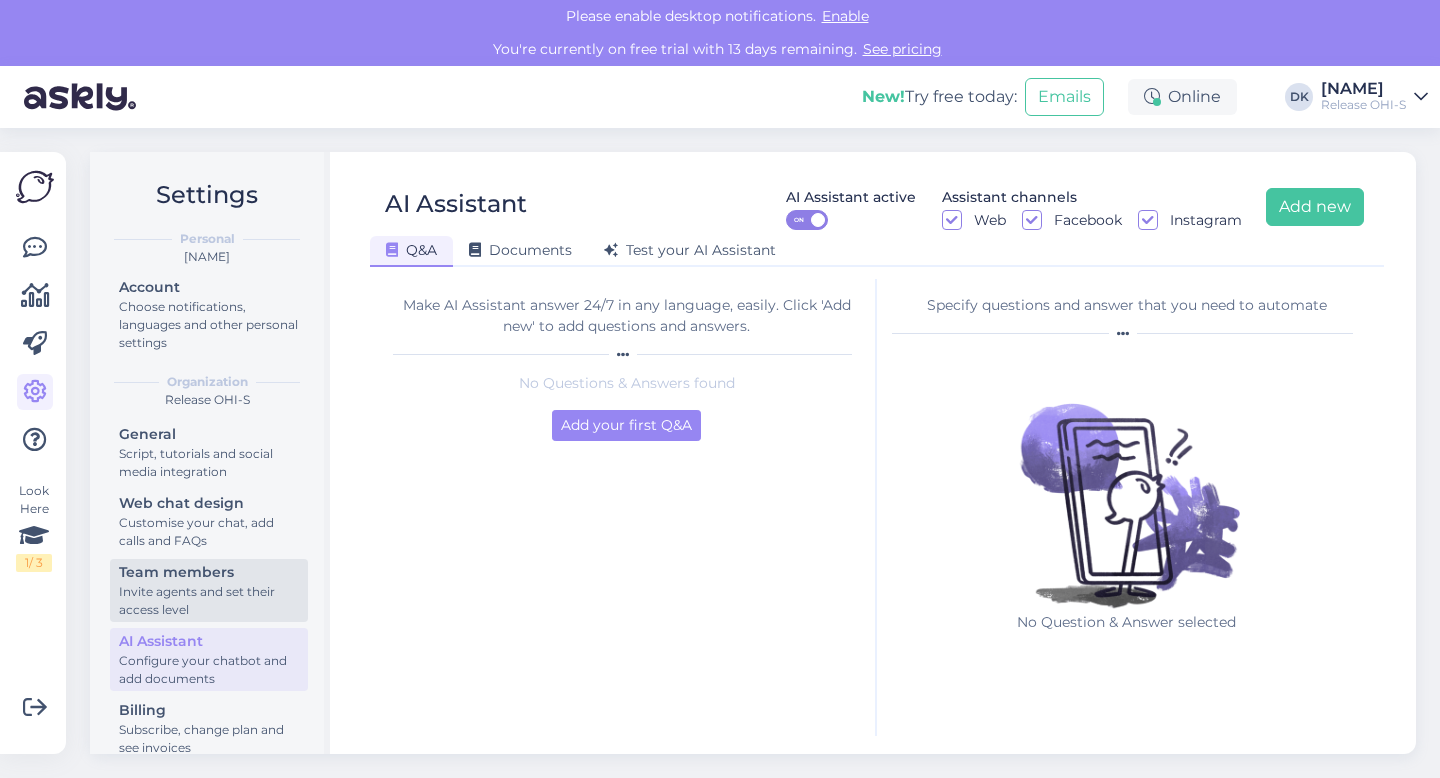 click on "Invite agents and set their access level" at bounding box center [209, 601] 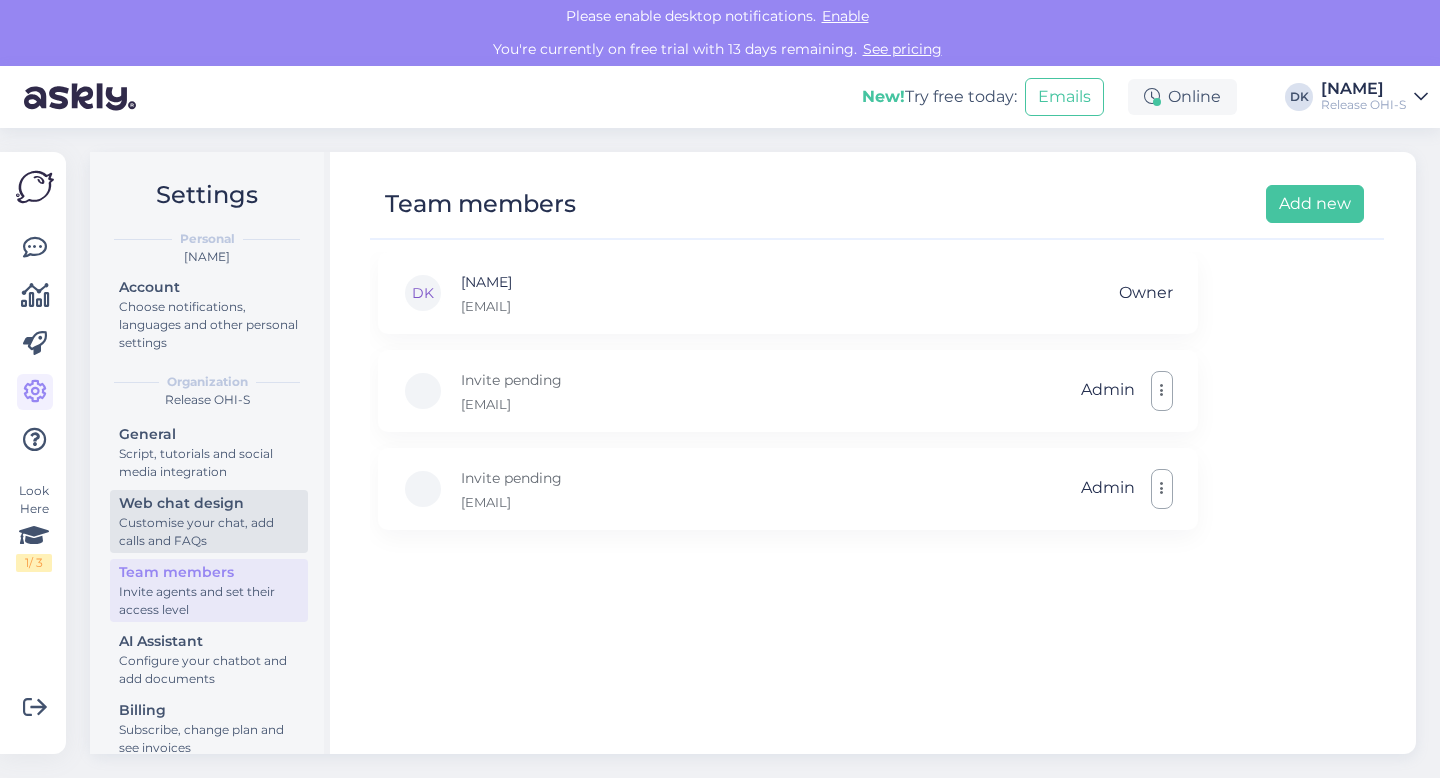 click on "Web chat design" at bounding box center [209, 503] 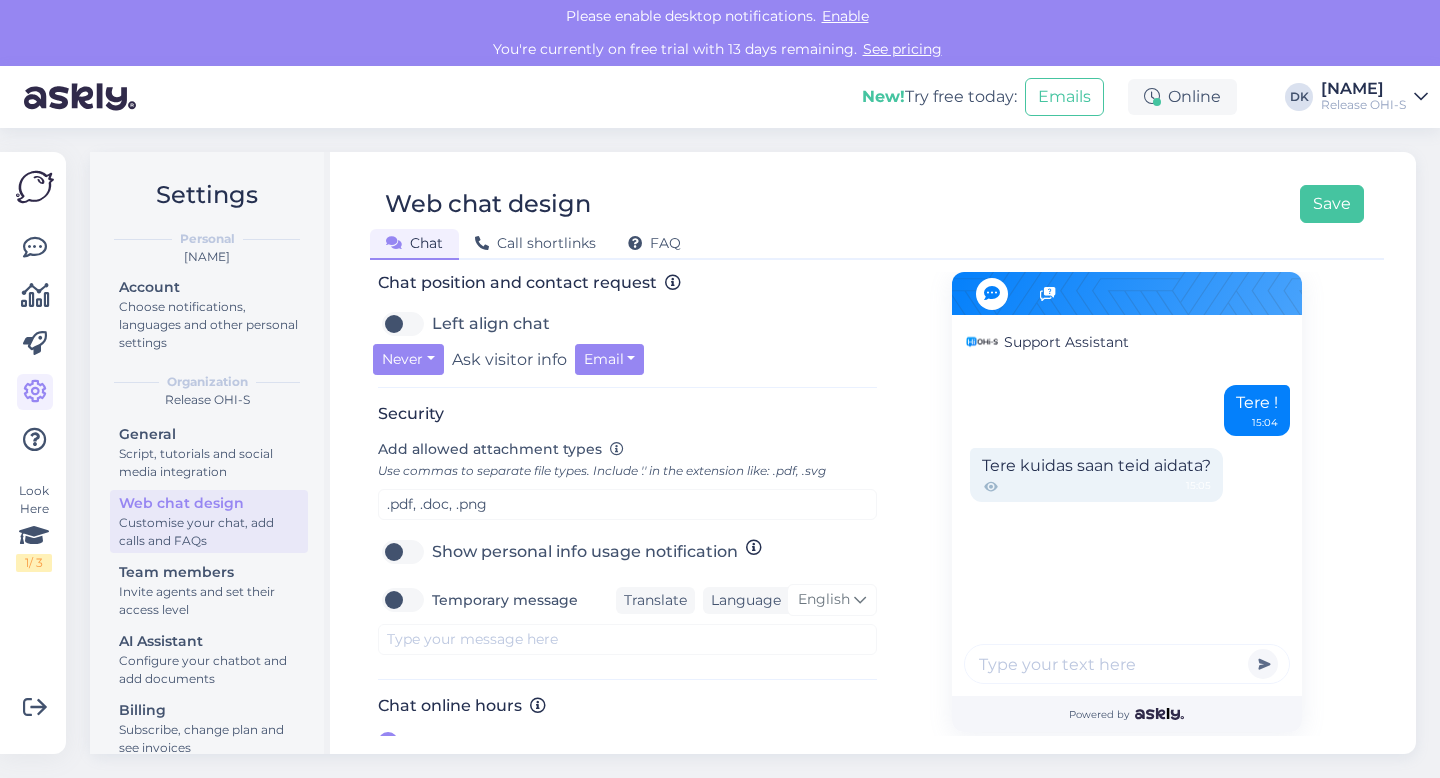 scroll, scrollTop: 717, scrollLeft: 0, axis: vertical 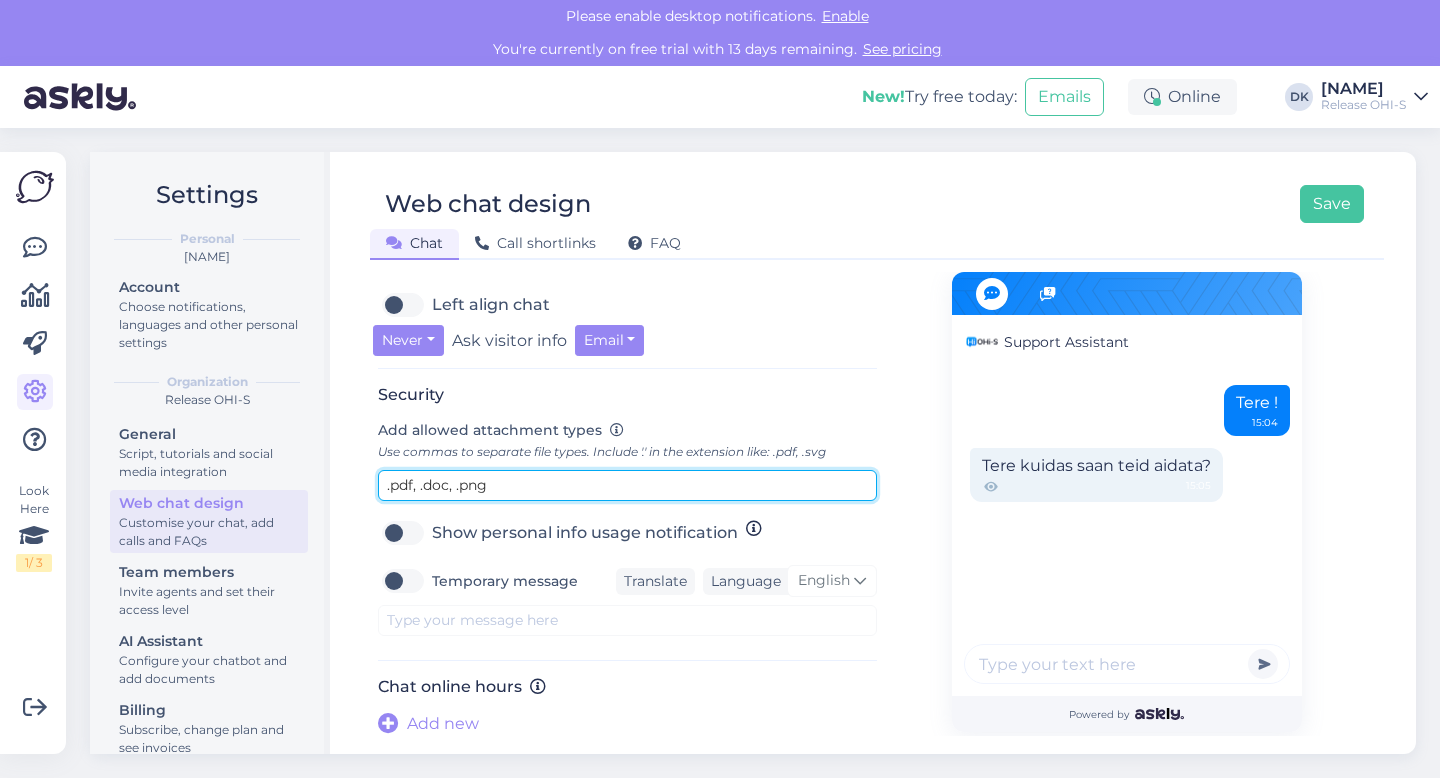 click on ".pdf, .doc, .png" at bounding box center [627, 485] 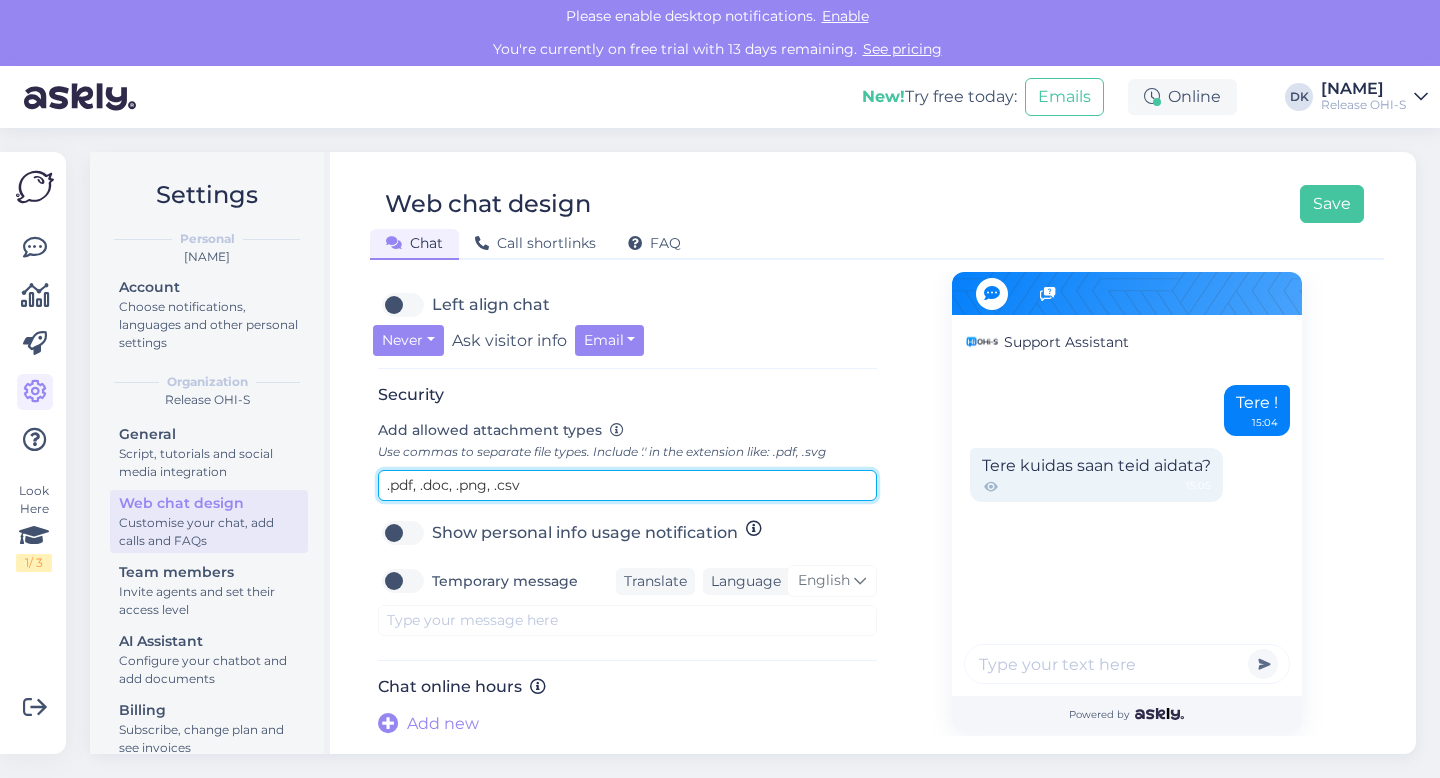 type on ".pdf, .doc, .png, .csv" 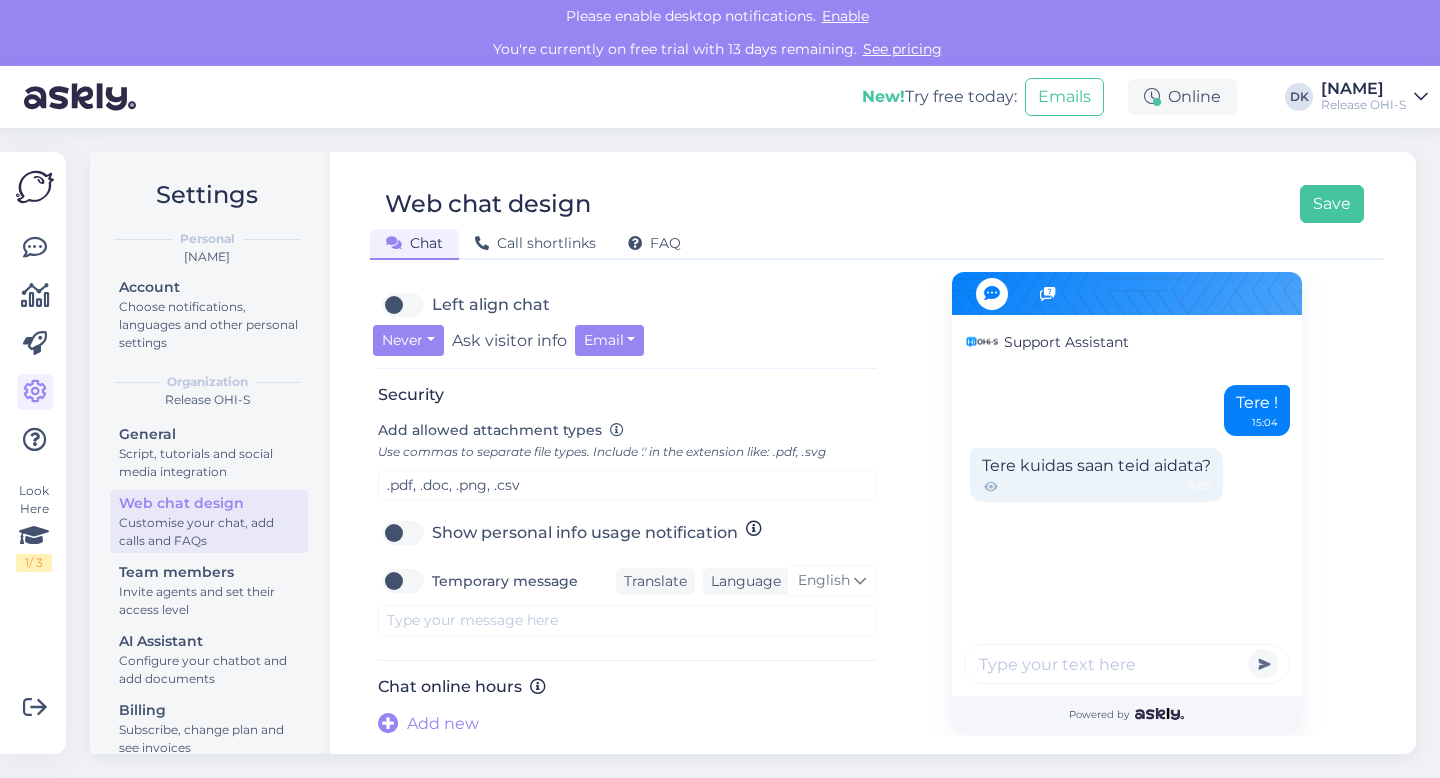 click on "Security" at bounding box center [627, 394] 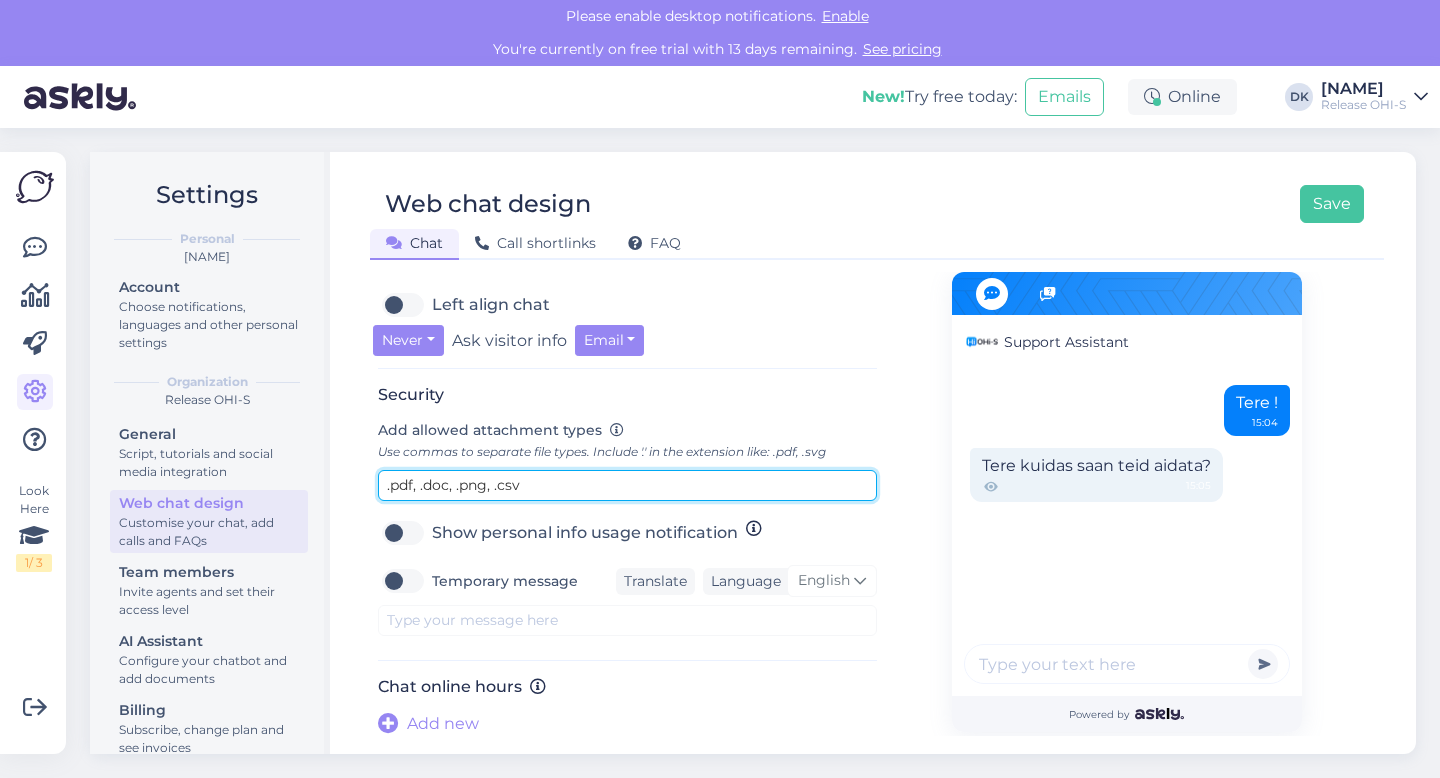 click on ".pdf, .doc, .png, .csv" at bounding box center (627, 485) 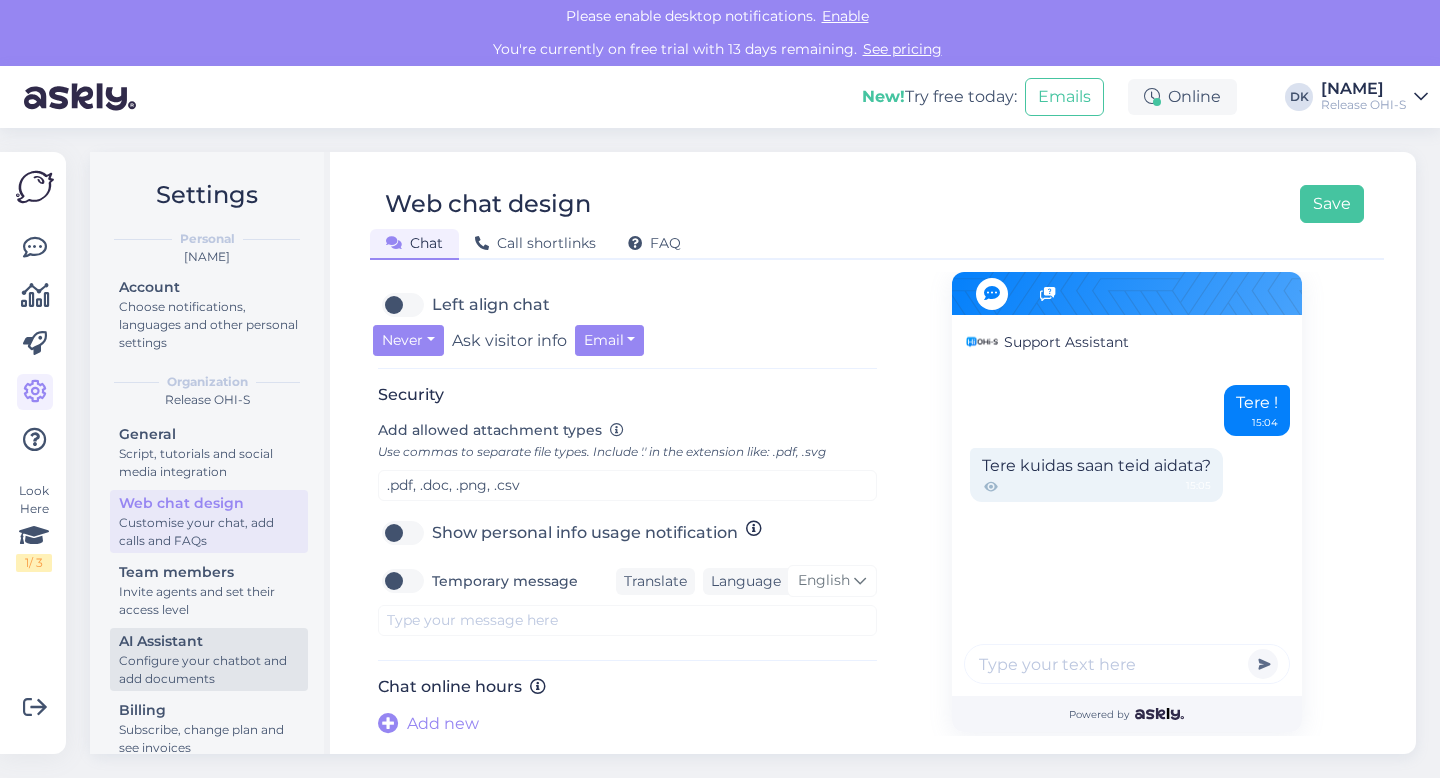 click on "Configure your chatbot and add documents" at bounding box center [209, 670] 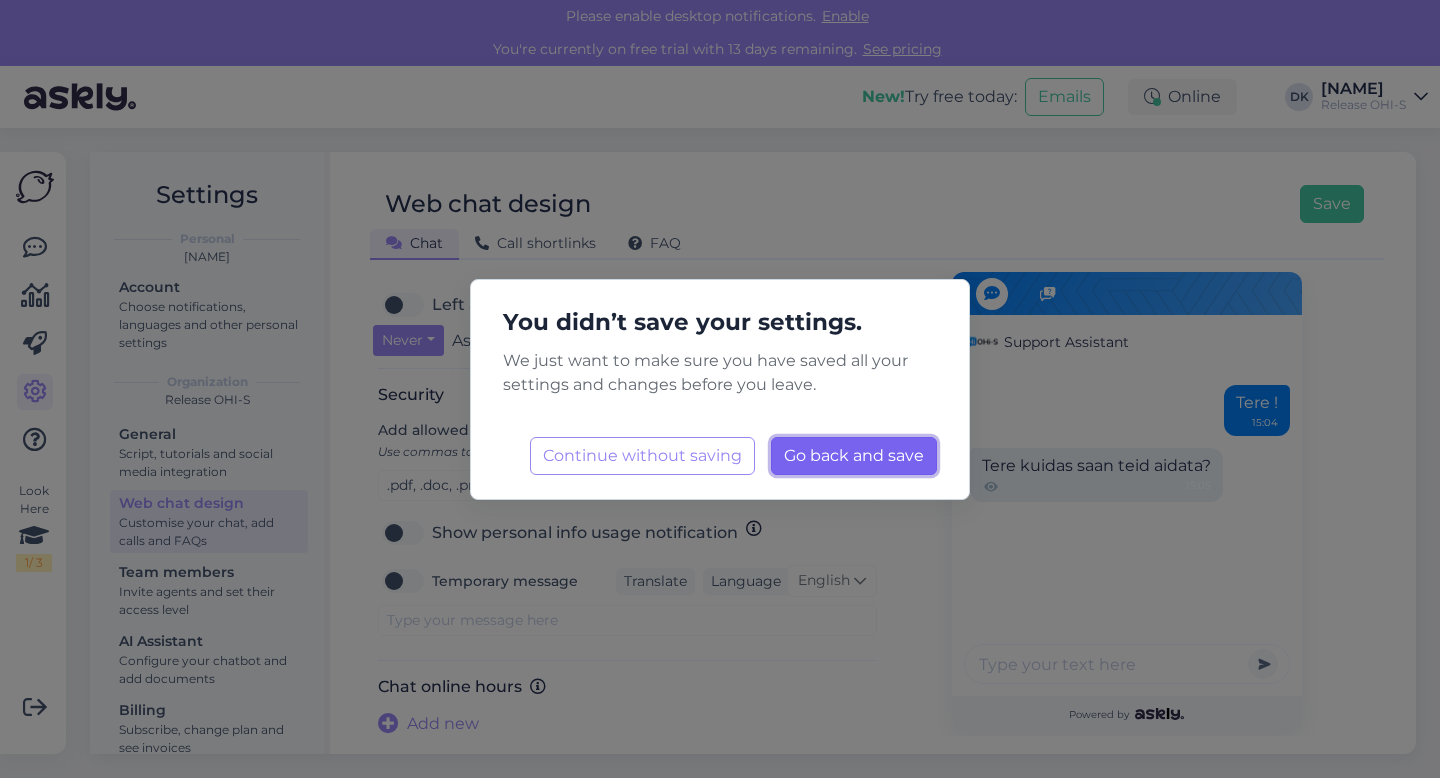 click on "Go back and save Loading..." at bounding box center [854, 456] 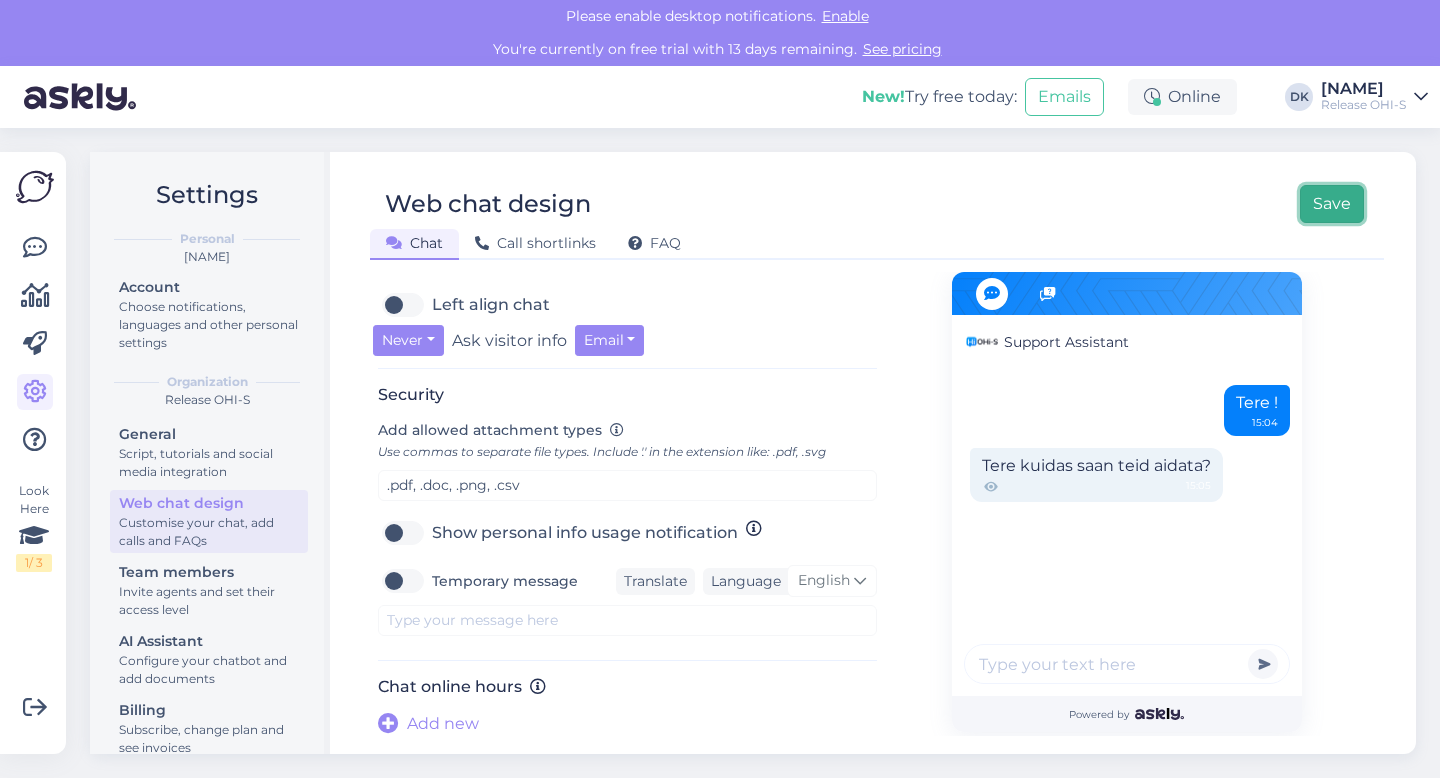 click on "Save" at bounding box center [1332, 204] 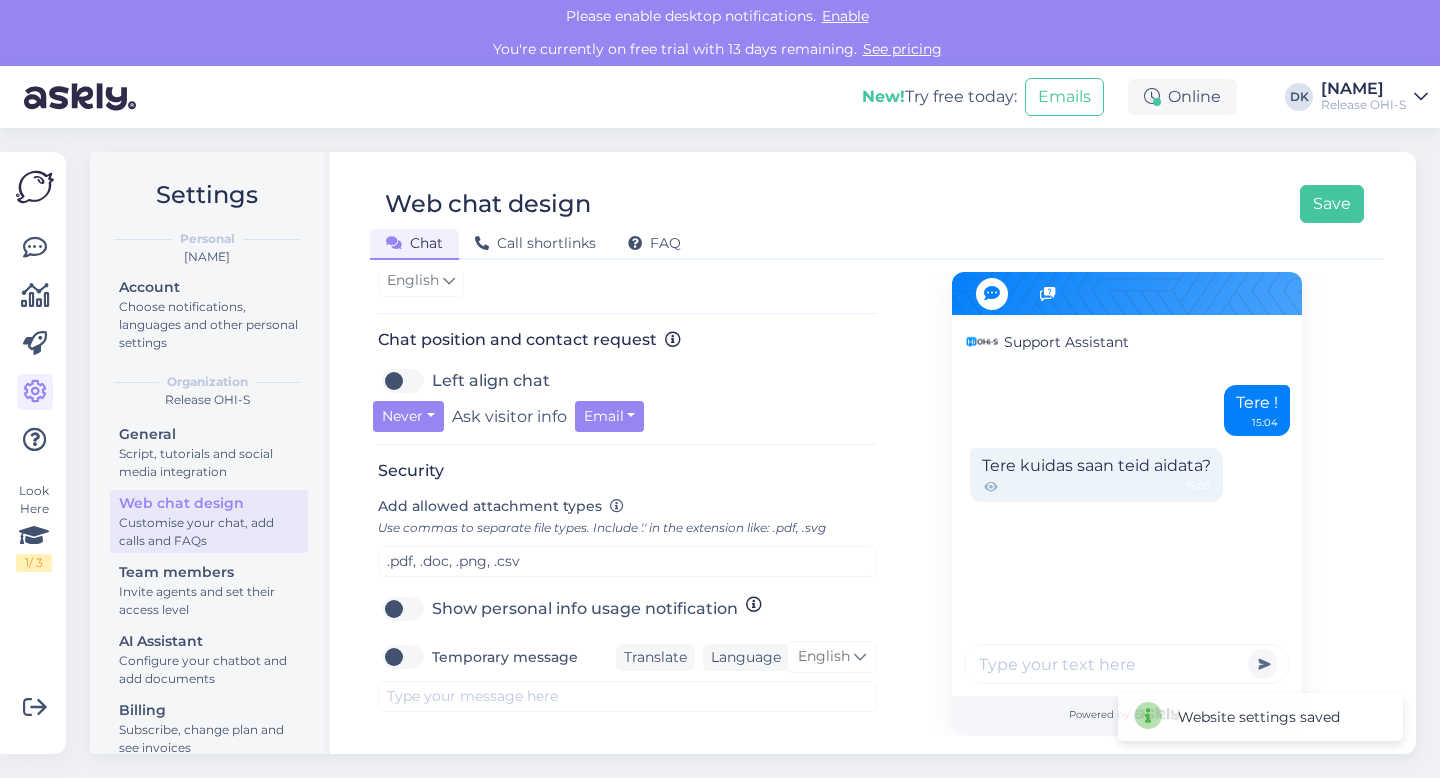 scroll, scrollTop: 717, scrollLeft: 0, axis: vertical 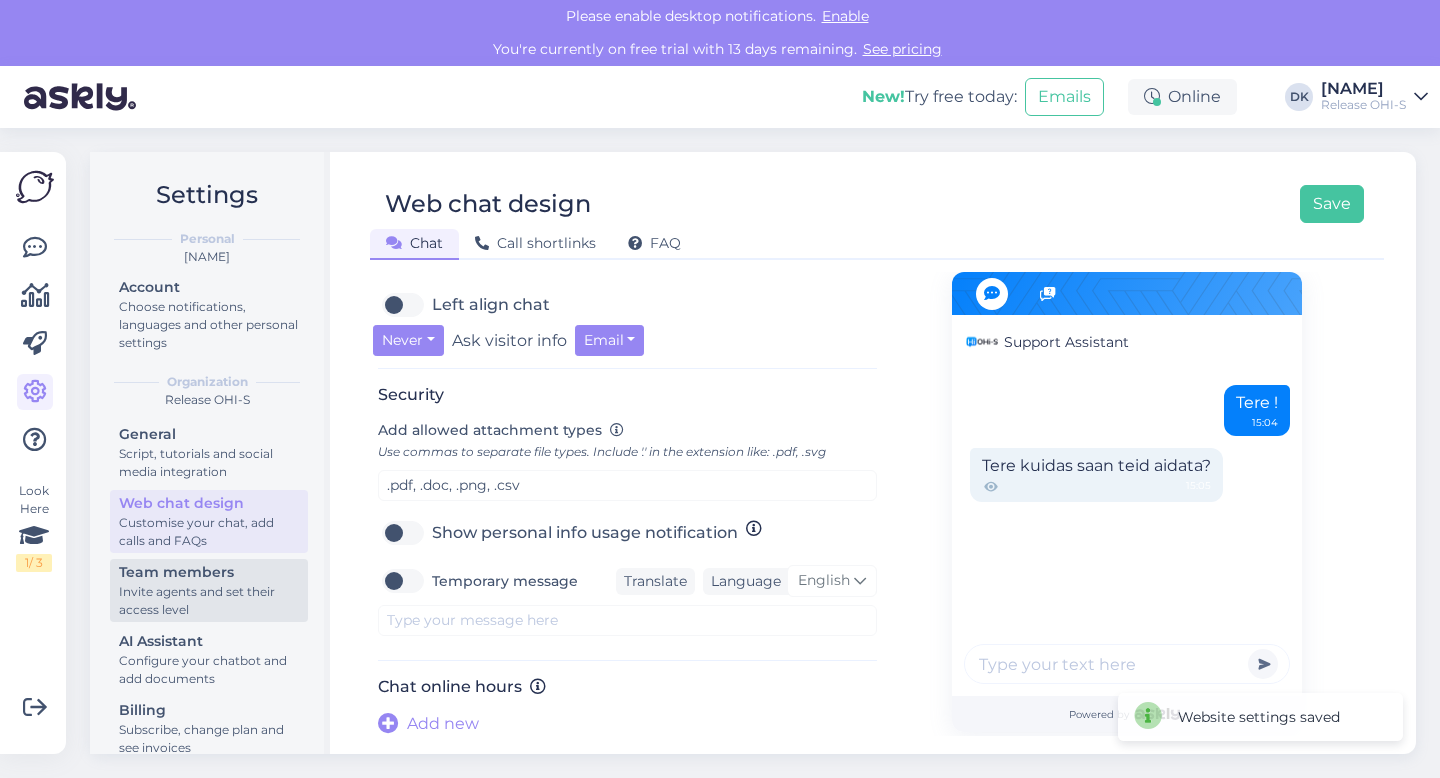 click on "Invite agents and set their access level" at bounding box center [209, 601] 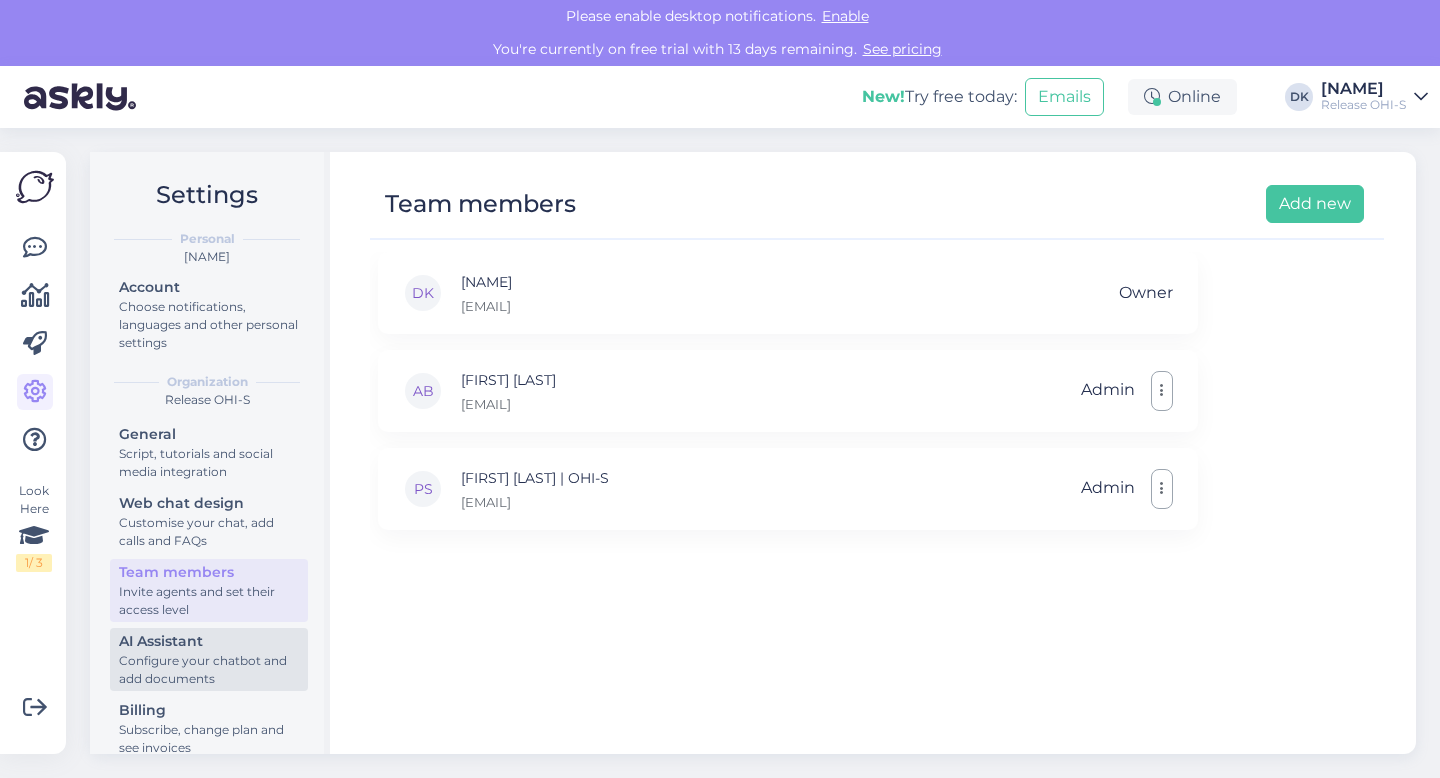 click on "AI Assistant" at bounding box center (209, 641) 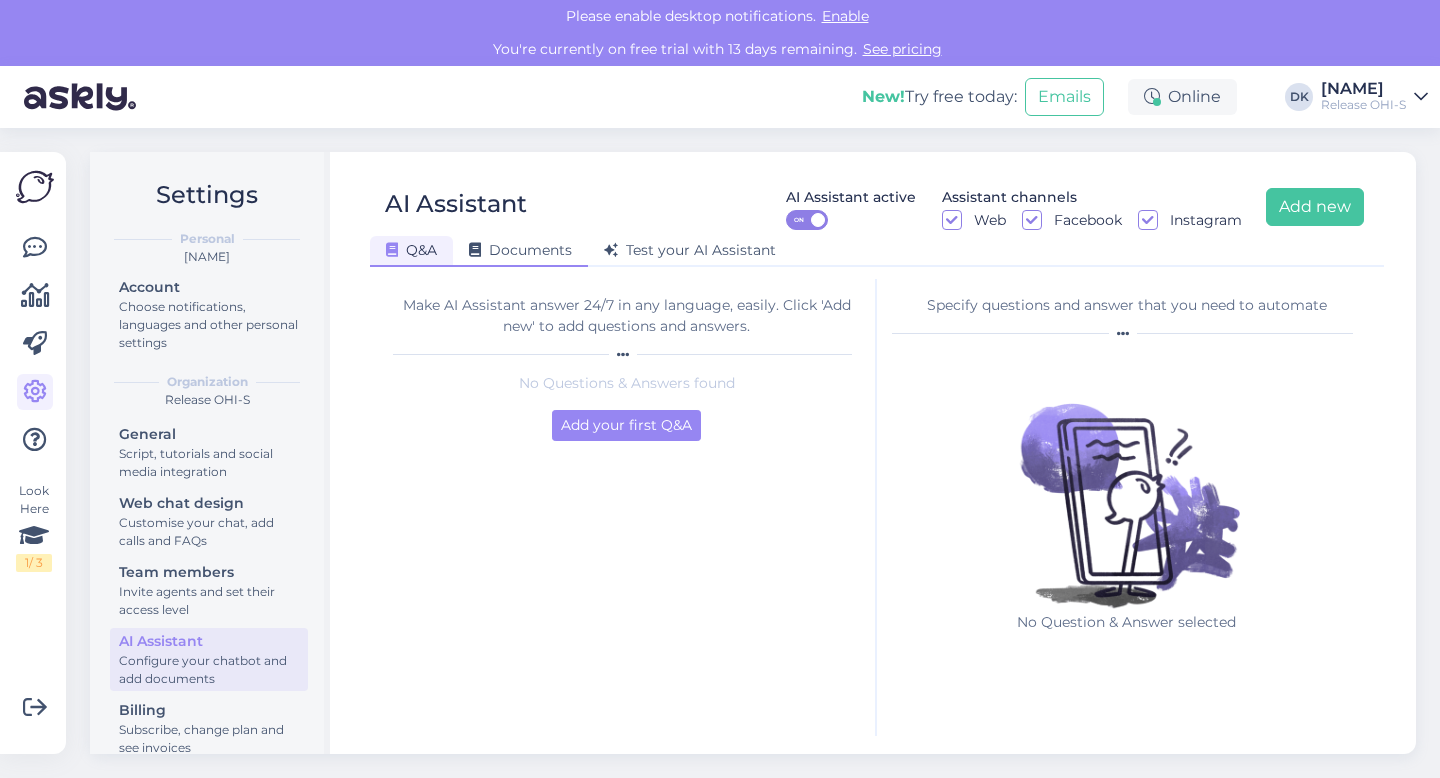 click on "Documents" at bounding box center (520, 250) 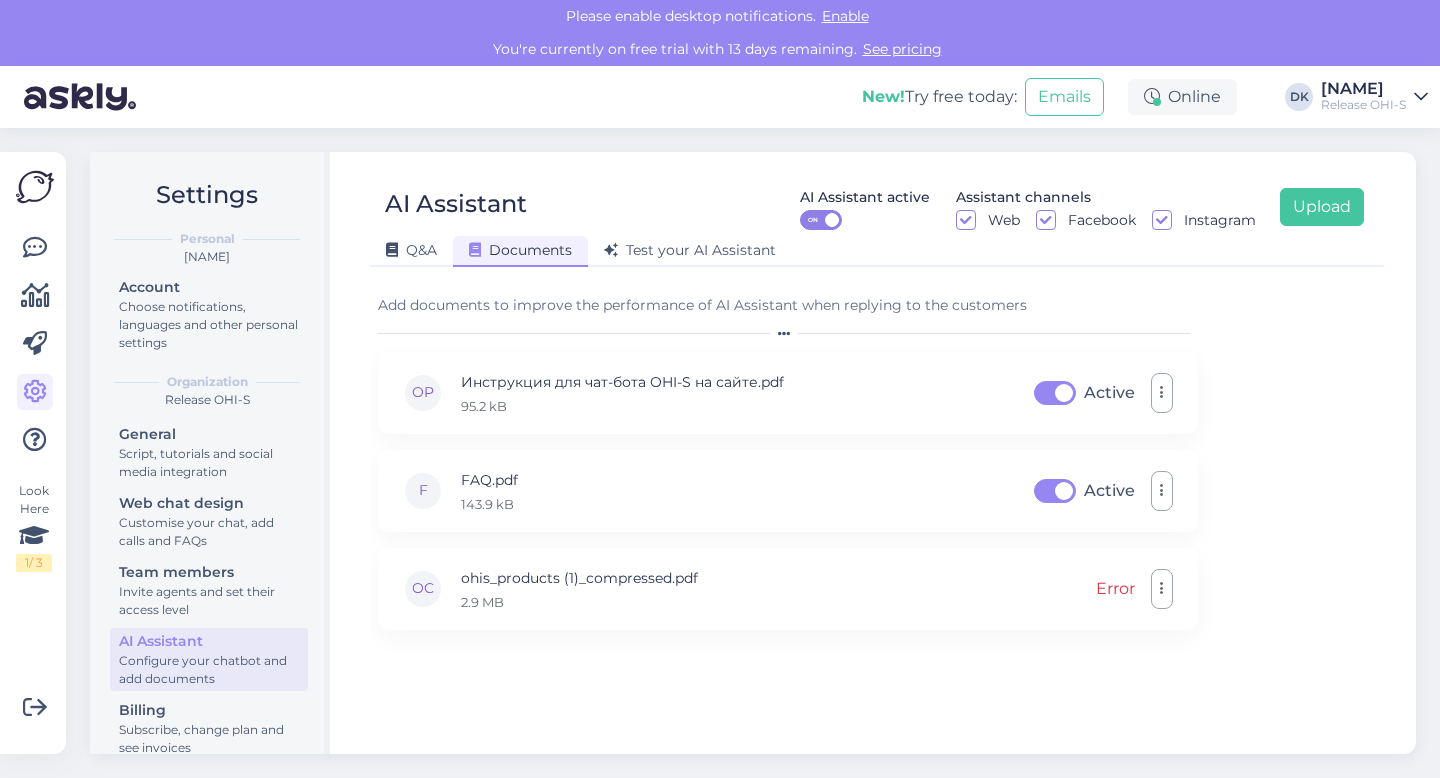 click on "Q&A Documents Test your AI Assistant" at bounding box center [867, 247] 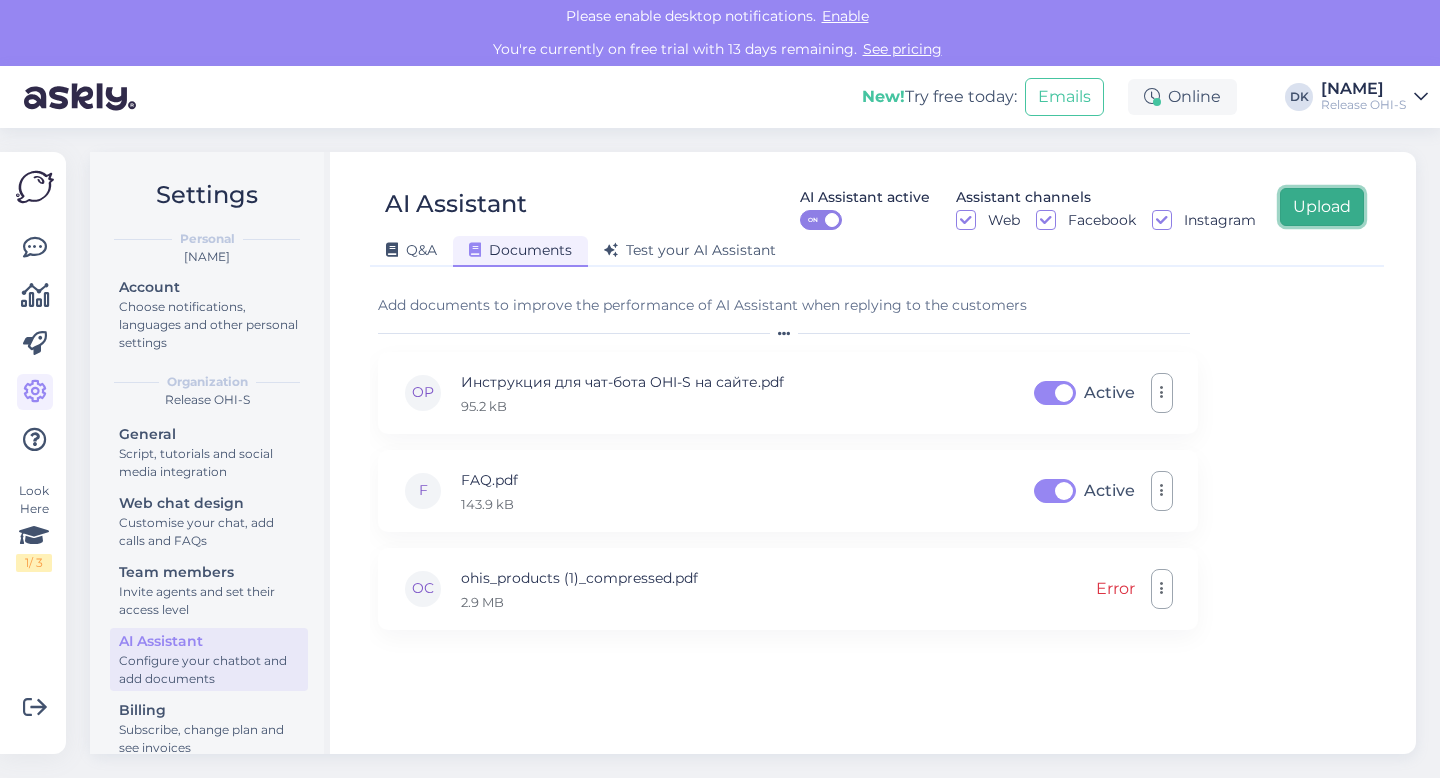 click on "Upload" at bounding box center (1322, 207) 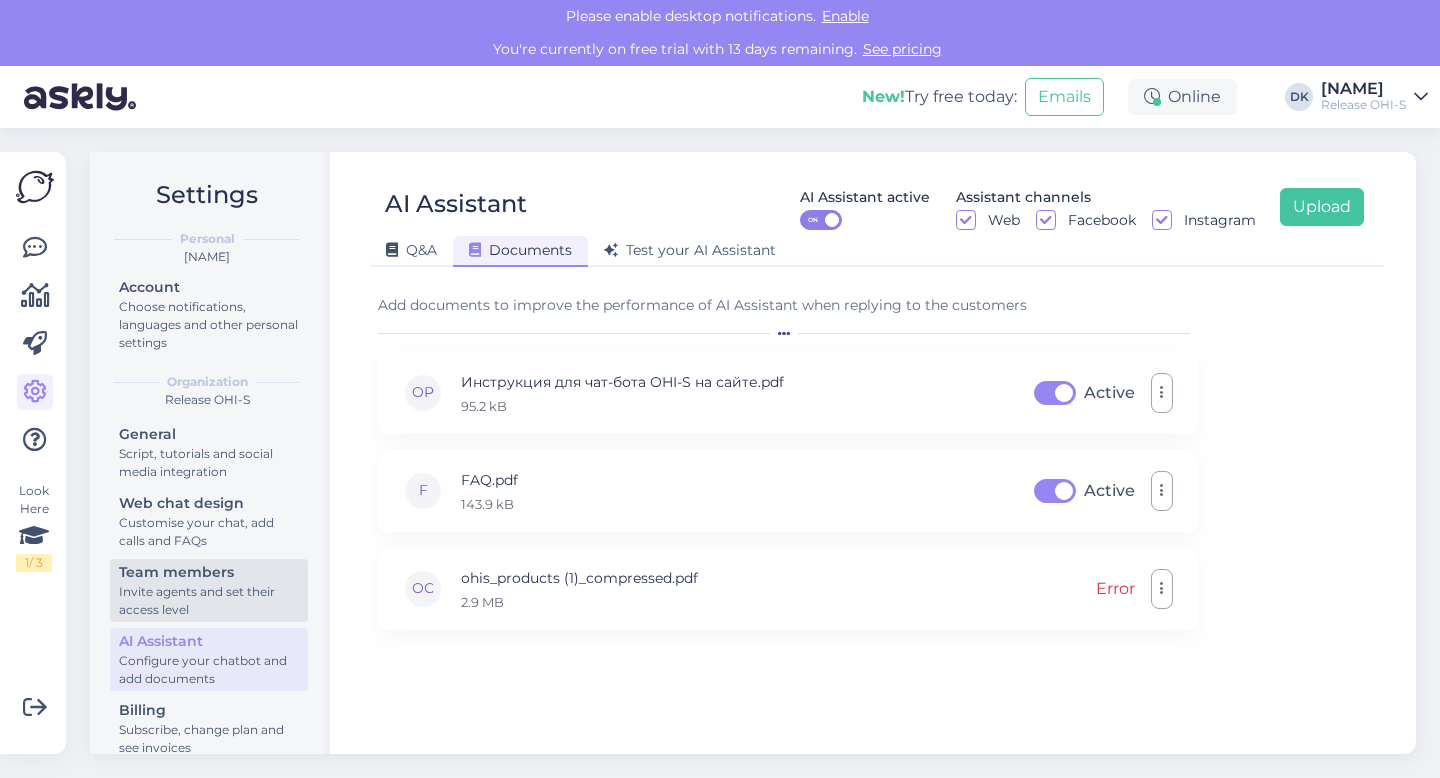 click on "Team members" at bounding box center (209, 572) 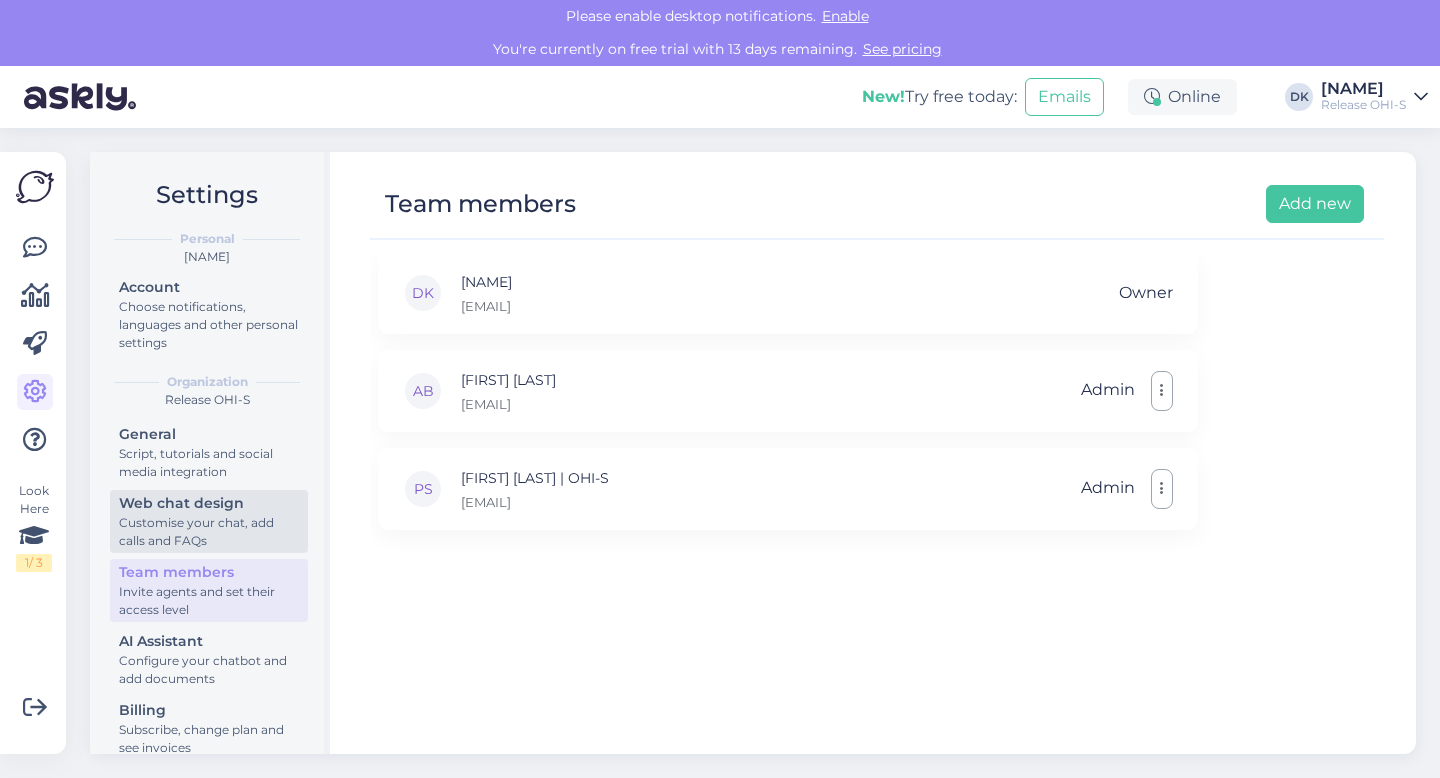 click on "Customise your chat, add calls and FAQs" at bounding box center [209, 532] 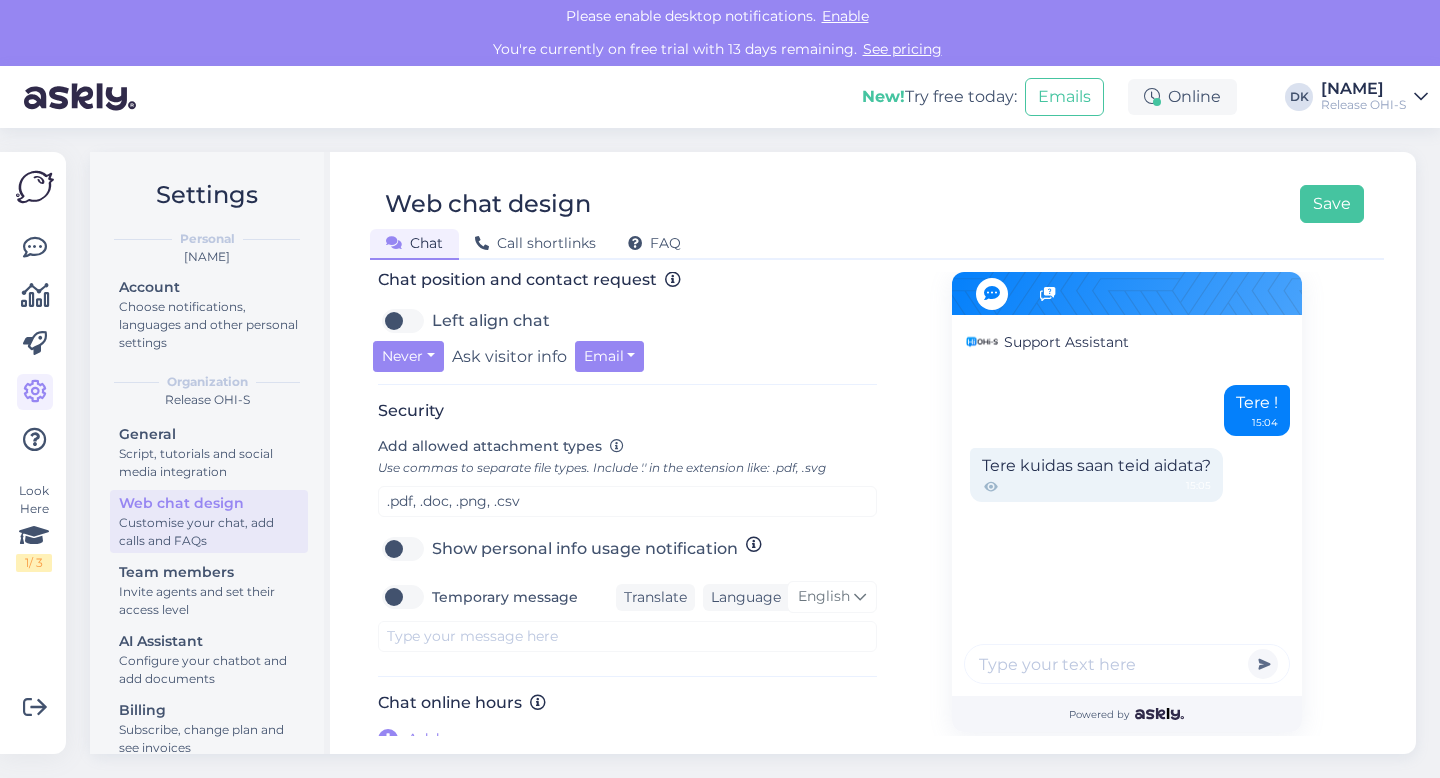 scroll, scrollTop: 717, scrollLeft: 0, axis: vertical 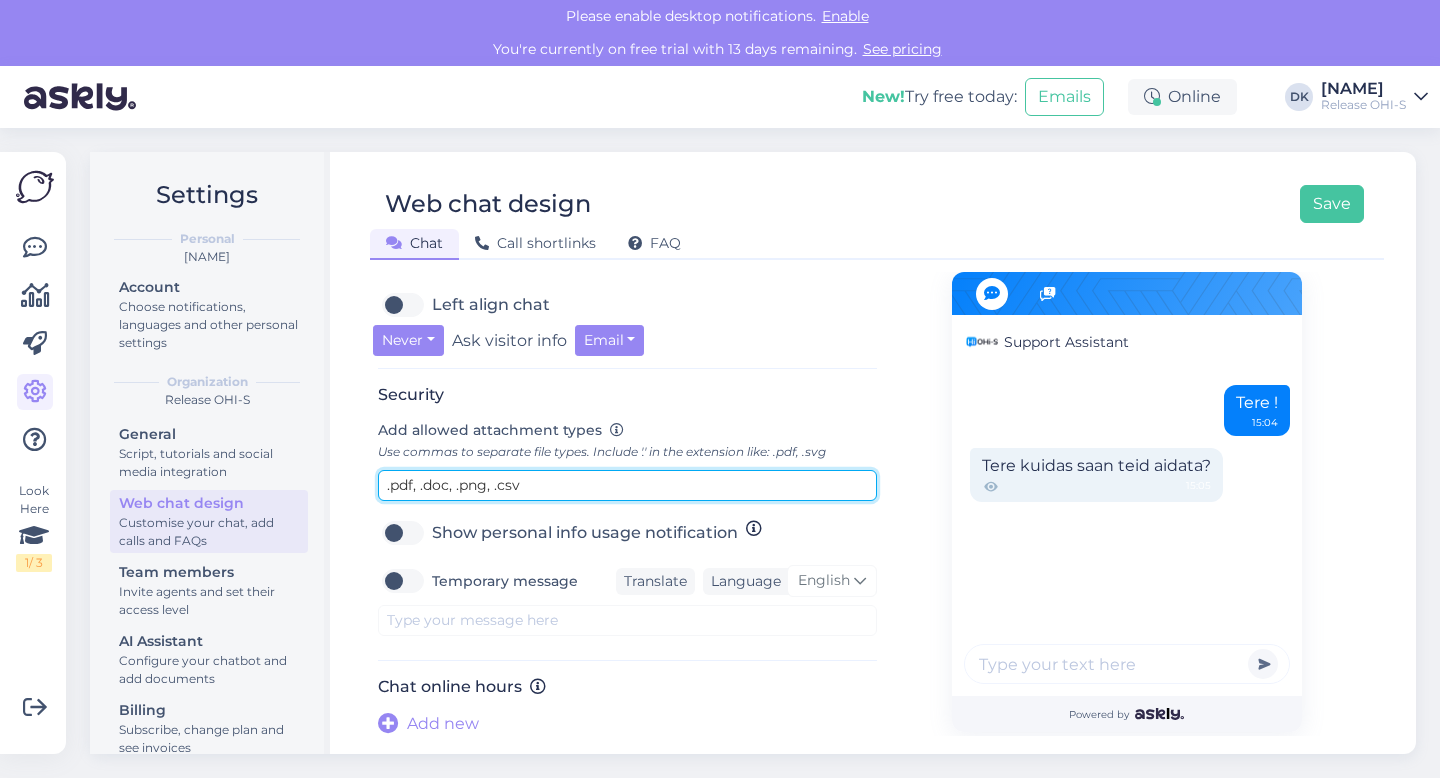 click on ".pdf, .doc, .png, .csv" at bounding box center [627, 485] 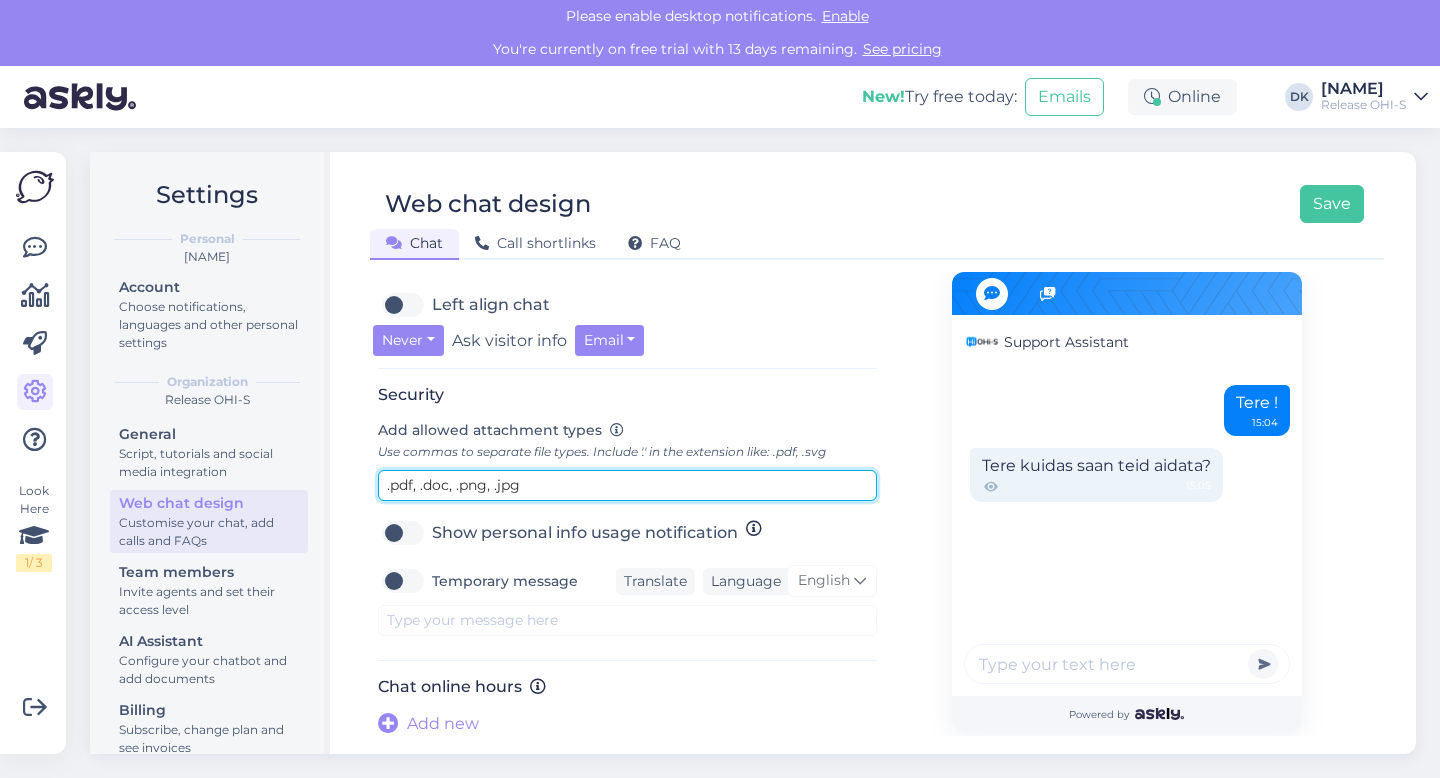type on ".pdf, .doc, .png, .jpg" 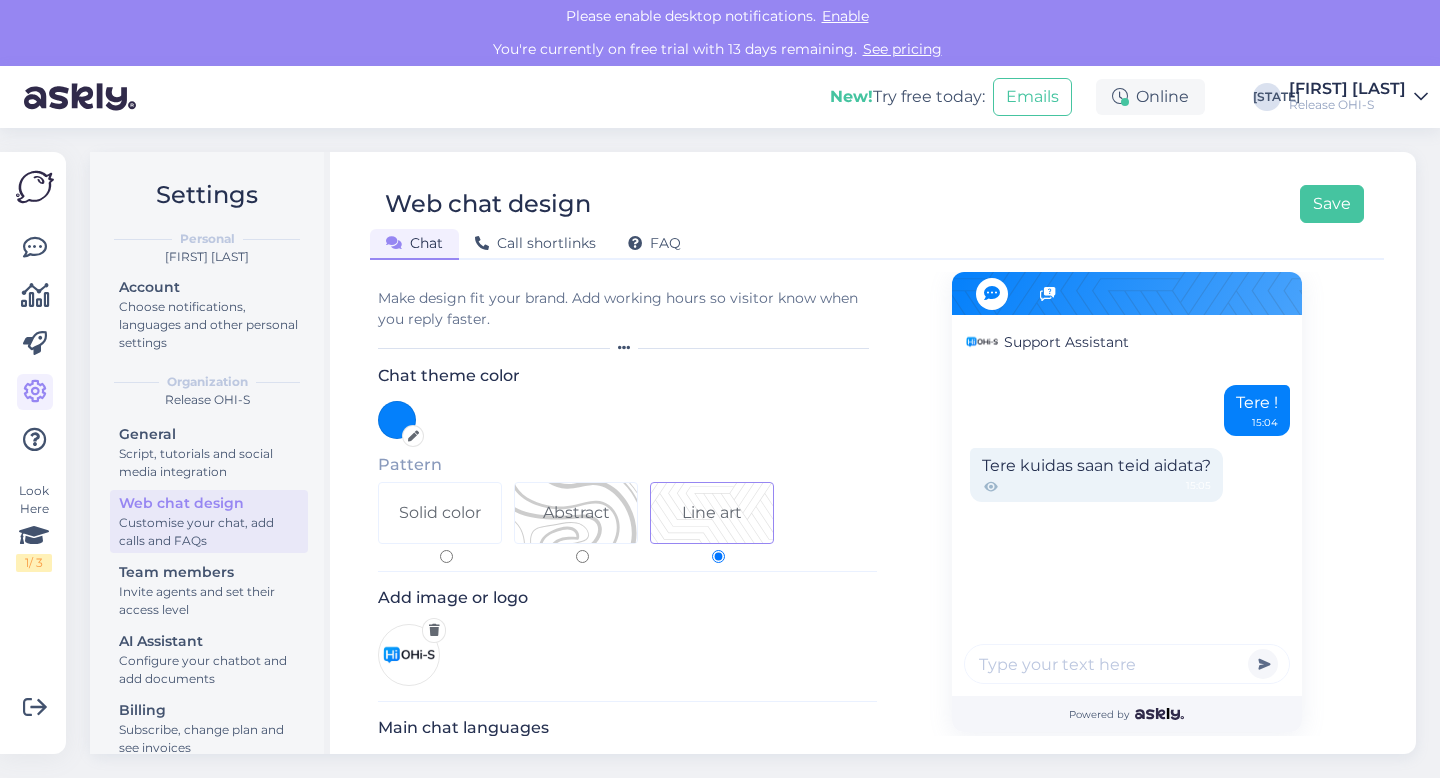 scroll, scrollTop: 0, scrollLeft: 0, axis: both 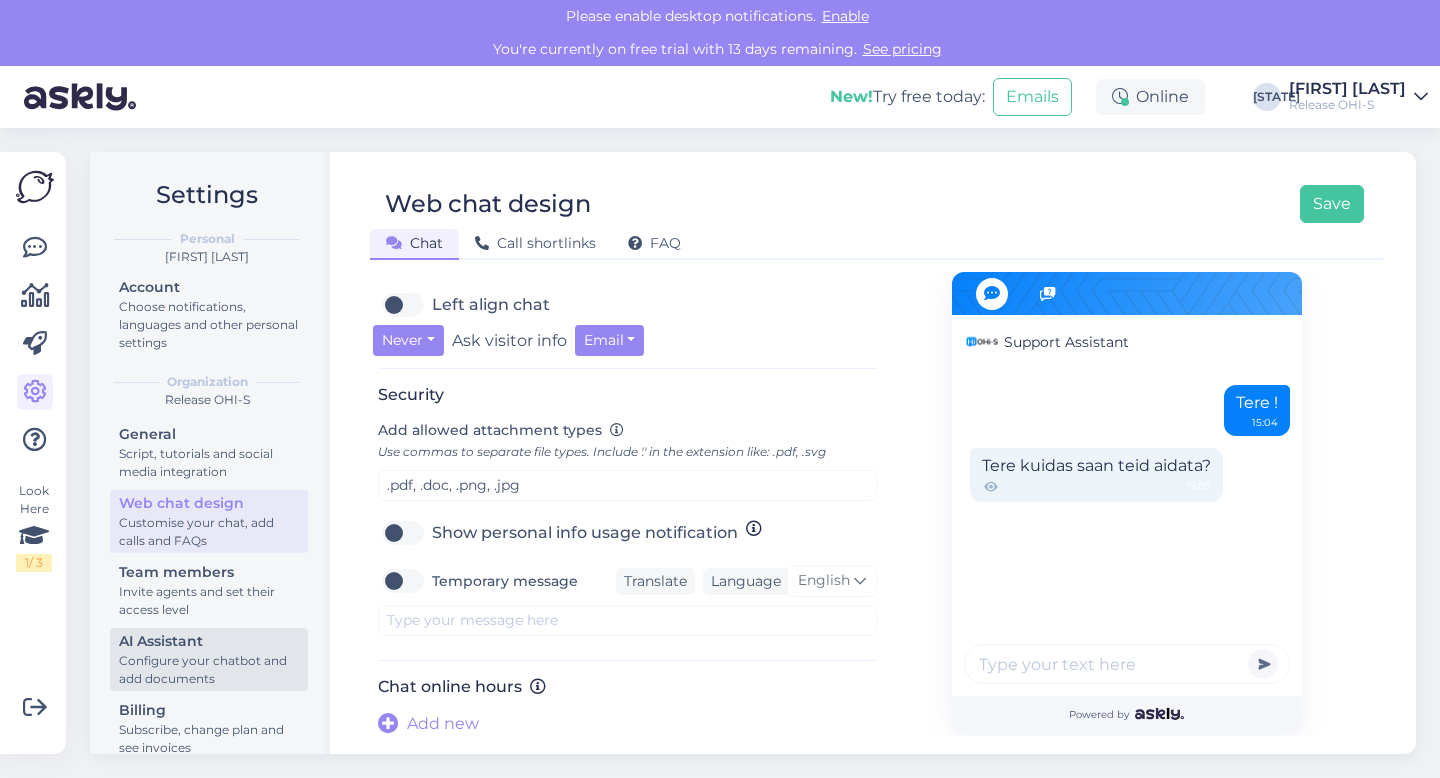click on "Configure your chatbot and add documents" at bounding box center [209, 670] 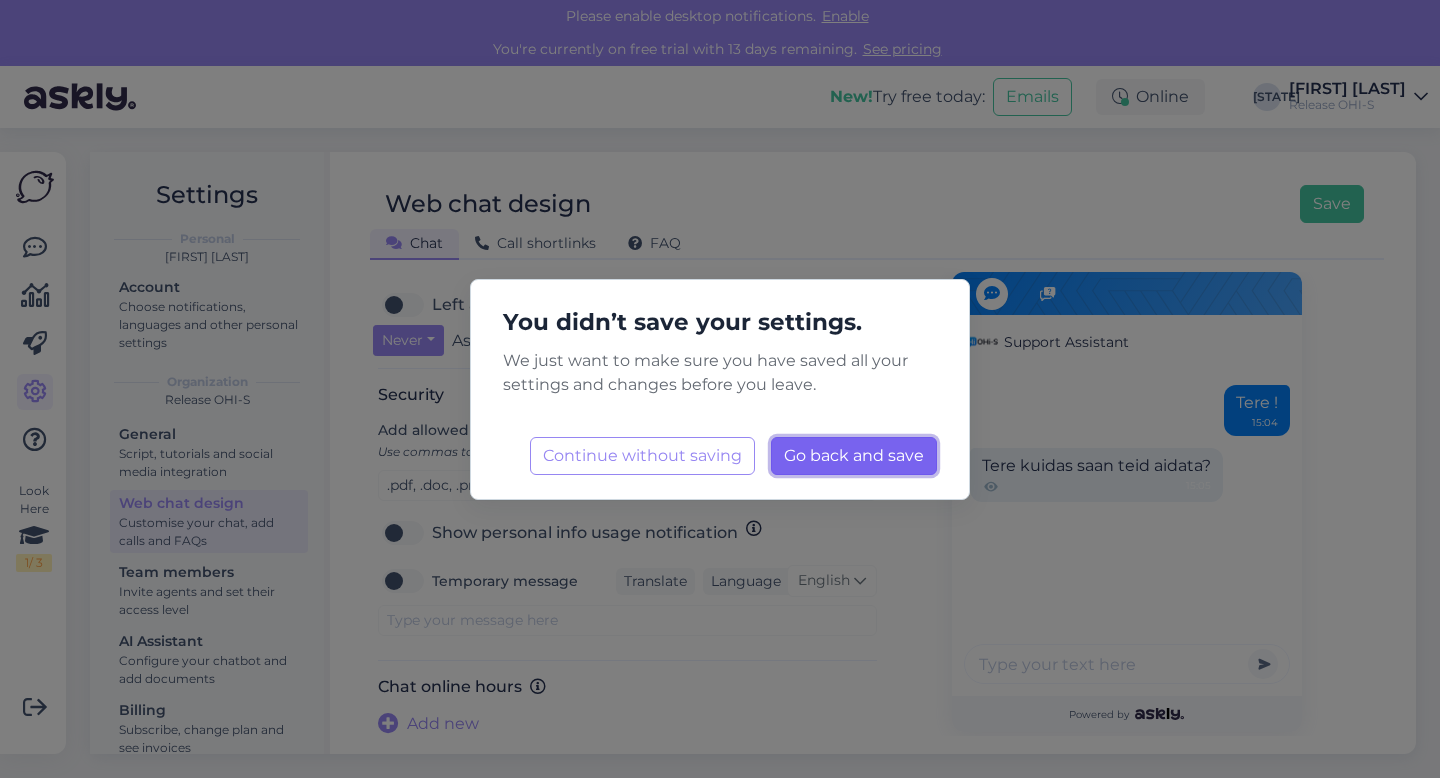 click on "Go back and save" at bounding box center (854, 455) 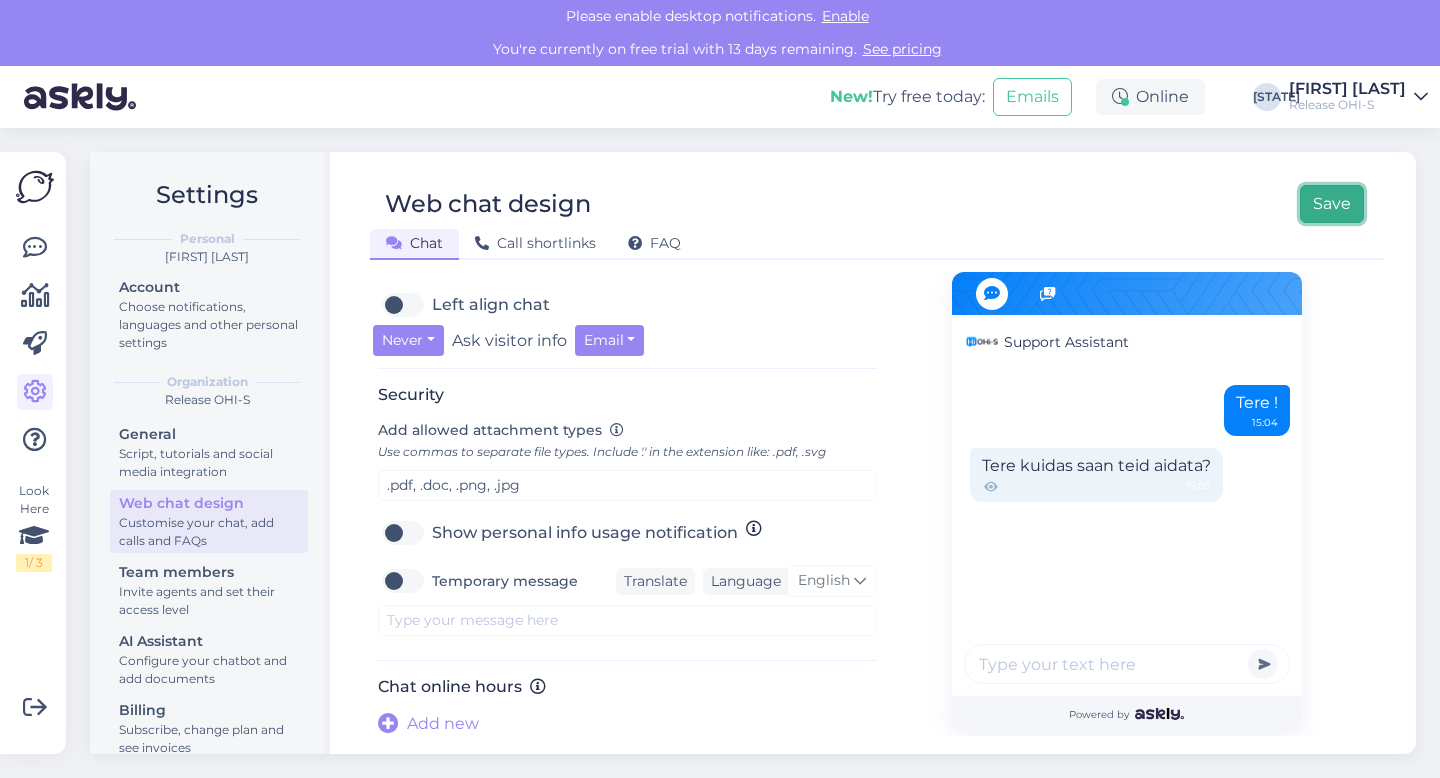 click on "Save" at bounding box center [1332, 204] 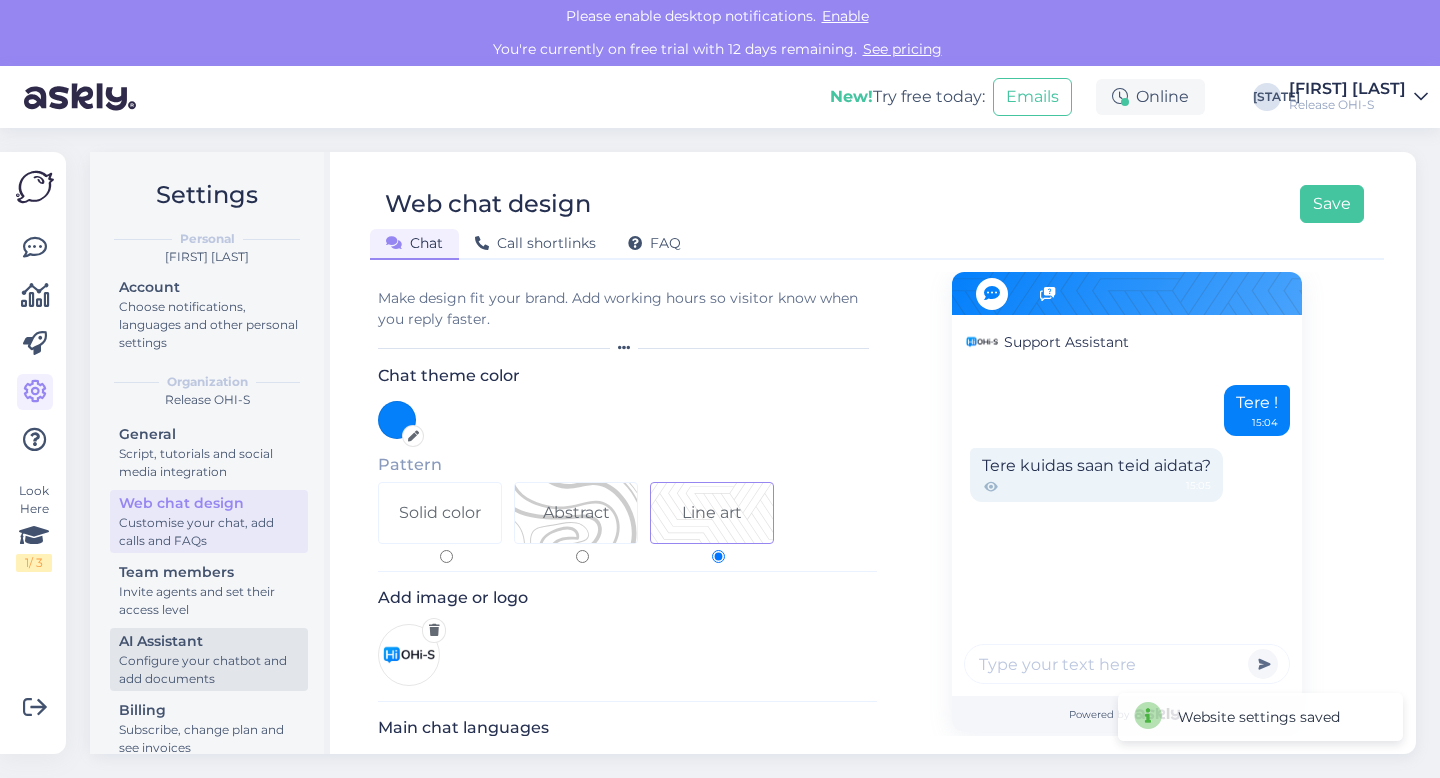 click on "Configure your chatbot and add documents" at bounding box center [209, 670] 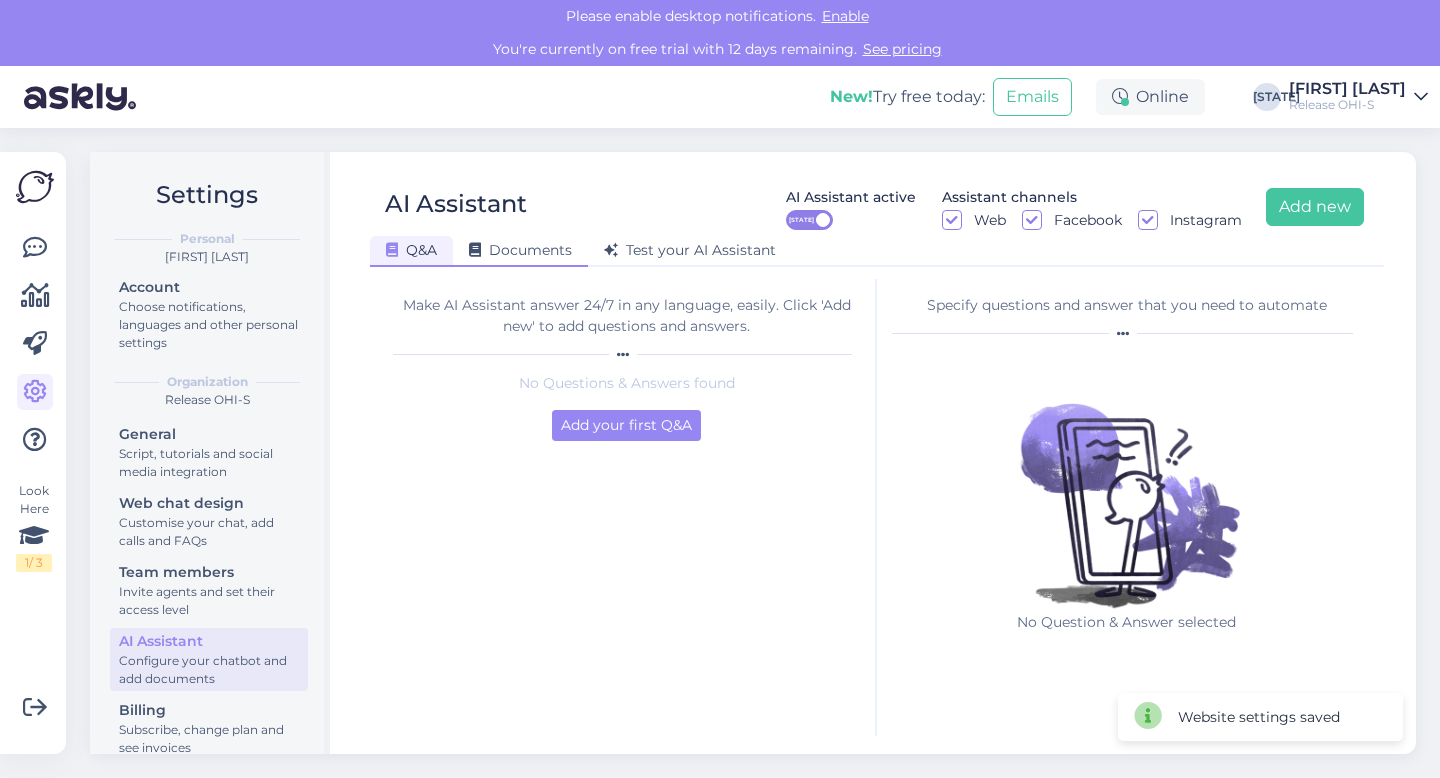 click on "Documents" at bounding box center [520, 250] 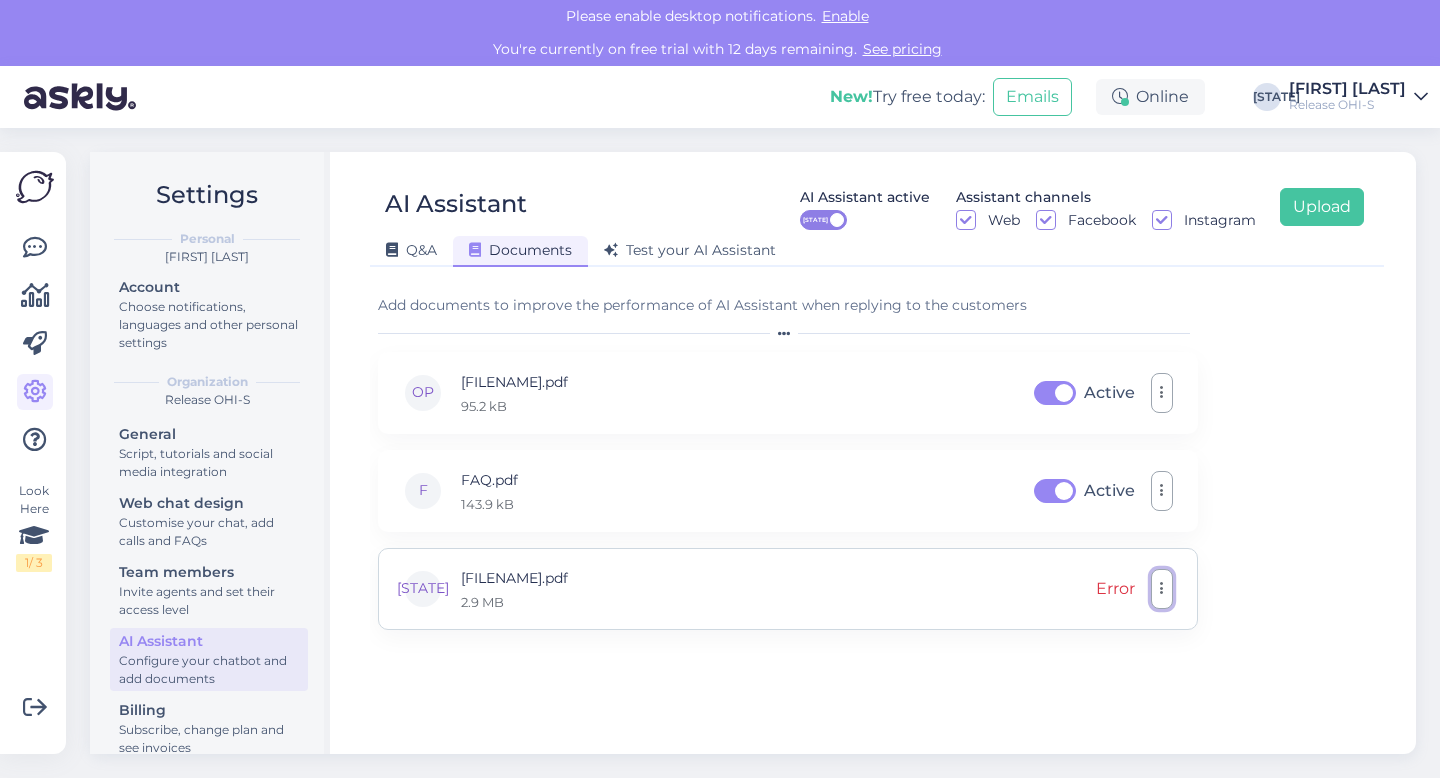 click at bounding box center [1162, 589] 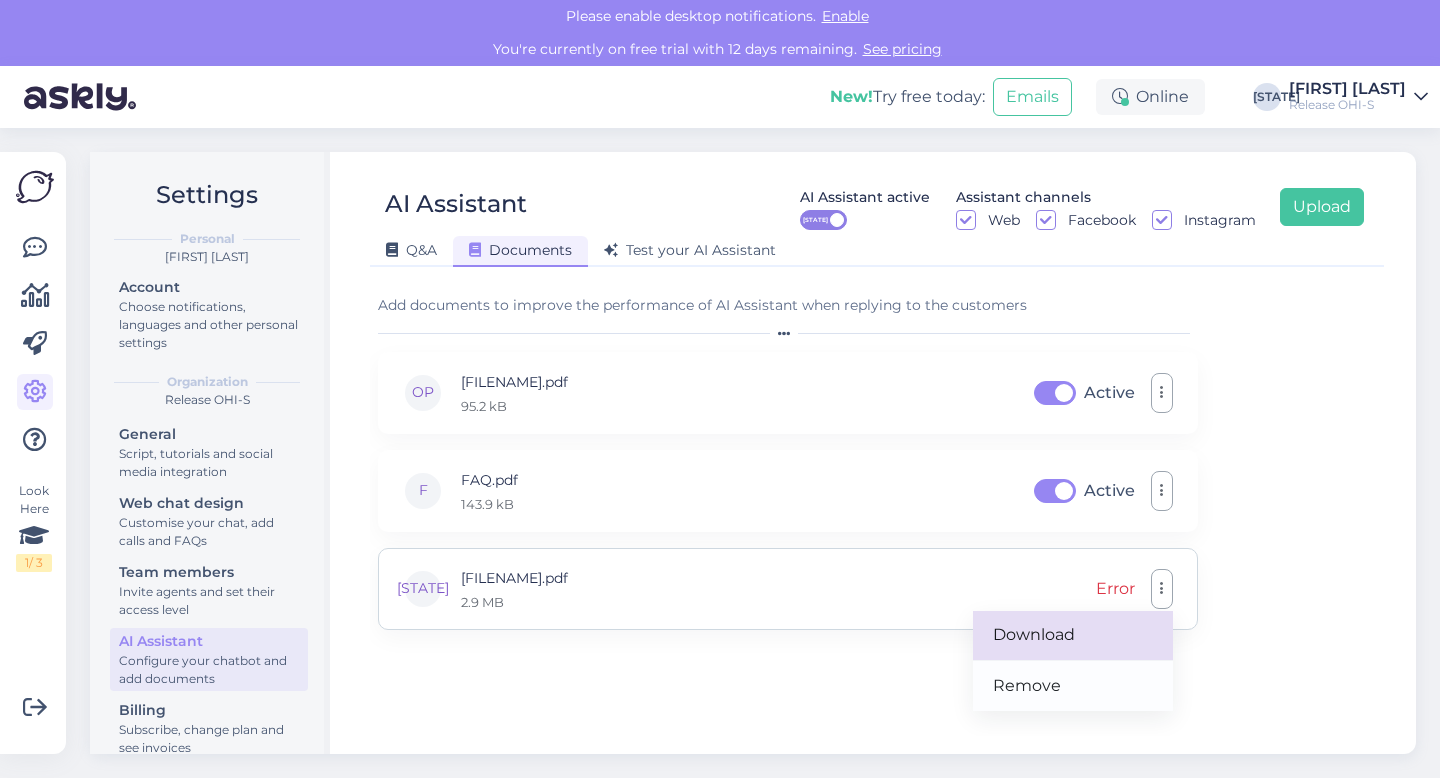 click on "Download" at bounding box center [1073, 636] 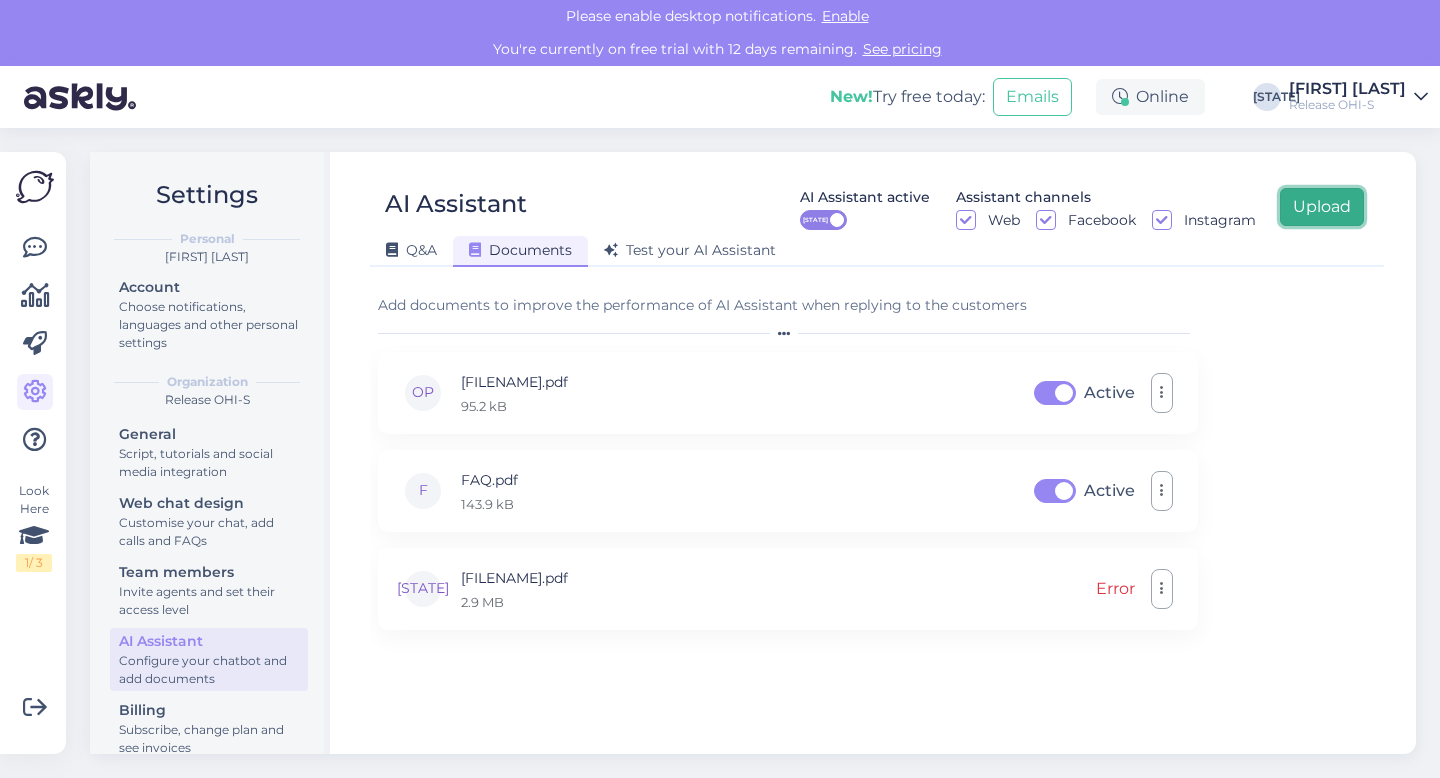 click on "Upload" at bounding box center (1322, 207) 